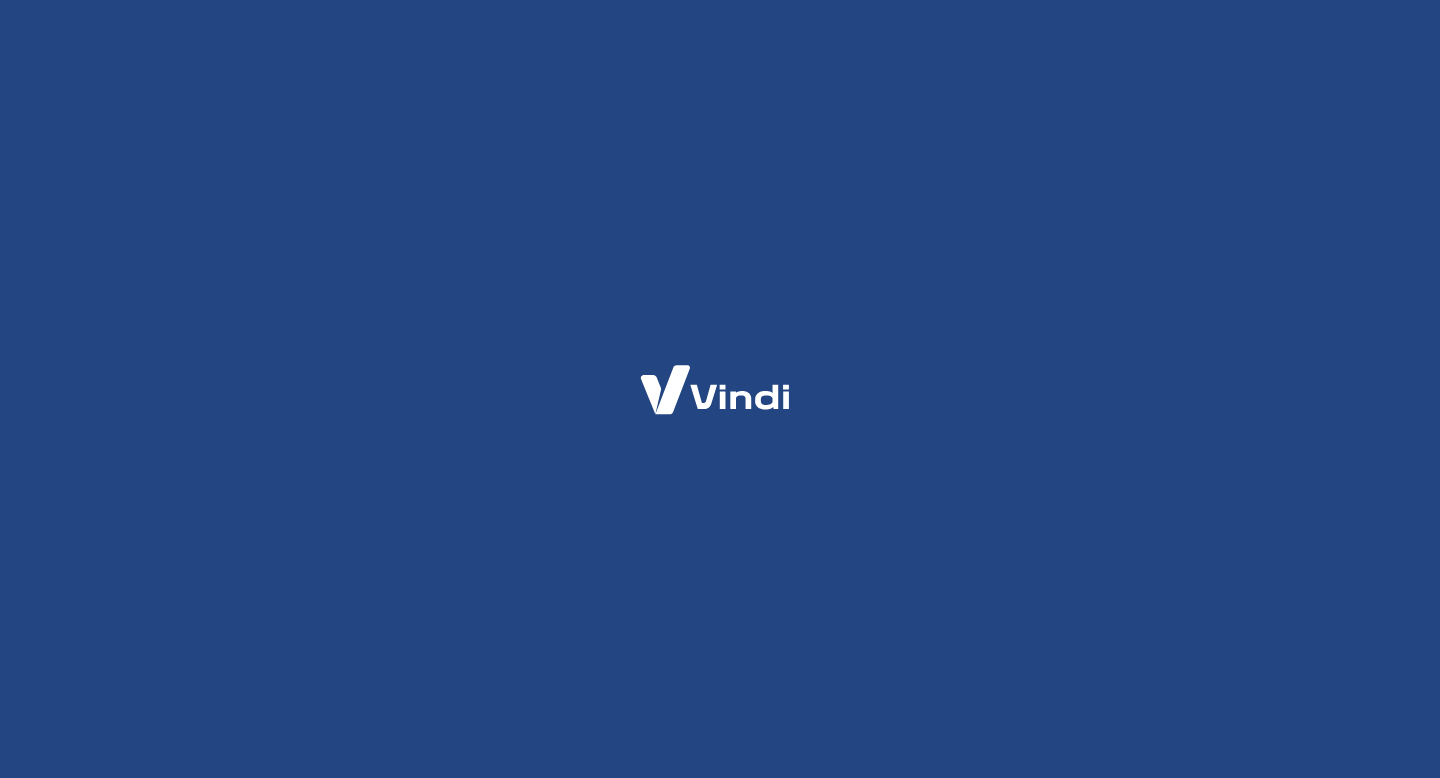 scroll, scrollTop: 0, scrollLeft: 0, axis: both 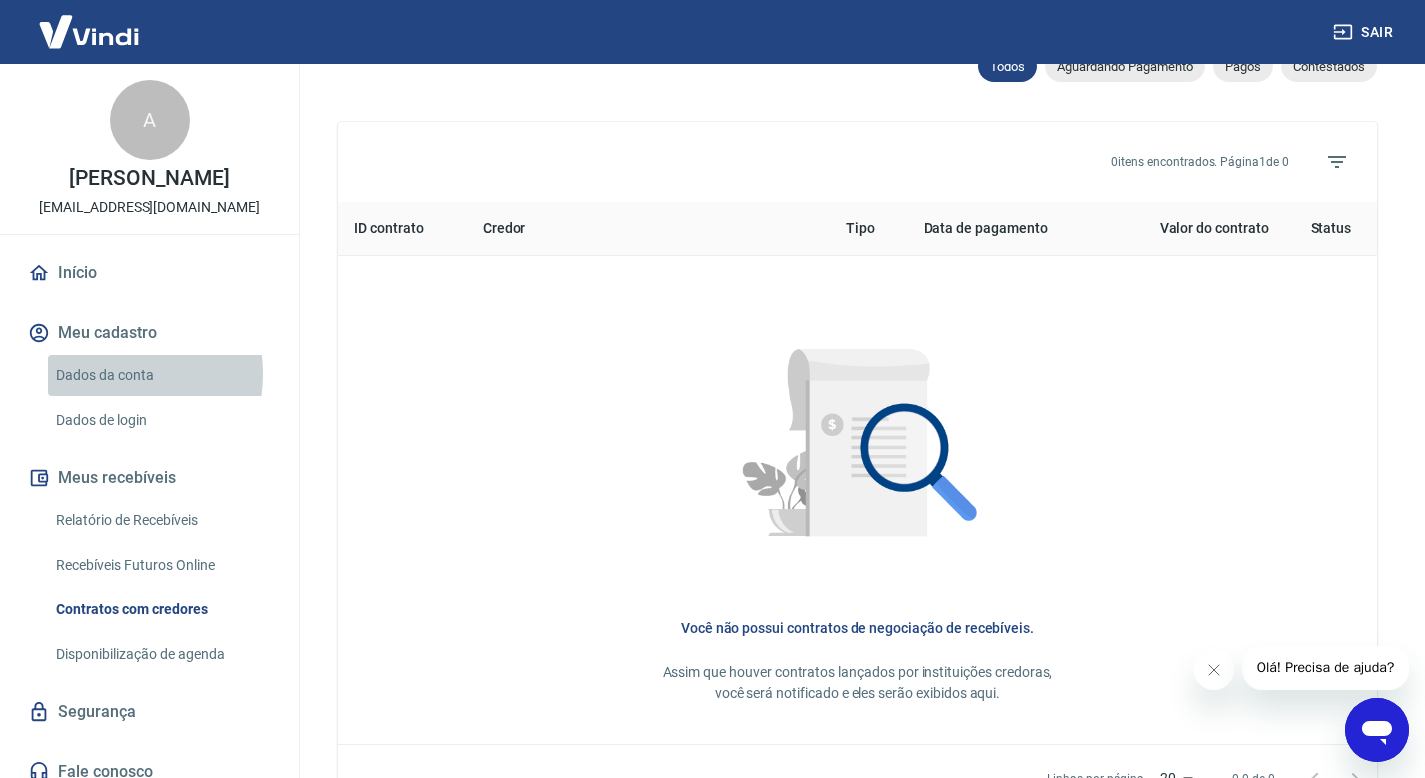 click on "Dados da conta" at bounding box center [161, 375] 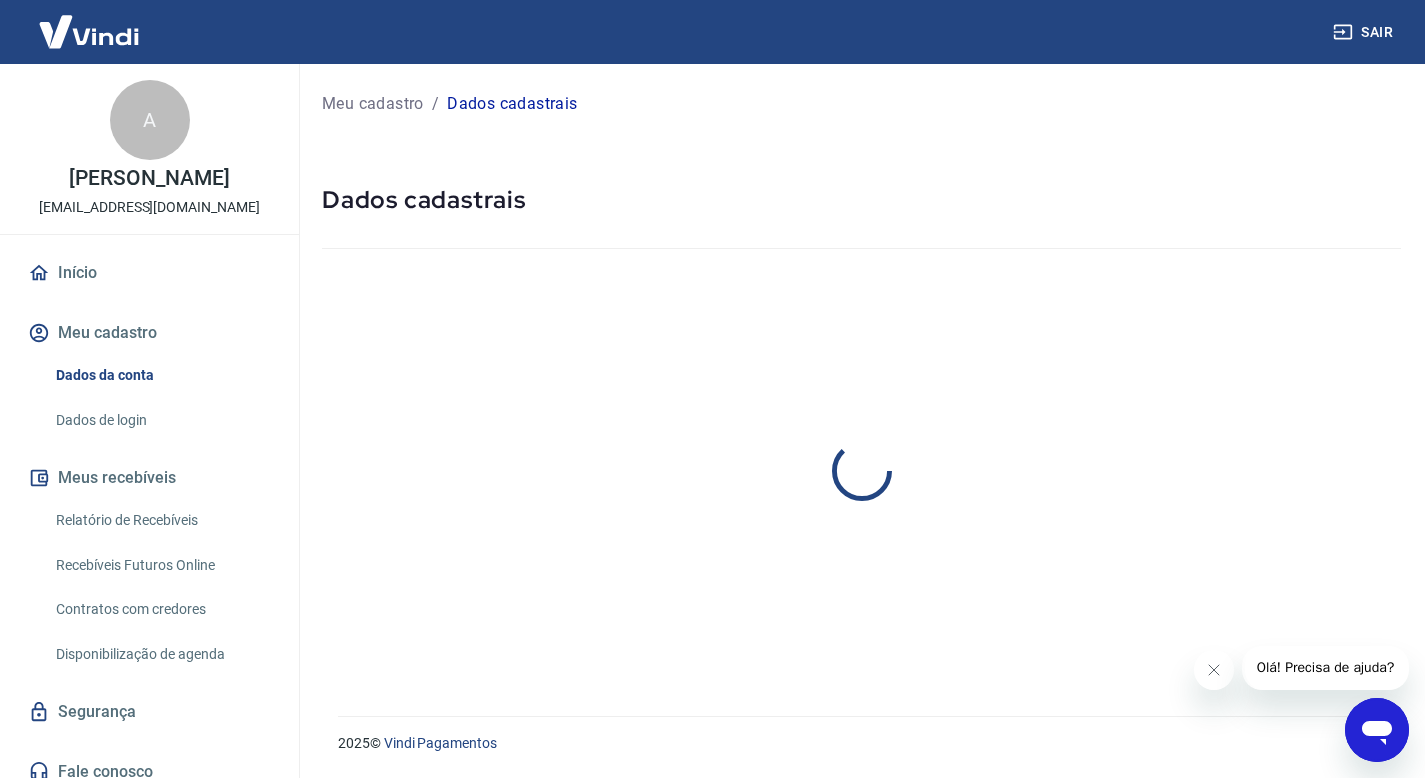 scroll, scrollTop: 0, scrollLeft: 0, axis: both 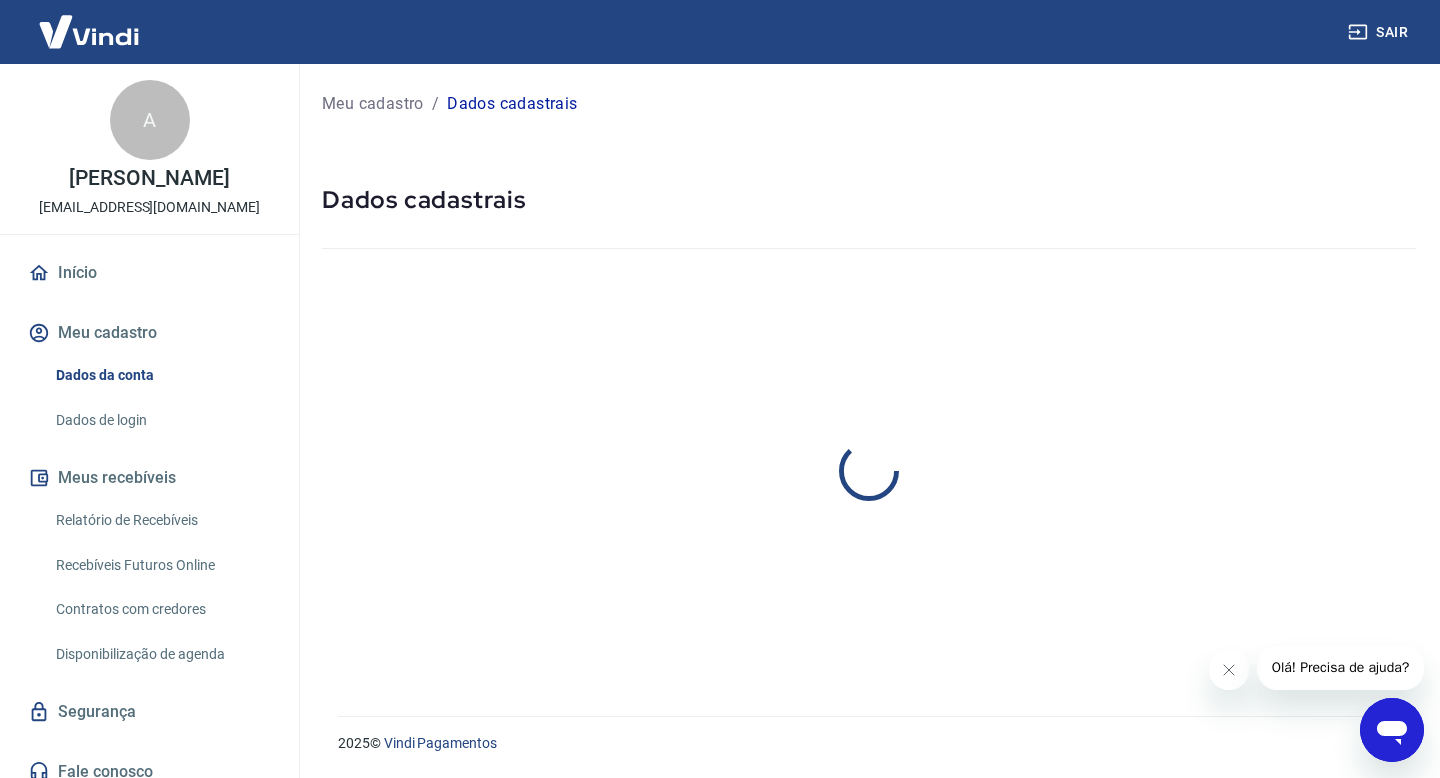 select on "SP" 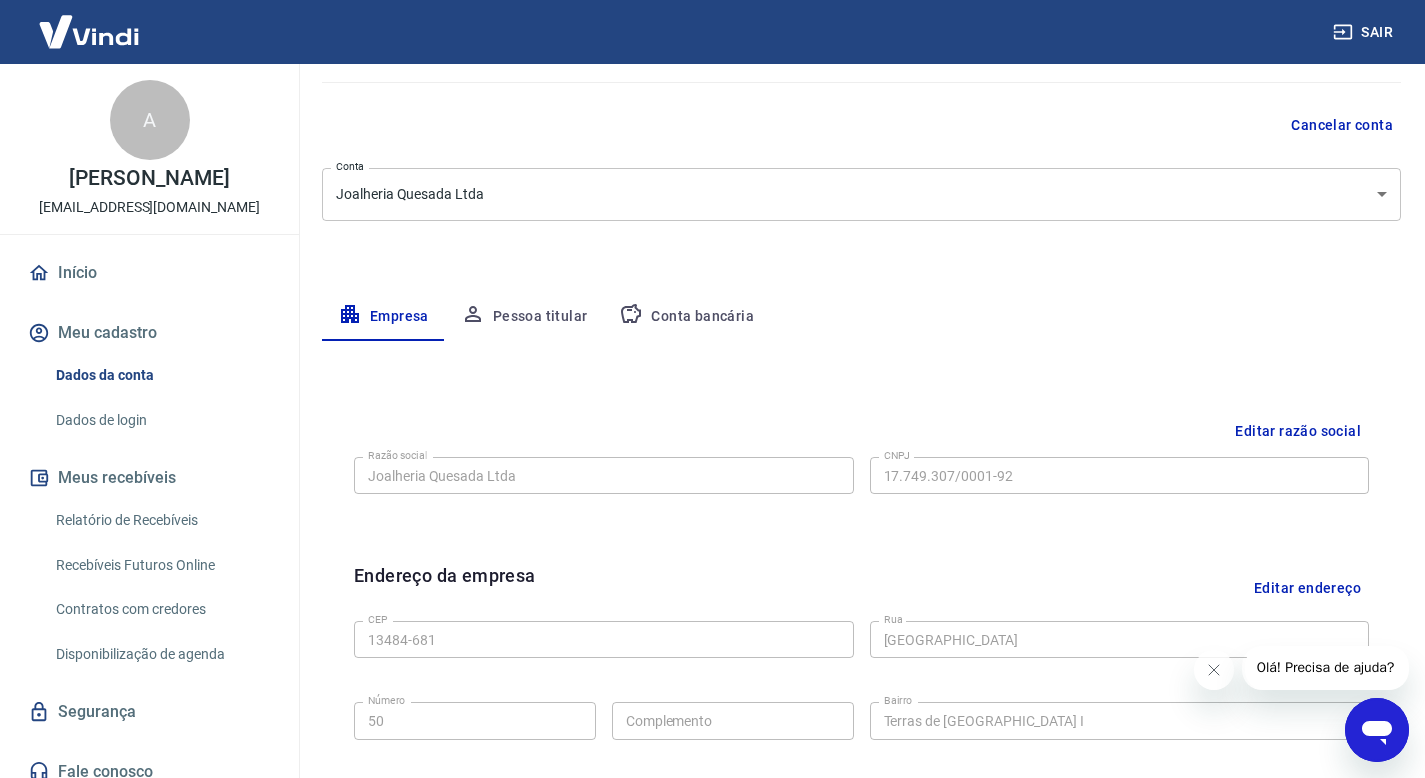 scroll, scrollTop: 132, scrollLeft: 0, axis: vertical 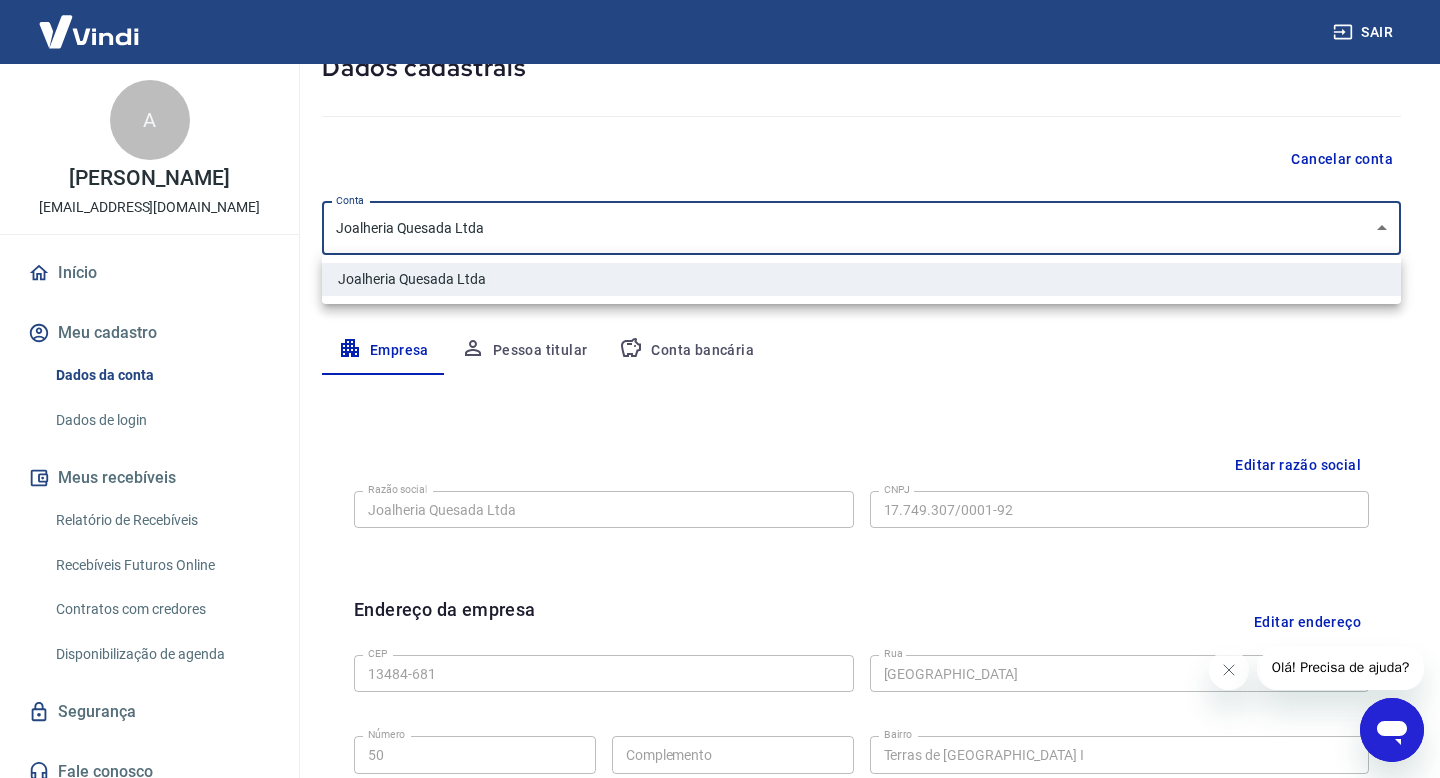 click on "Sair A Anderson Quesada andersonqsd@gmail.com Início Meu cadastro Dados da conta Dados de login Meus recebíveis Relatório de Recebíveis Recebíveis Futuros Online Contratos com credores Disponibilização de agenda Segurança Fale conosco Volte para o portal de gerenciamento de vendas do Intermediador. Voltar para  Intermediador Meu cadastro / Dados cadastrais Dados cadastrais Cancelar conta Conta Joalheria Quesada Ltda [object Object] Conta Empresa Pessoa titular Conta bancária Editar razão social Razão social Joalheria Quesada Ltda Razão social CNPJ 17.749.307/0001-92 CNPJ Endereço da empresa Editar endereço CEP 13484-681 CEP Rua Rua Braúna Rua Número 50 Número Complemento Complemento Bairro Terras de São Bento I Bairro Cidade Limeira Cidade Estado Acre Alagoas Amapá Amazonas Bahia Ceará Distrito Federal Espírito Santo Goiás Maranhão Mato Grosso Mato Grosso do Sul Minas Gerais Pará Paraíba Paraná Pernambuco Piauí Rio de Janeiro Rio Grande do Norte Rio Grande do Sul Rondônia Roraima" at bounding box center [720, 257] 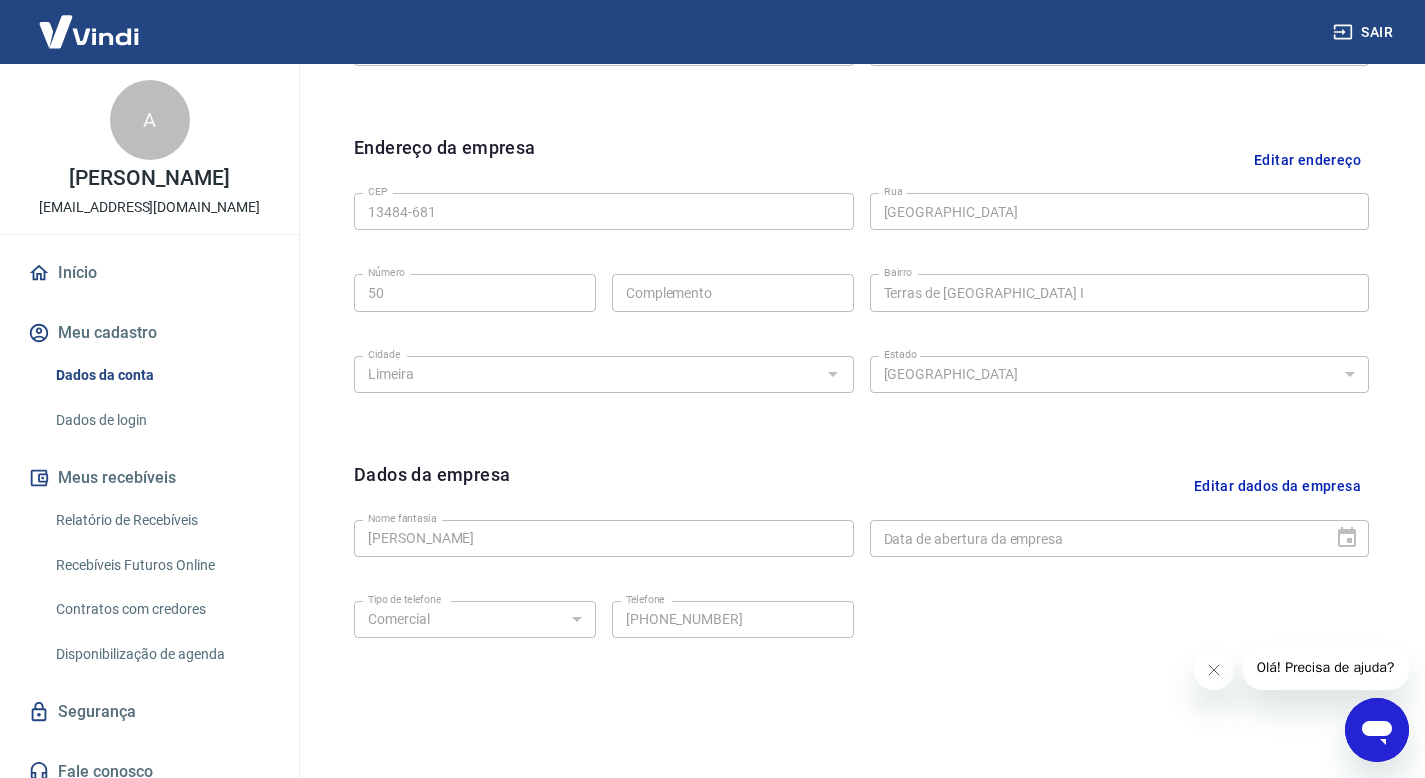 scroll, scrollTop: 664, scrollLeft: 0, axis: vertical 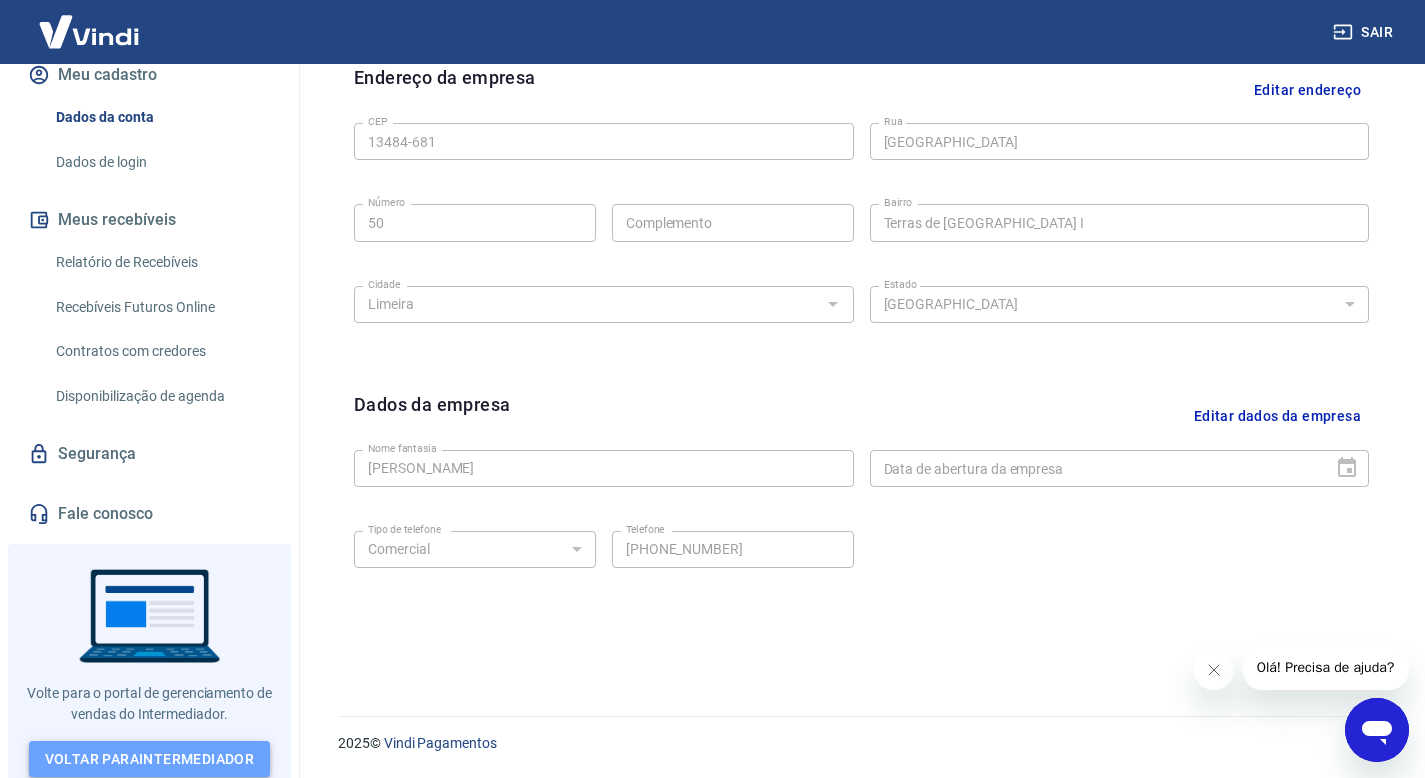 click on "Voltar para  Intermediador" at bounding box center (150, 759) 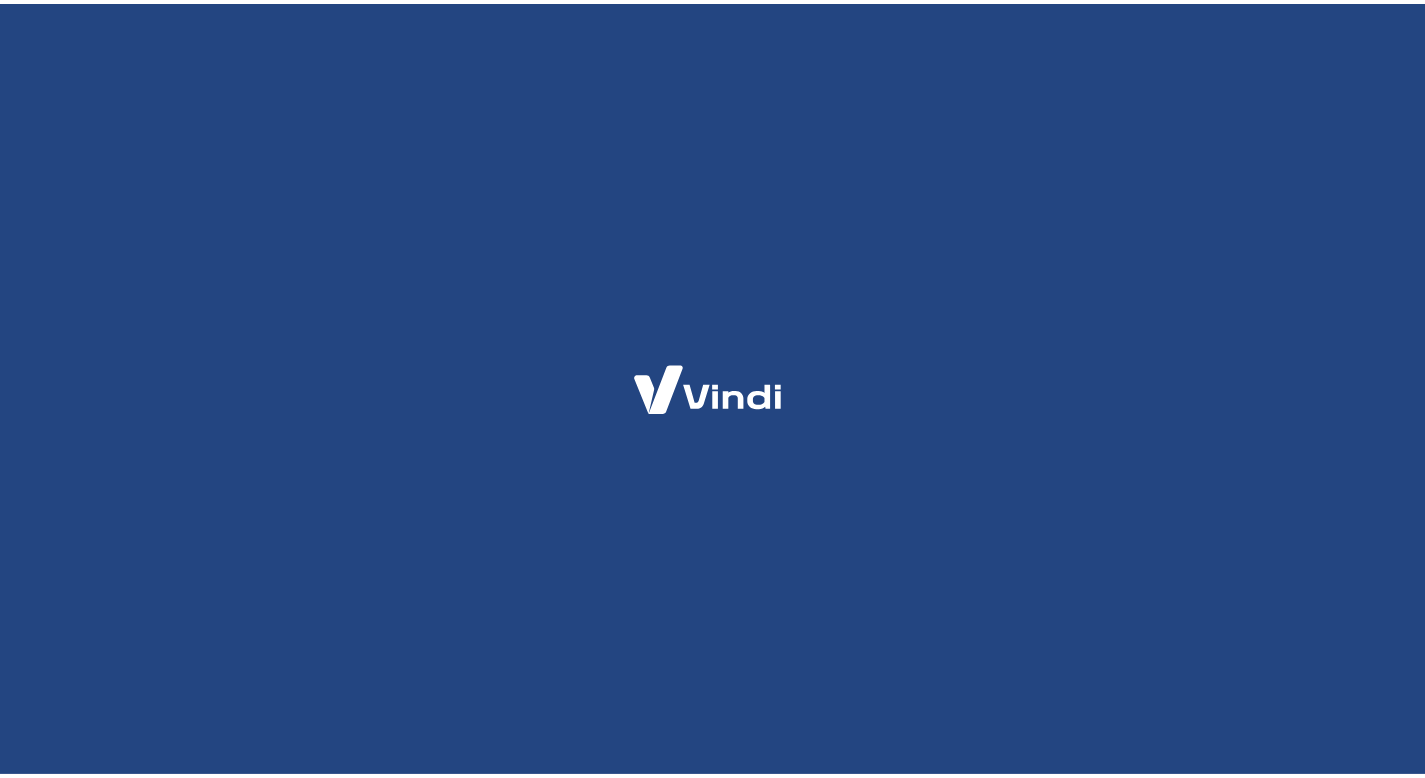 scroll, scrollTop: 0, scrollLeft: 0, axis: both 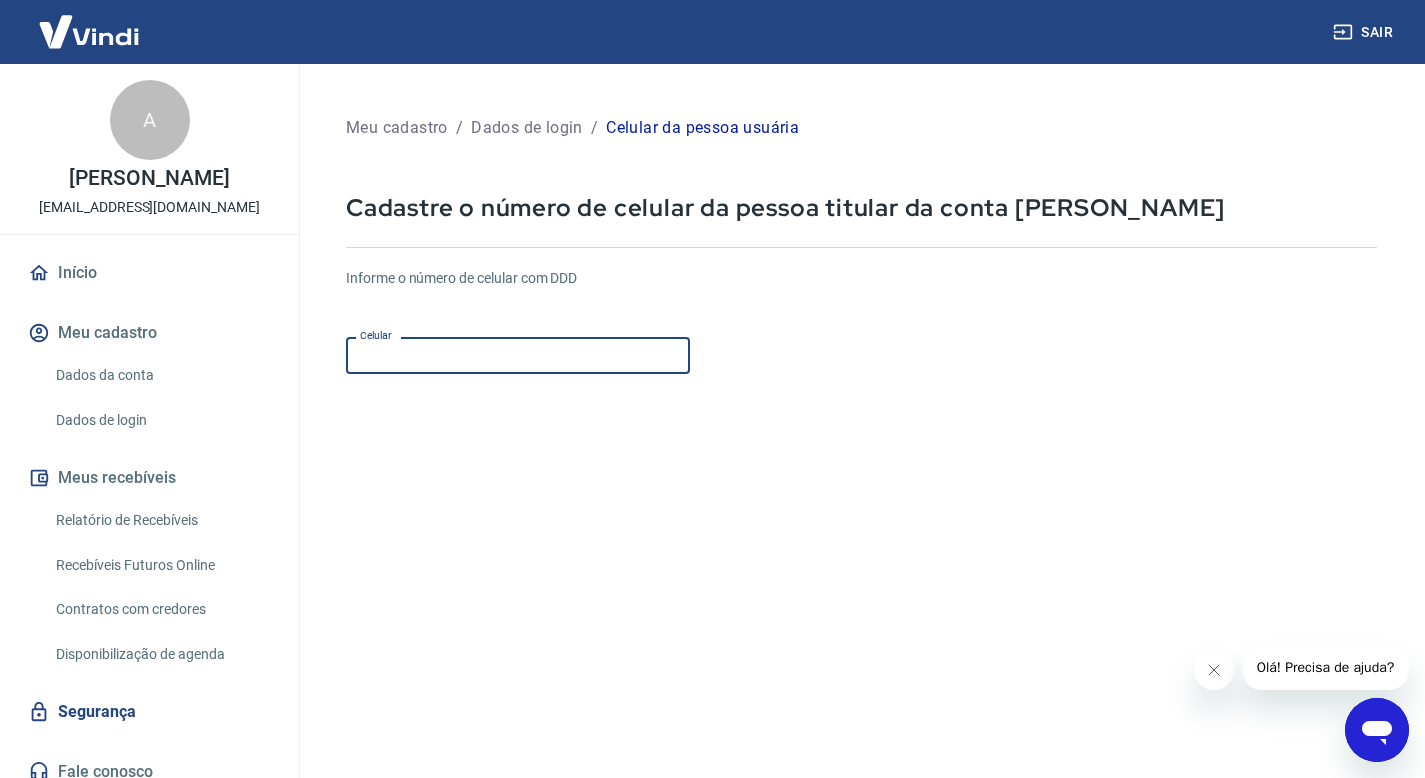 click on "Celular" at bounding box center (518, 355) 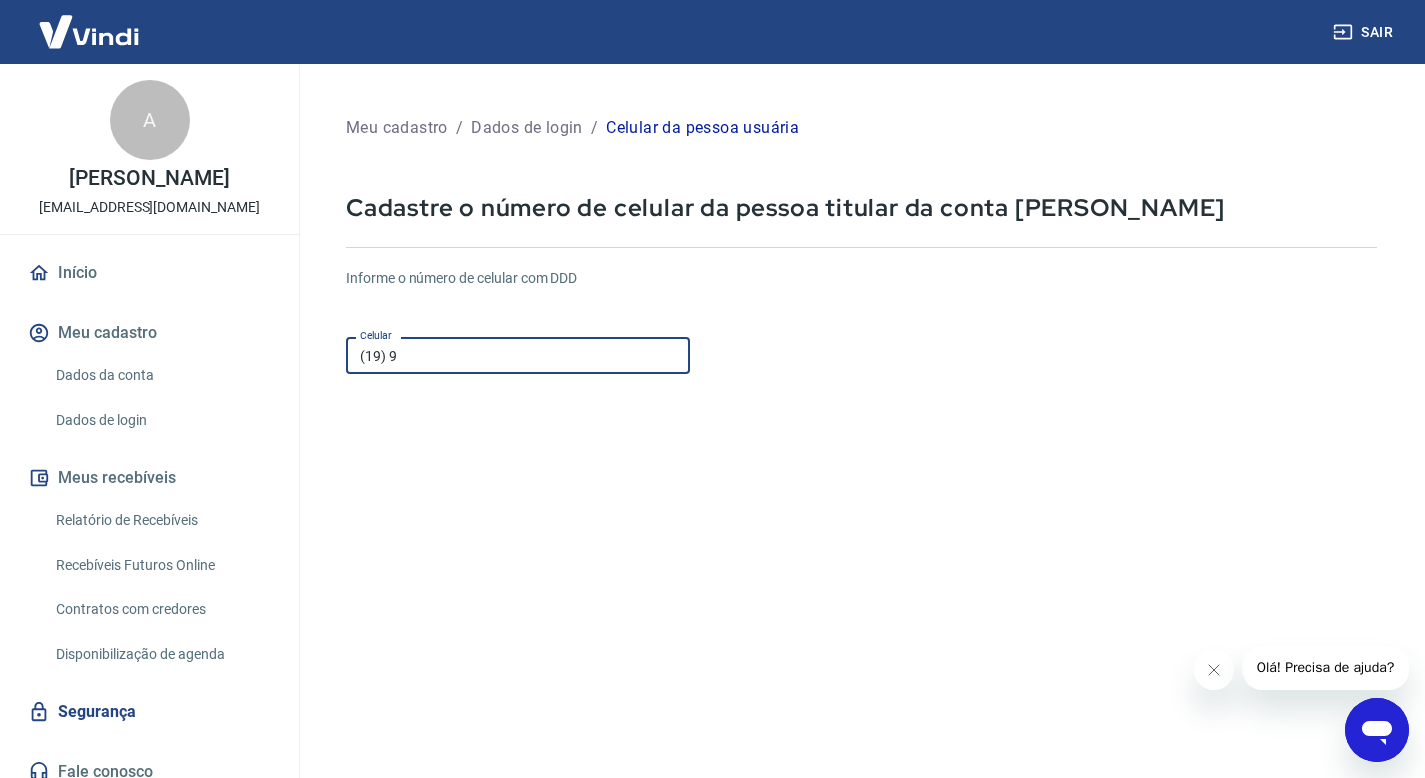 scroll, scrollTop: 0, scrollLeft: 0, axis: both 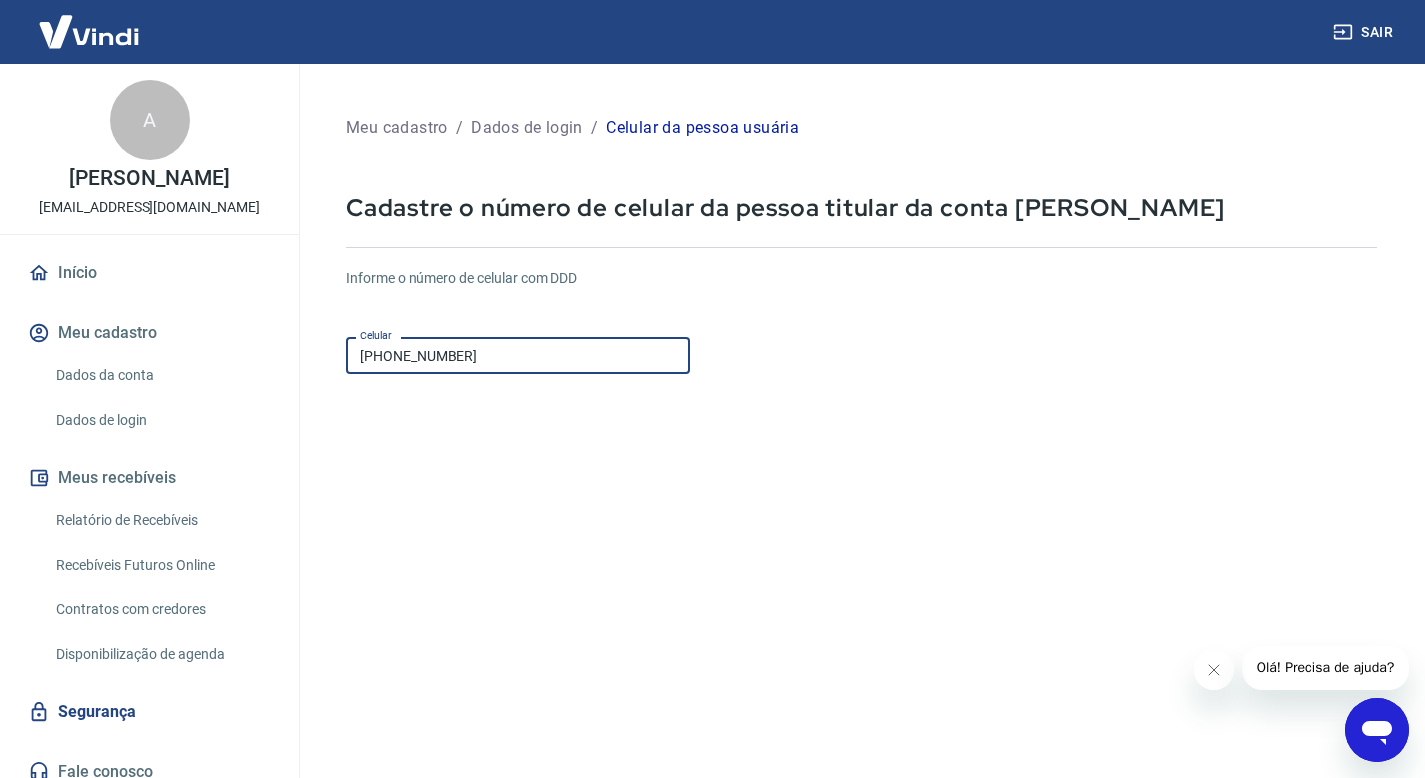 type on "(19) 99606-0591" 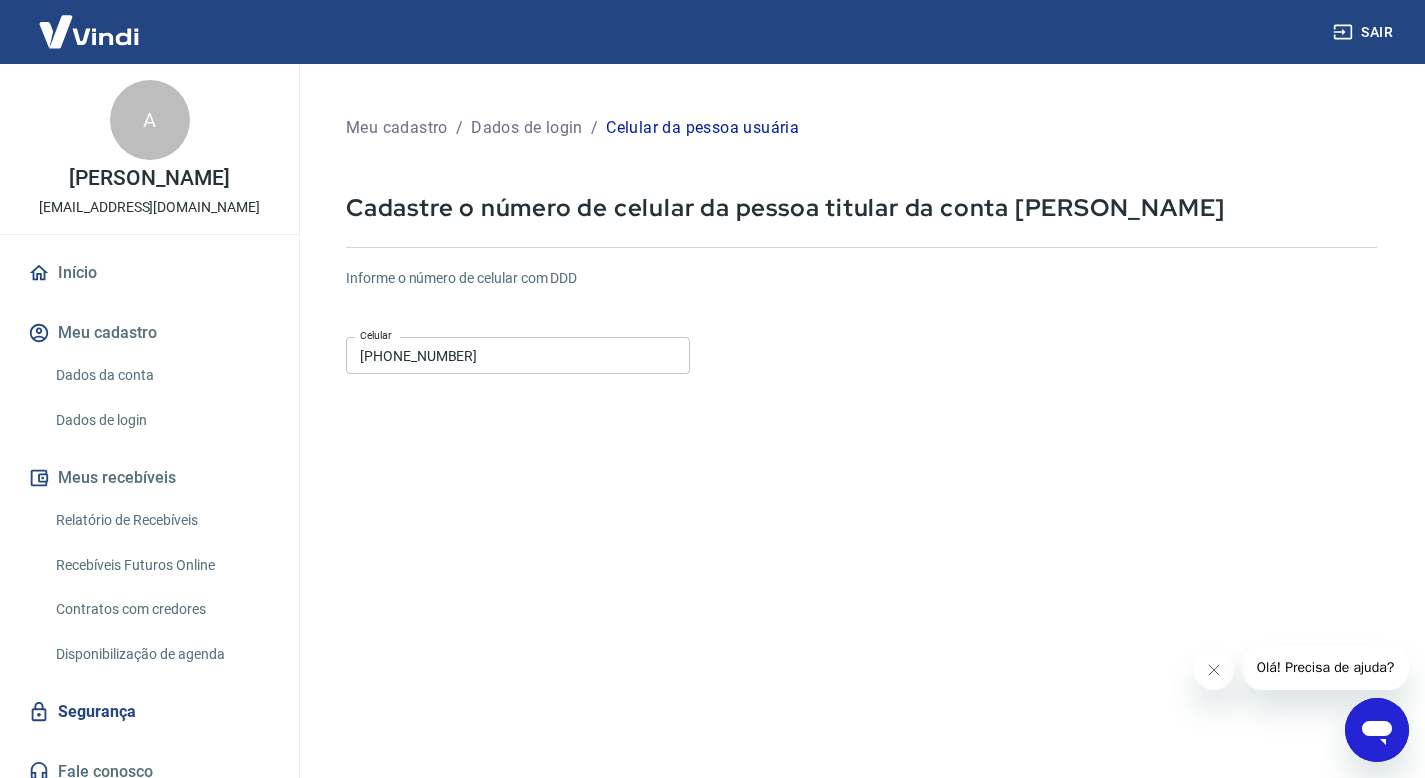 click on "Informe o número de celular com DDD Celular (19) 99606-0591 Celular Continuar Cancelar" at bounding box center (861, 544) 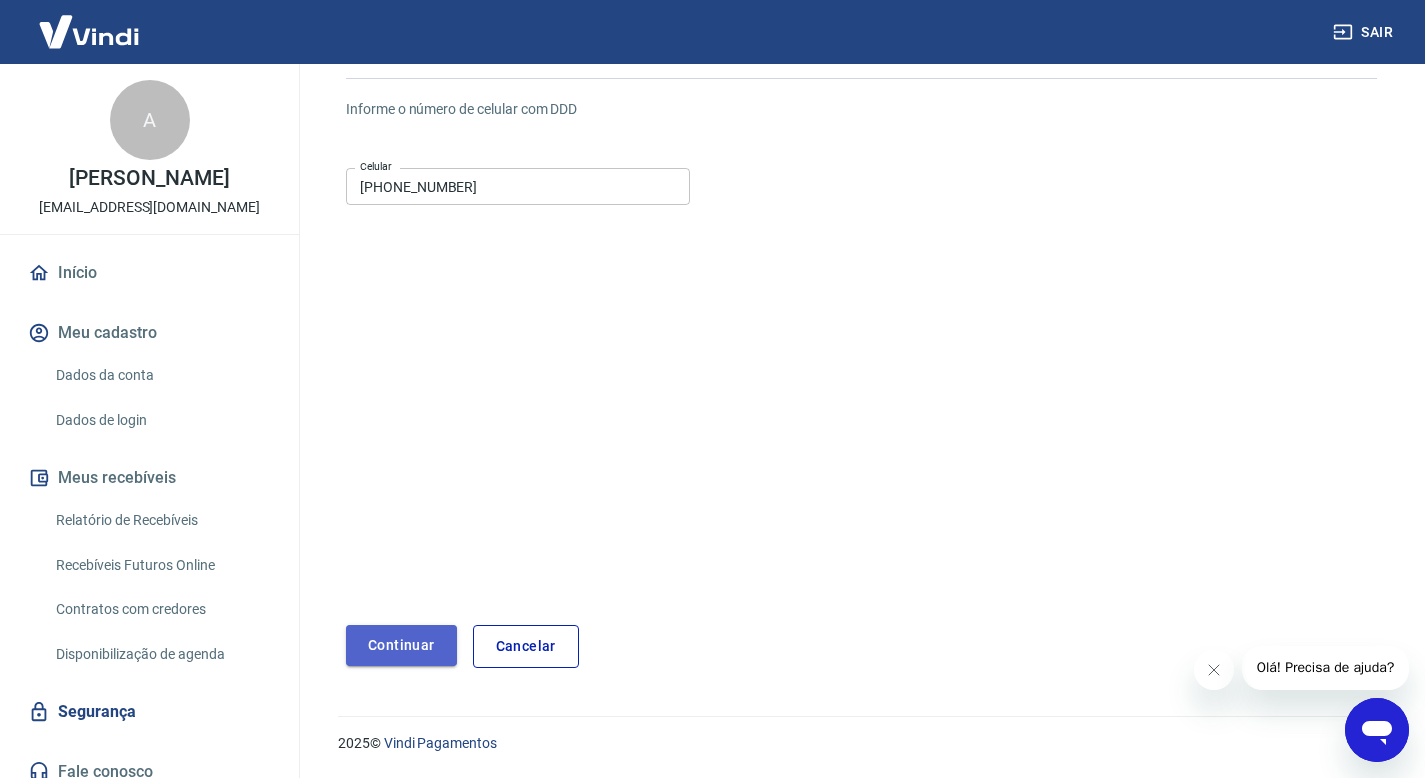 click on "Continuar" at bounding box center [401, 645] 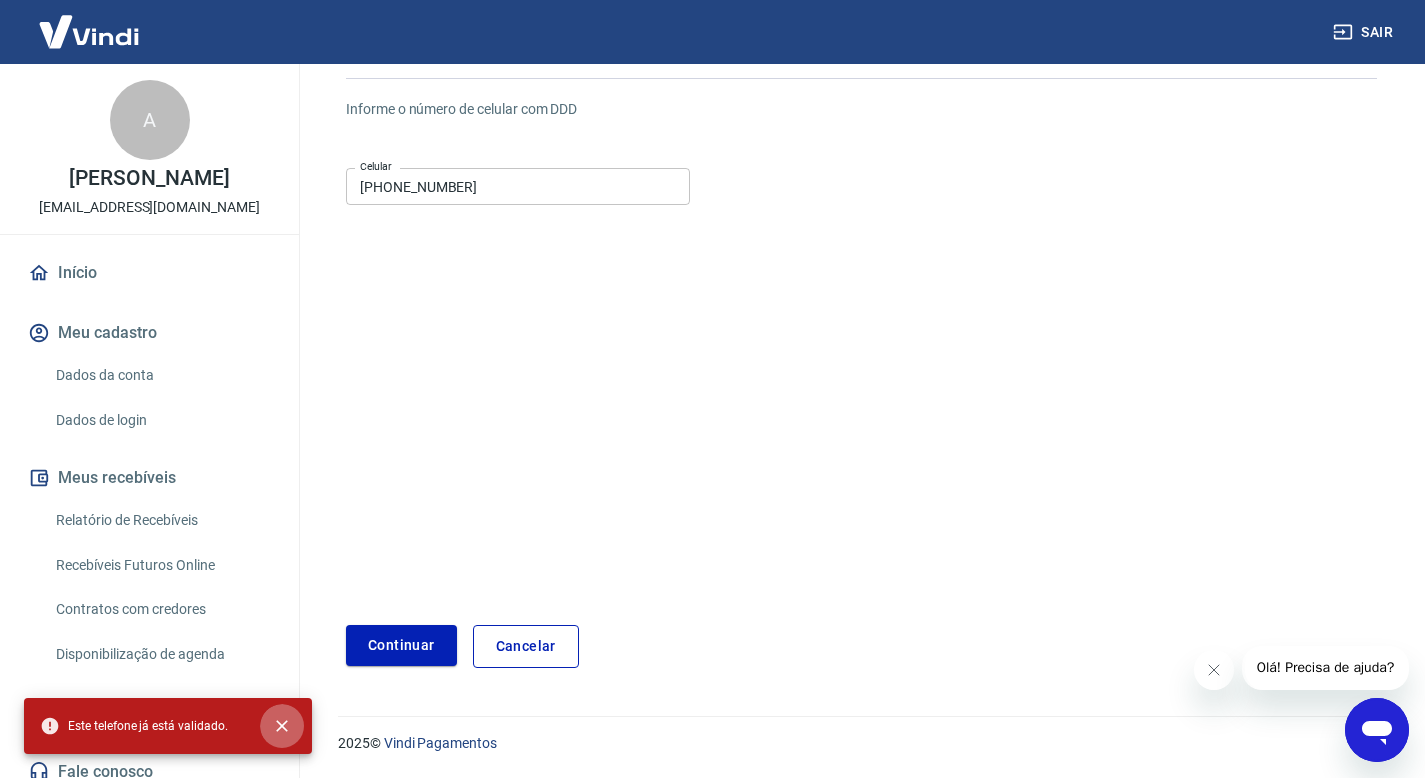 click 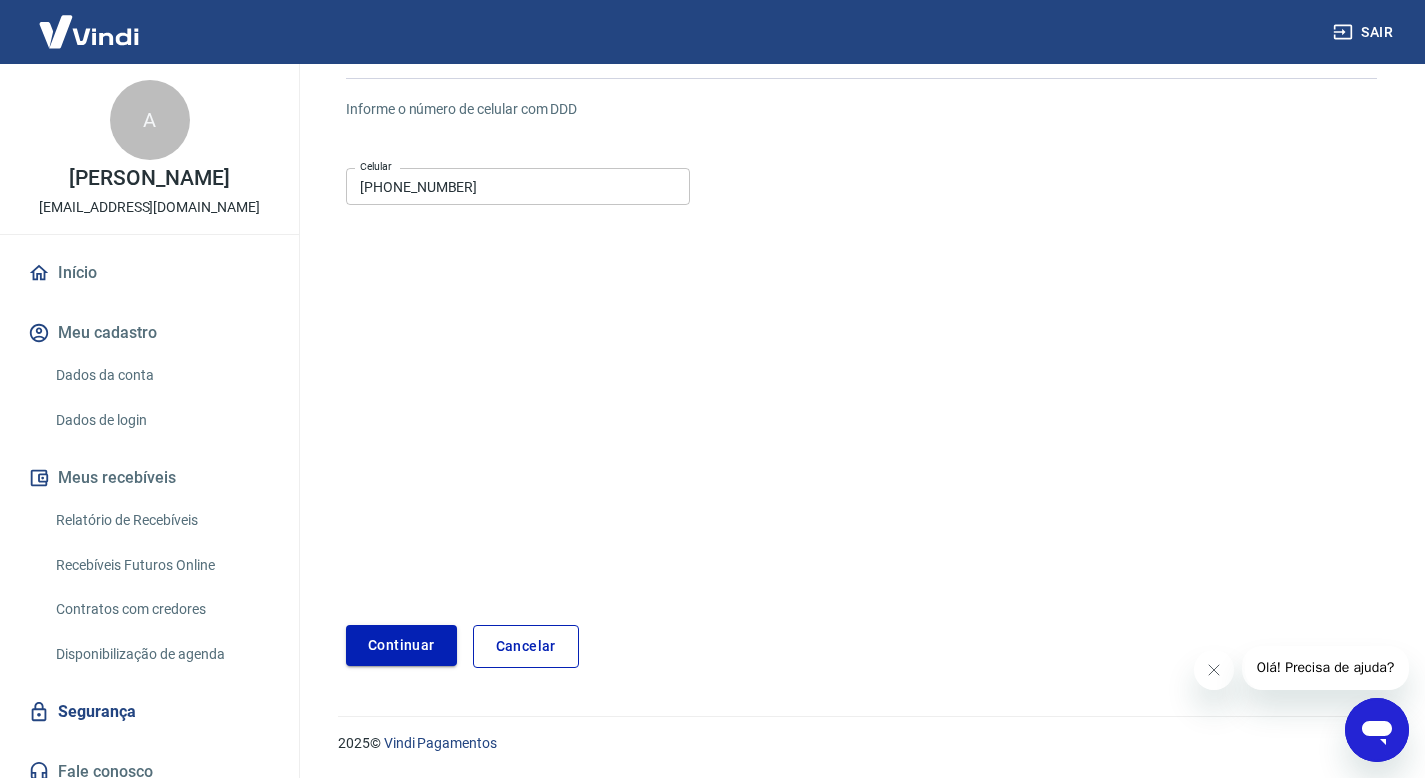 click on "Continuar" at bounding box center (401, 645) 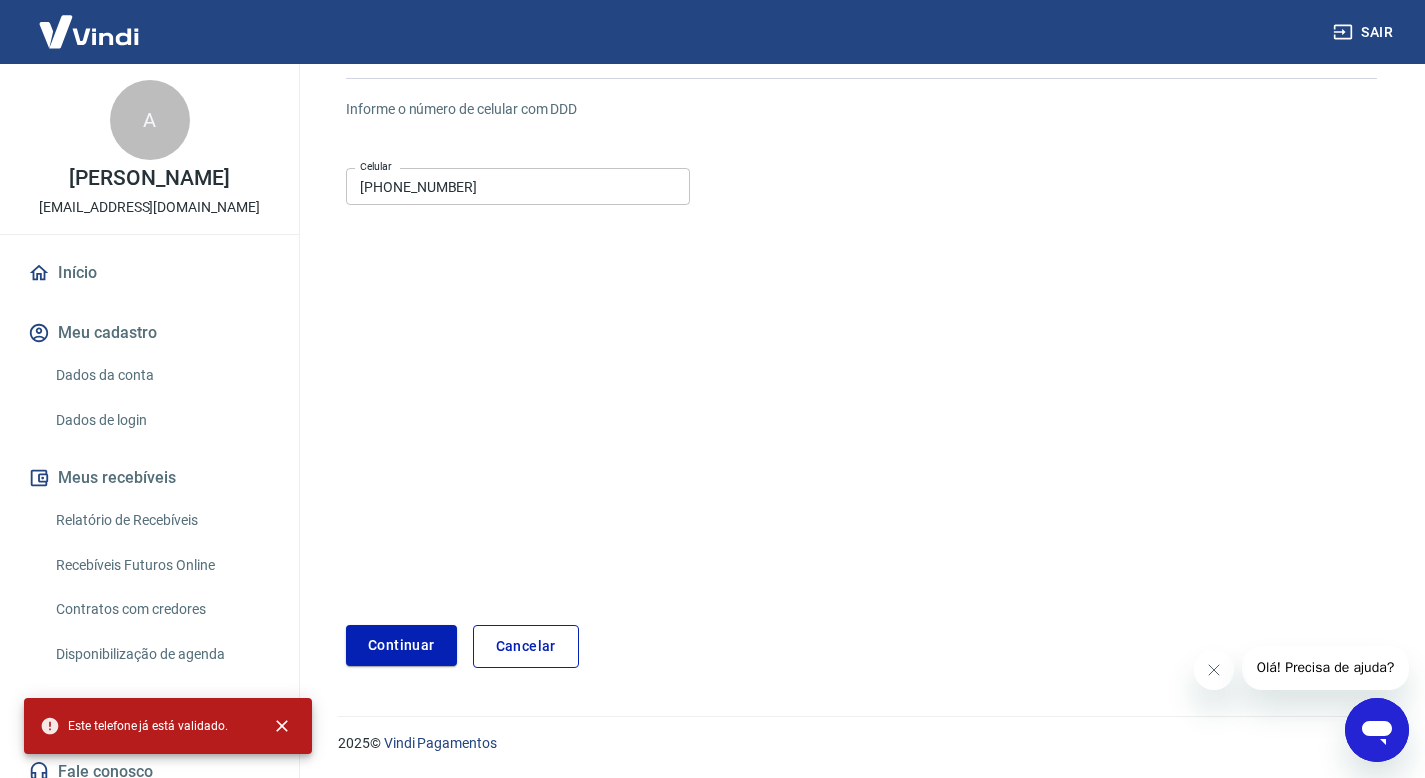 click on "Informe o número de celular com DDD Celular (19) 99606-0591 Celular Continuar Cancelar" at bounding box center (861, 375) 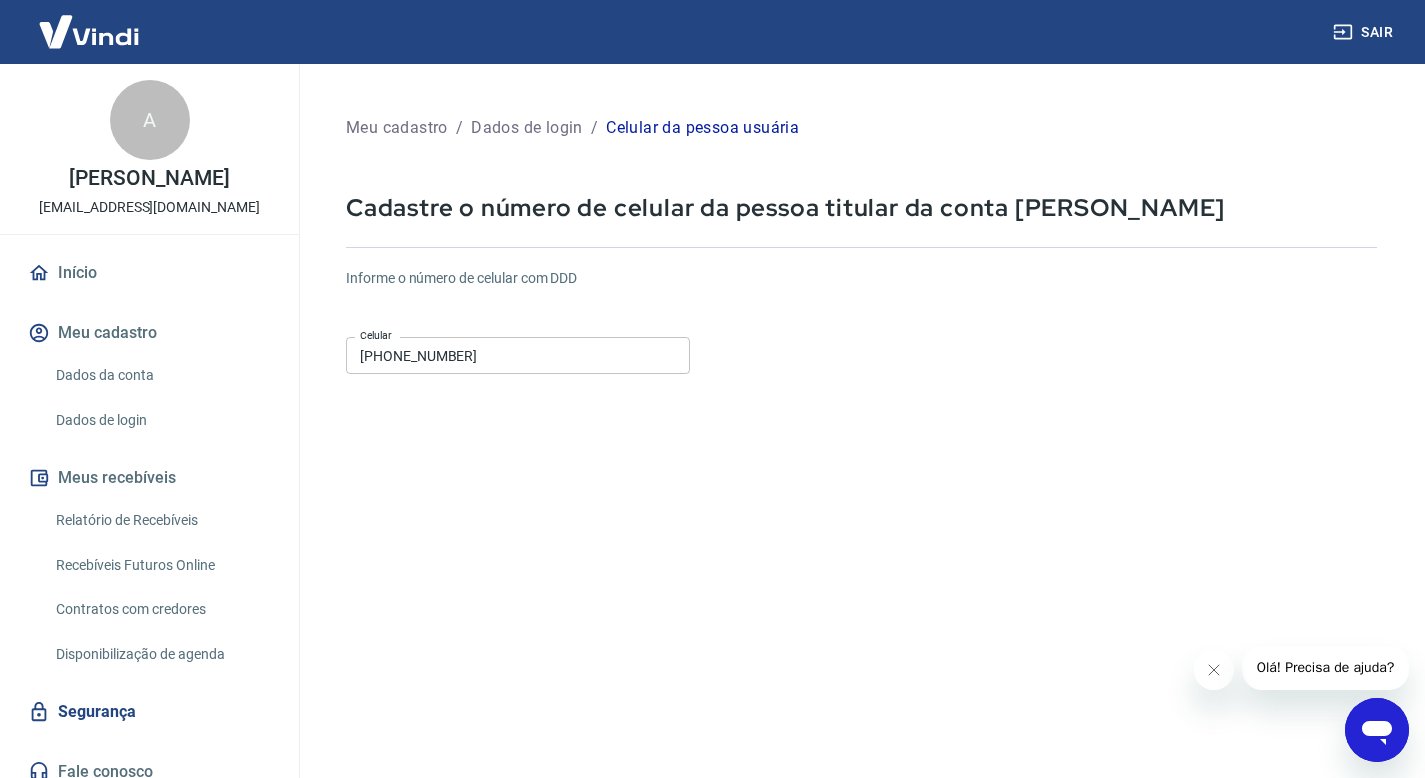 scroll, scrollTop: 169, scrollLeft: 0, axis: vertical 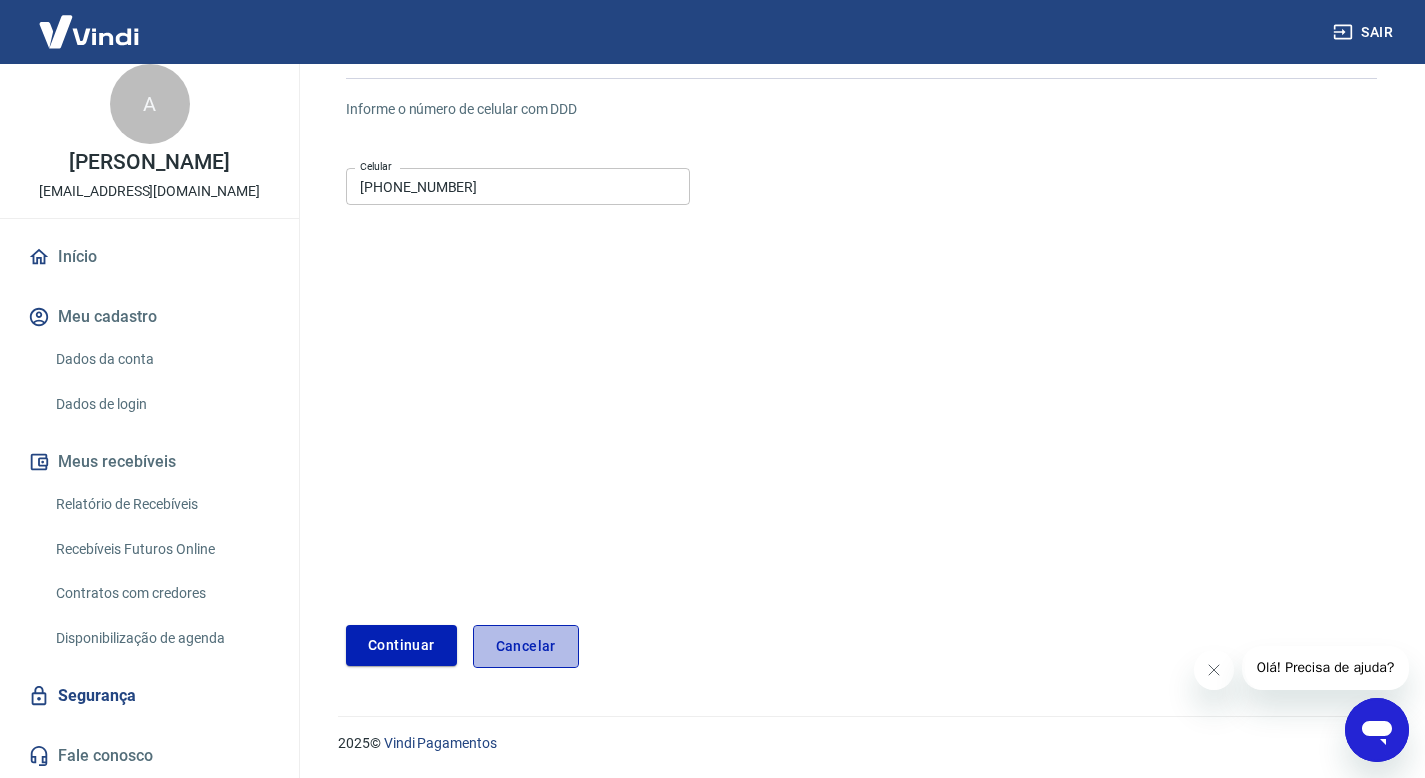 click on "Cancelar" at bounding box center [526, 646] 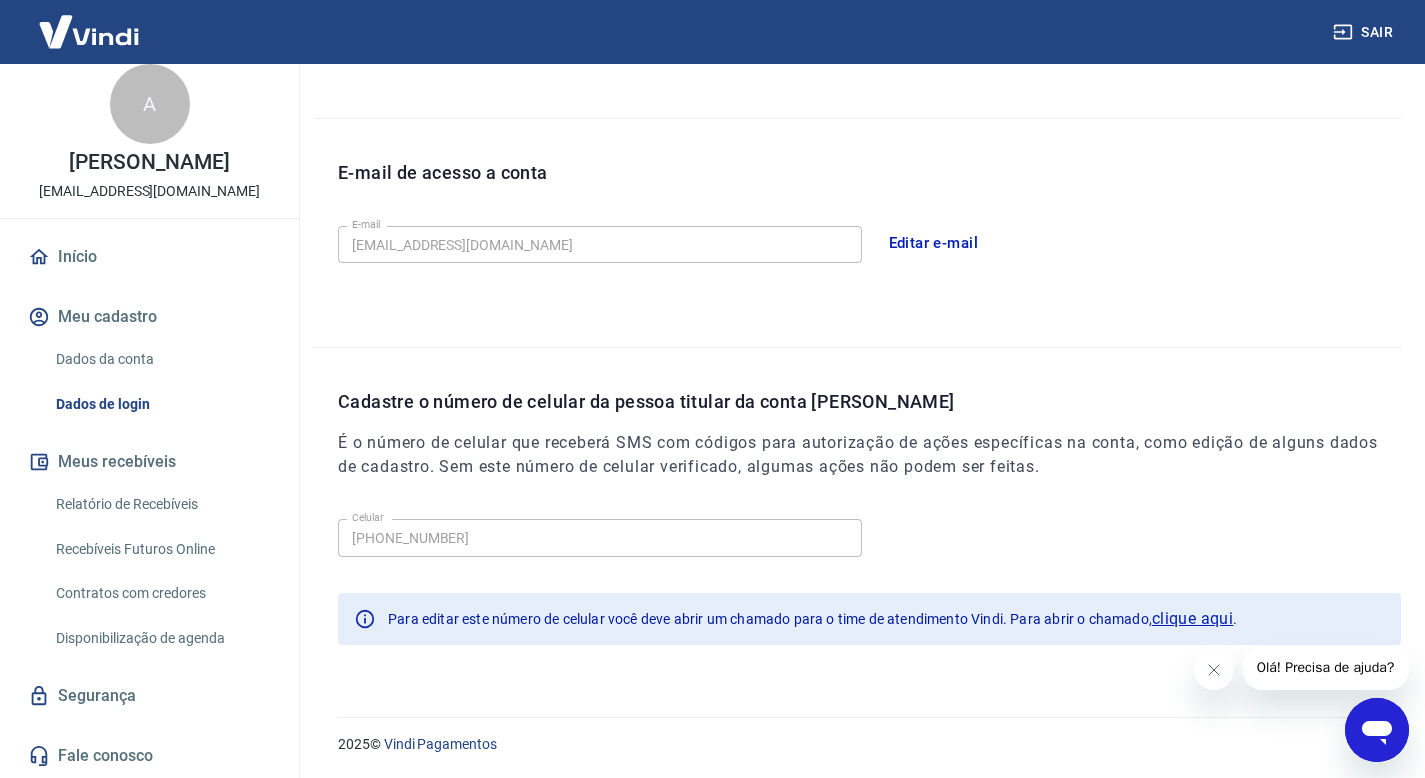 click on "Meu cadastro / Dados de login Dados de login Nome da pessoa usuária Quem acessa e faz movimentações na conta. Pode ser a mesma pessoa titular responsável pela conta ou outra pessoa com permissão para fazer os acessos. A Nome Anderson Quesada Nome Editar Nome E-mail de acesso a conta E-mail andersonqsd@gmail.com E-mail Editar e-mail Cadastre o número de celular da pessoa titular da conta Vindi É o número de celular que receberá SMS com códigos para autorização de ações específicas na conta, como edição de alguns dados de cadastro. Sem este número de celular verificado, algumas ações não podem ser feitas. Celular (19) 99606-0591 Celular Para editar este número de celular você deve abrir um chamado para o time de atendimento Vindi. Para abrir o chamado,  clique aqui ." at bounding box center [857, 135] 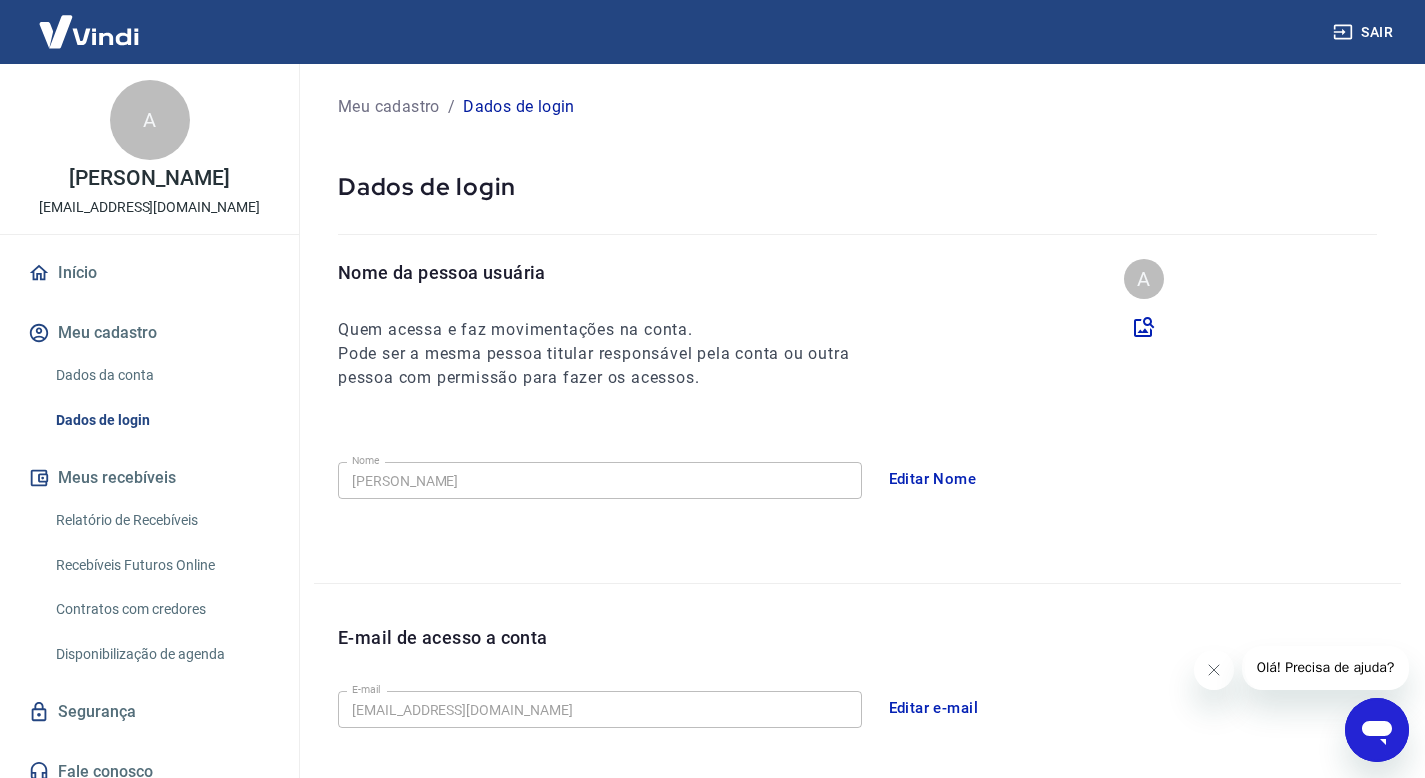 scroll, scrollTop: 0, scrollLeft: 0, axis: both 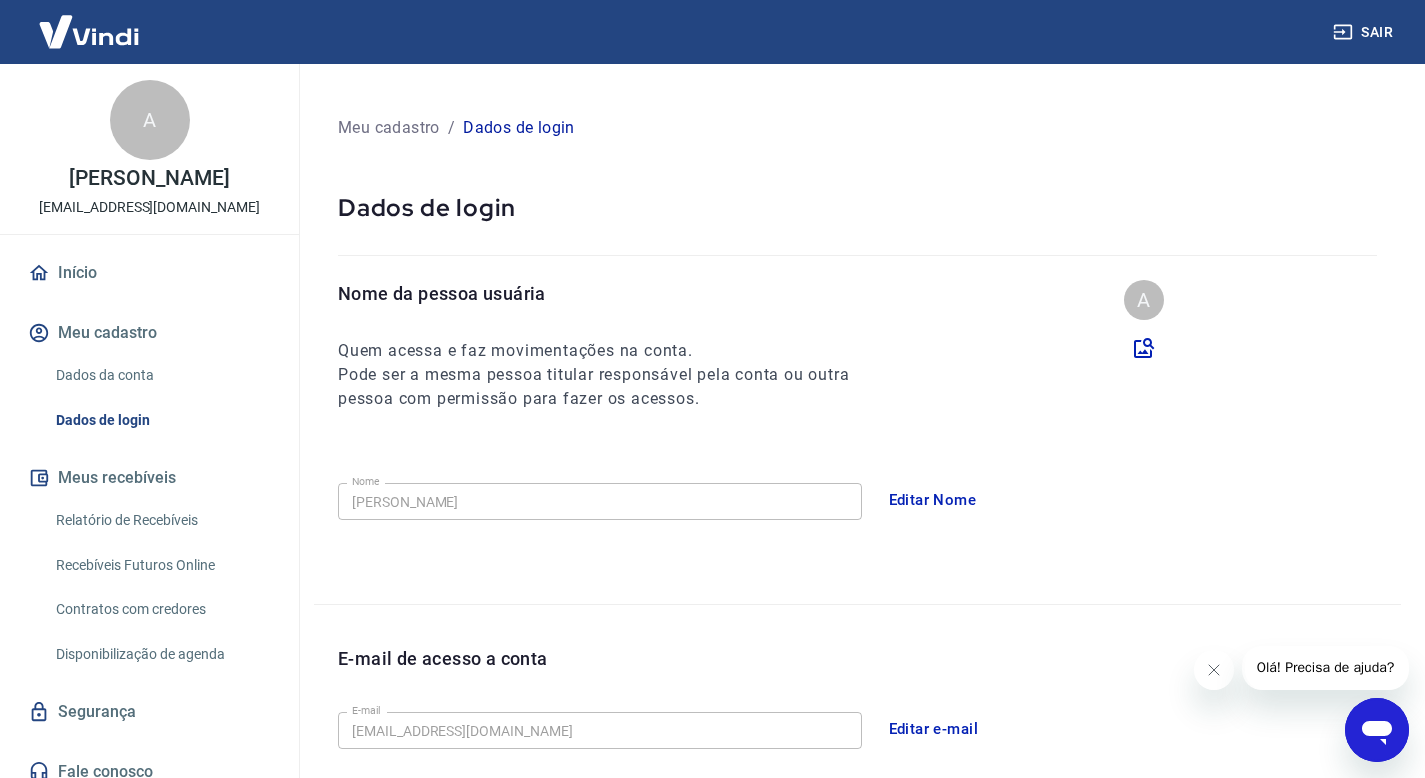 click on "Início" at bounding box center (149, 273) 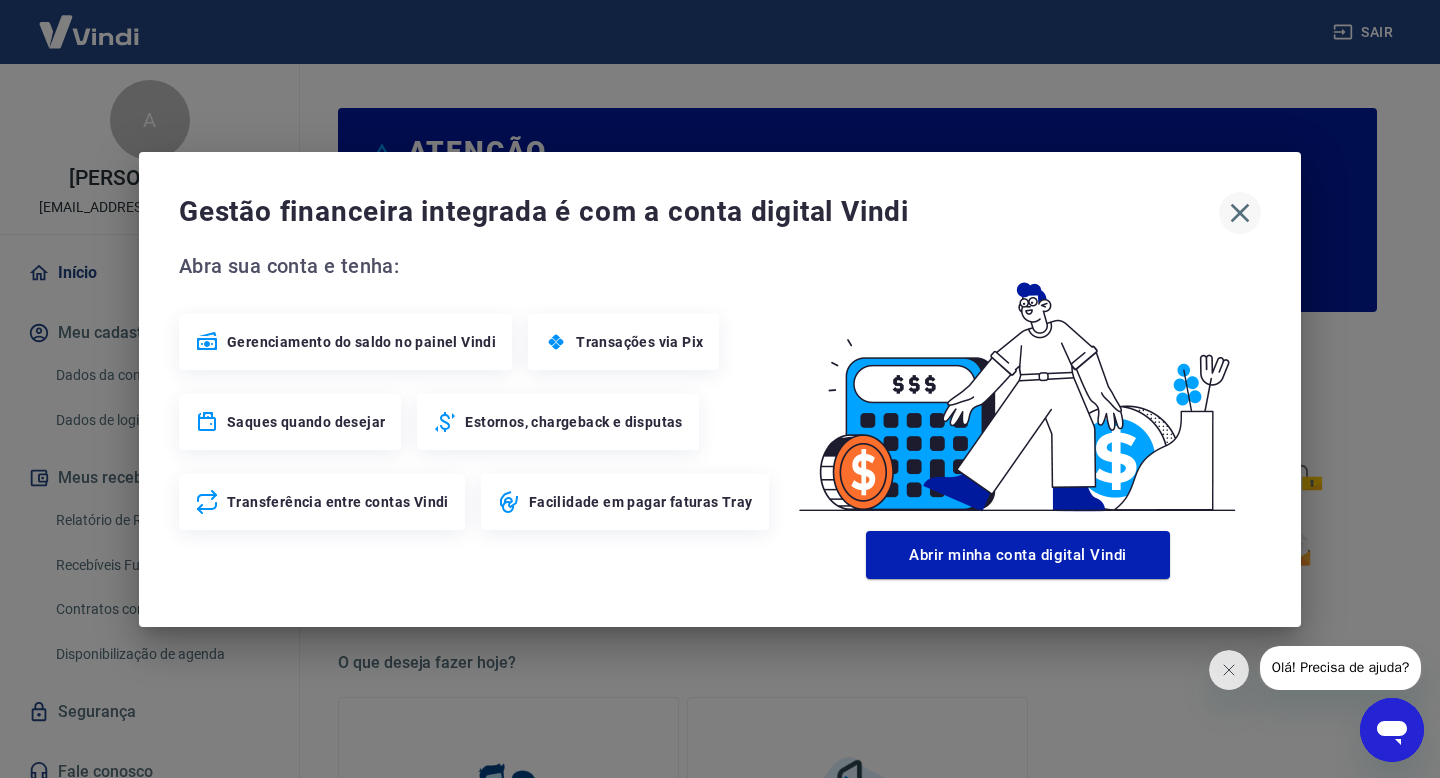 click 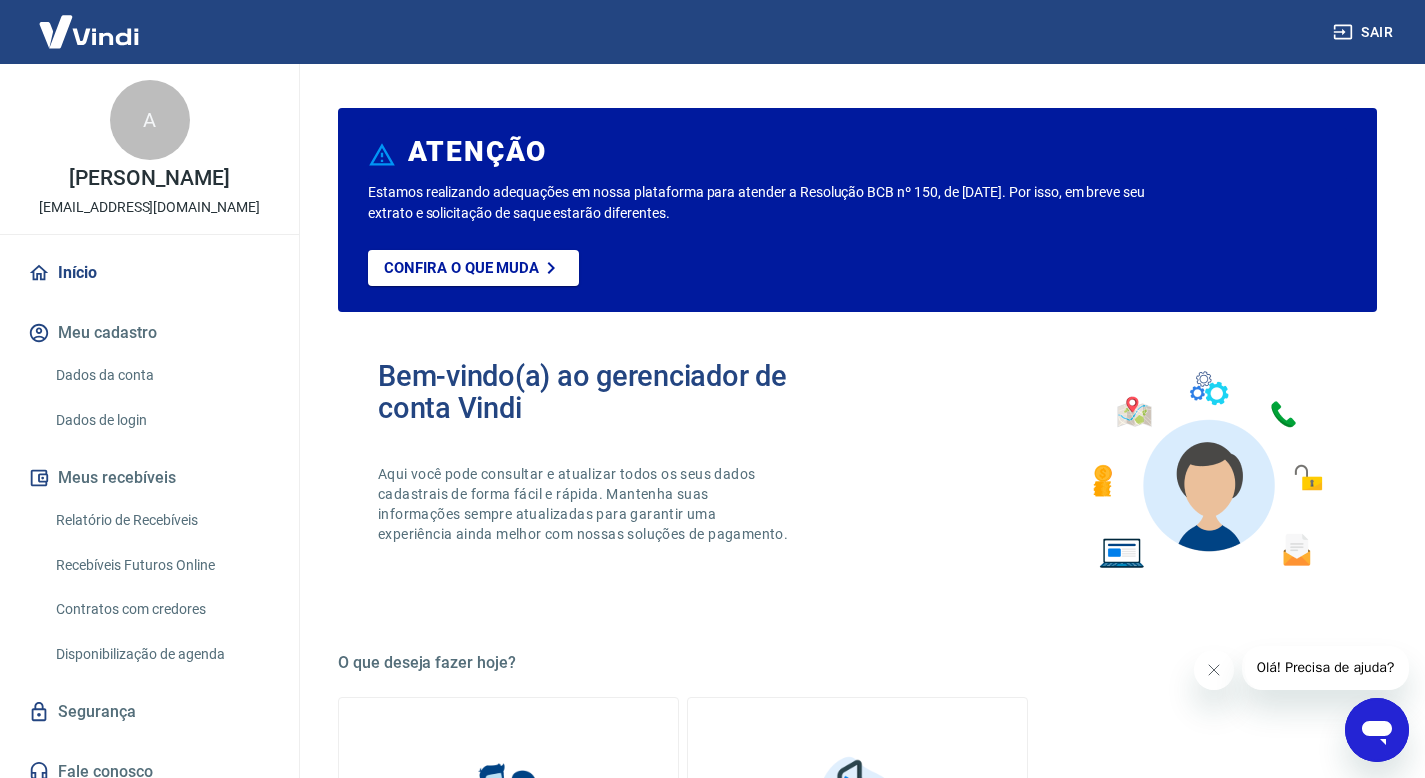 scroll, scrollTop: 16, scrollLeft: 0, axis: vertical 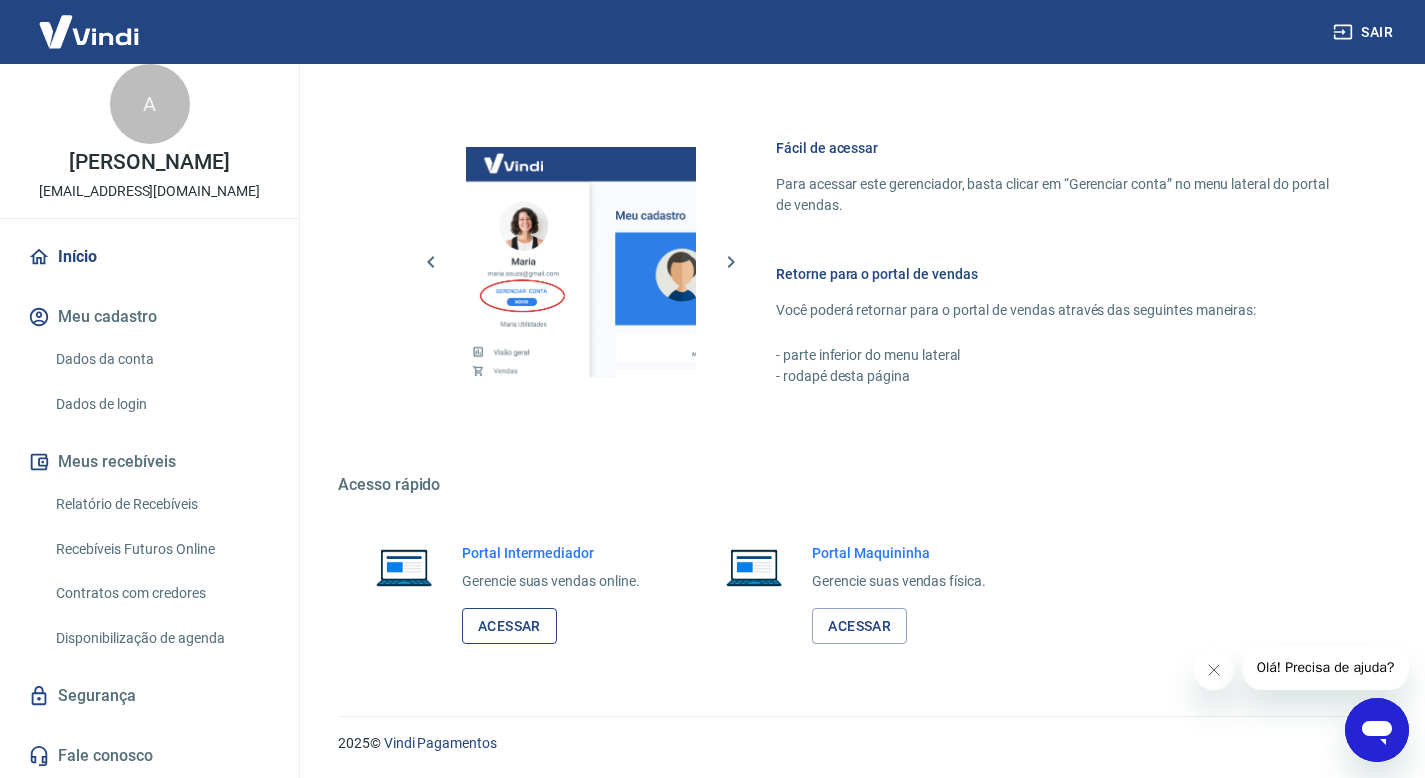 click on "Acessar" at bounding box center [509, 626] 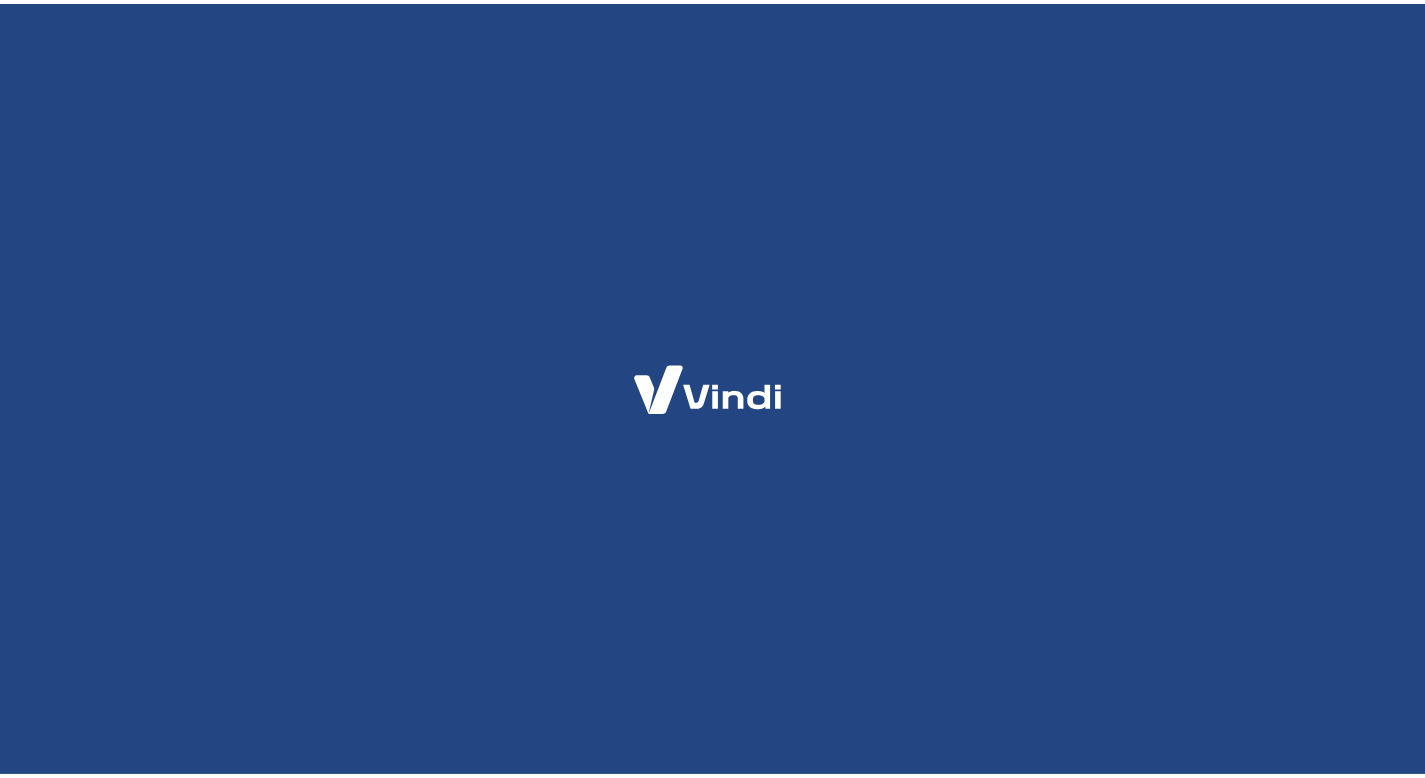 scroll, scrollTop: 0, scrollLeft: 0, axis: both 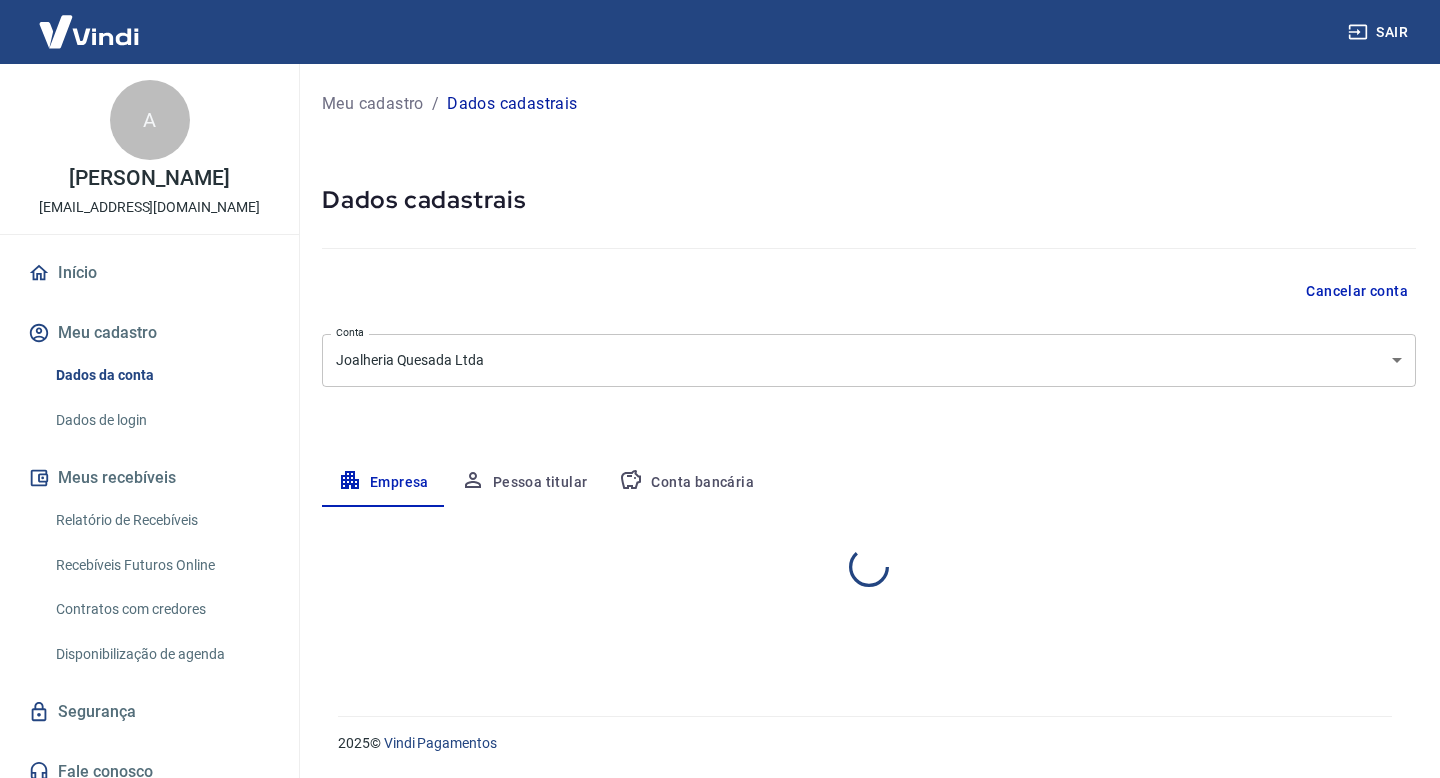 select on "SP" 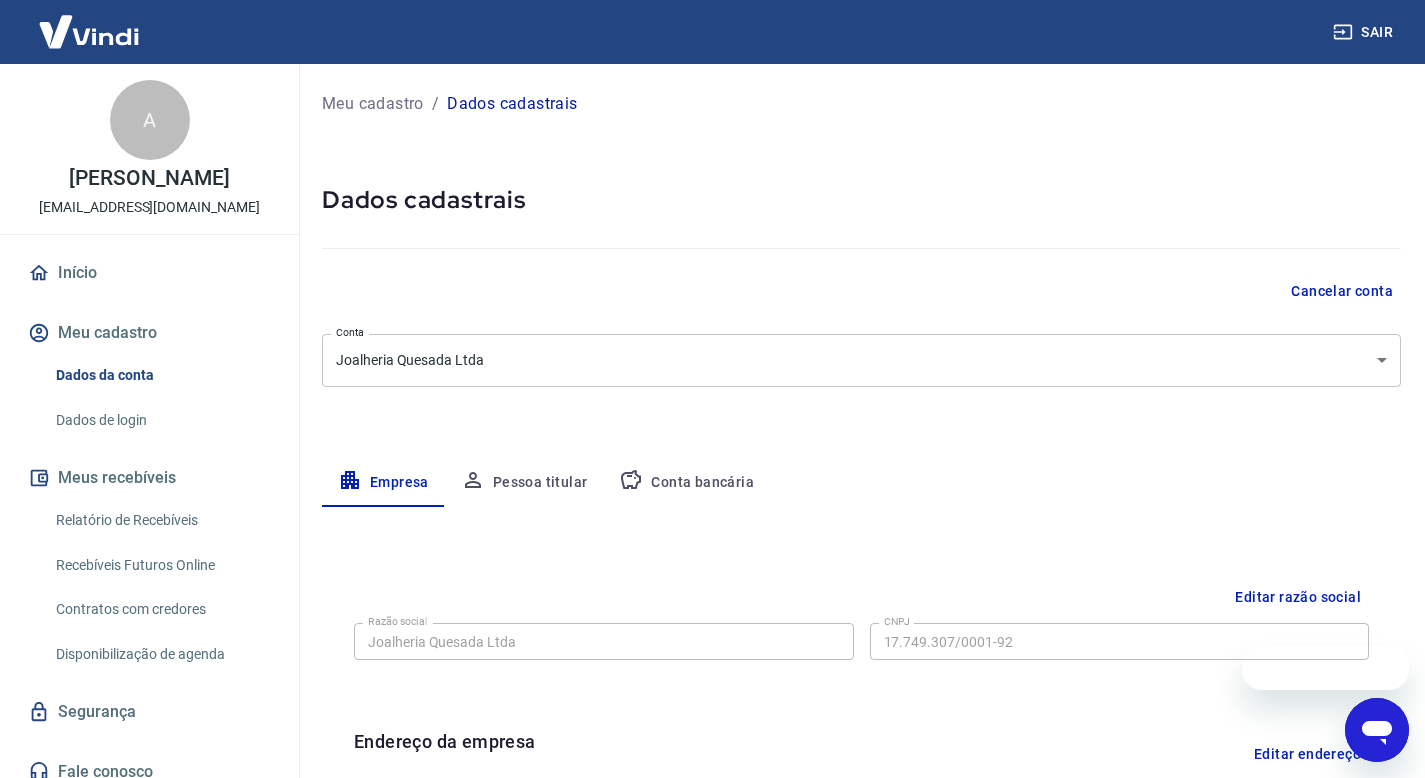 scroll, scrollTop: 0, scrollLeft: 0, axis: both 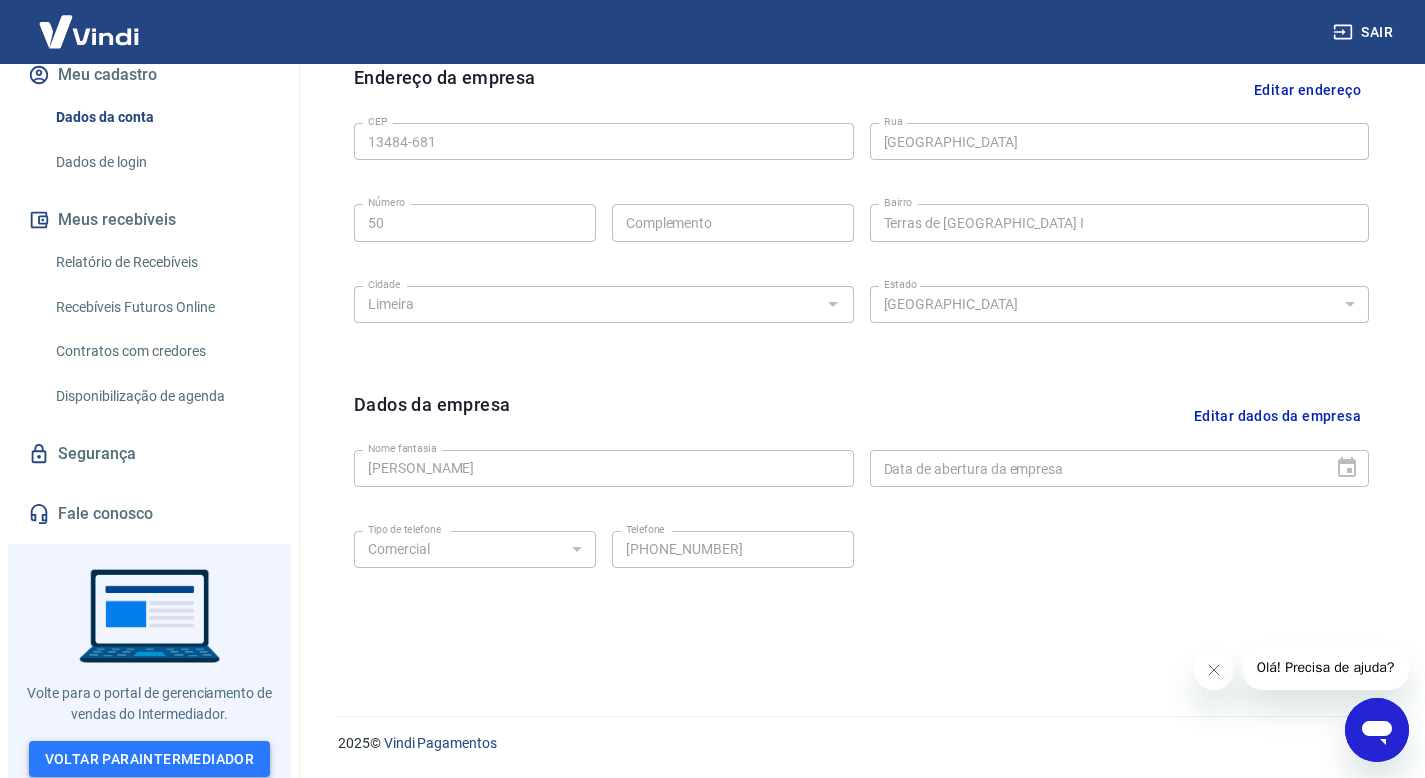click on "Voltar para  Intermediador" at bounding box center (150, 759) 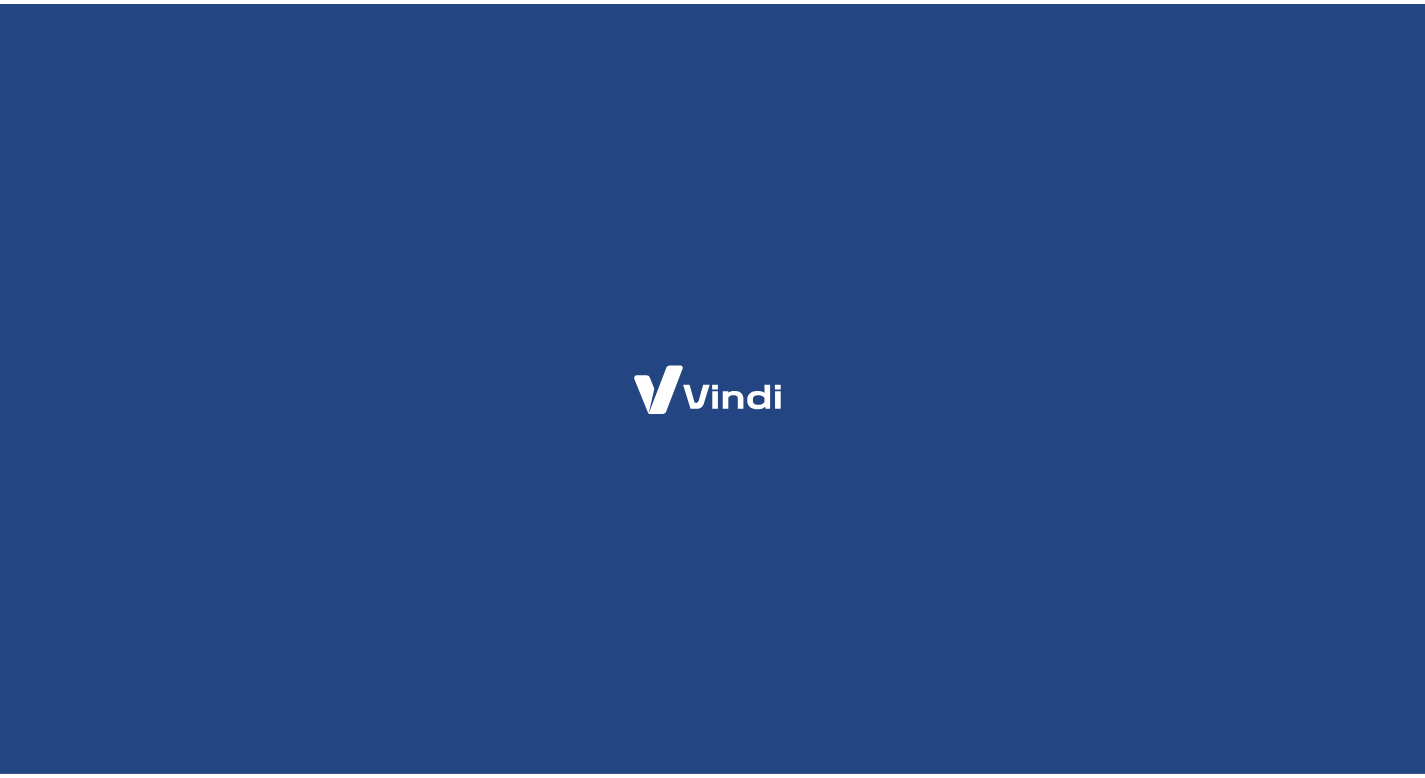 scroll, scrollTop: 0, scrollLeft: 0, axis: both 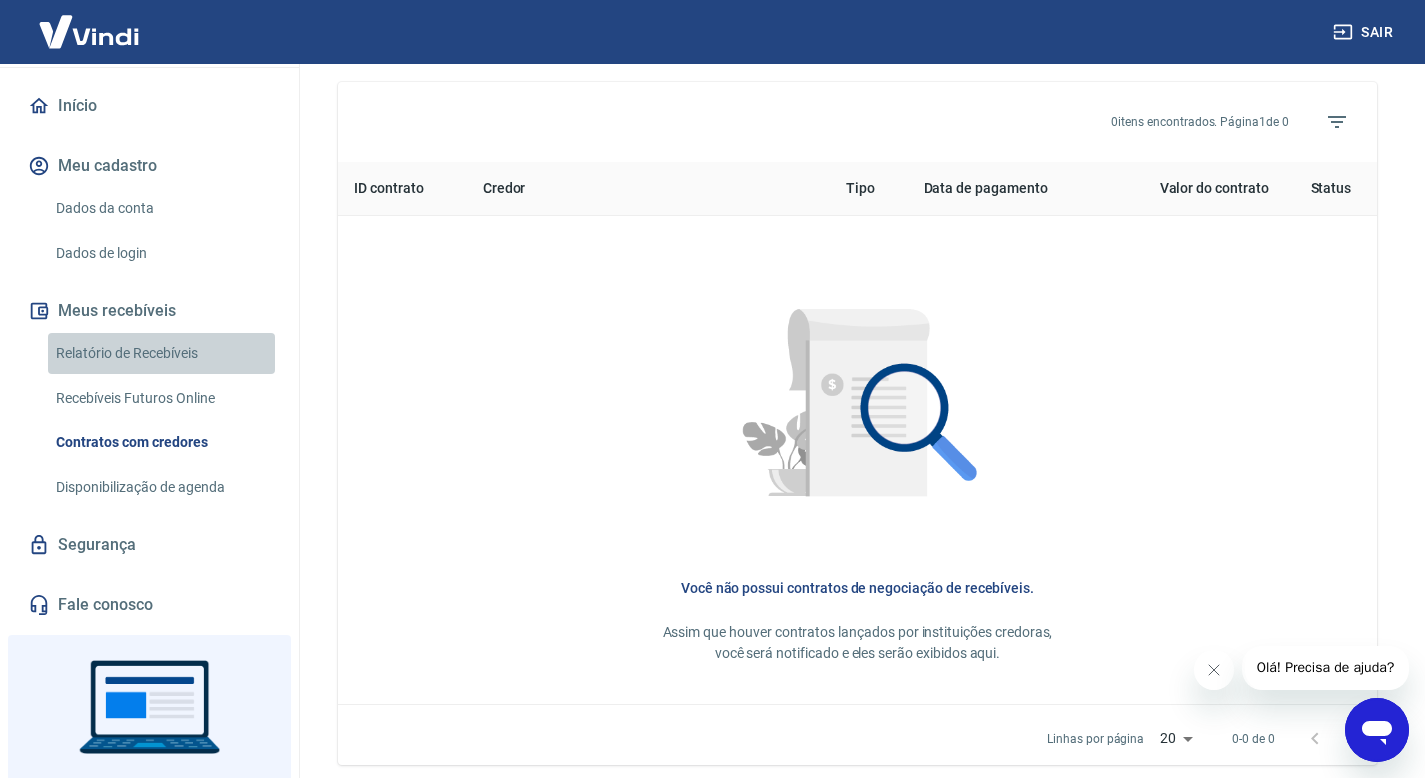 click on "Relatório de Recebíveis" at bounding box center [161, 353] 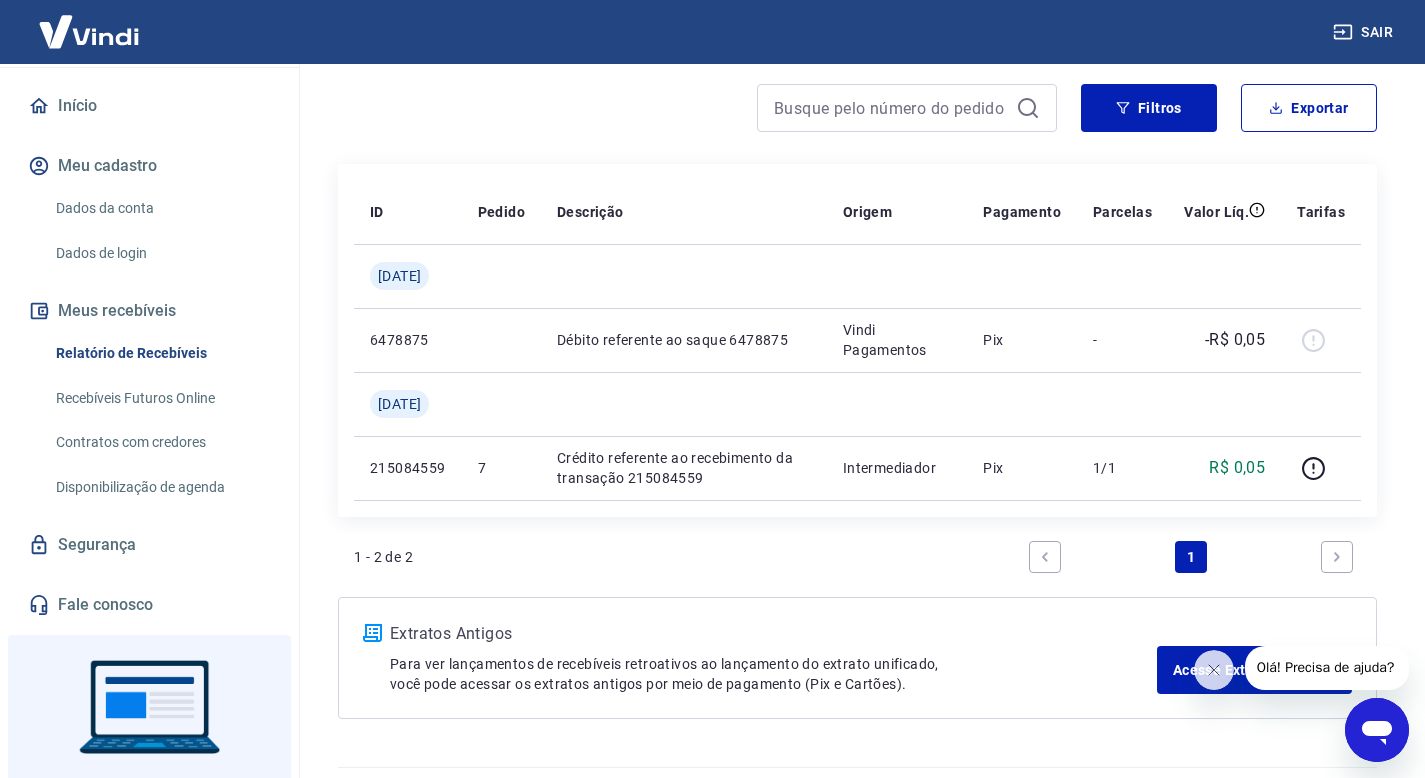 scroll, scrollTop: 215, scrollLeft: 0, axis: vertical 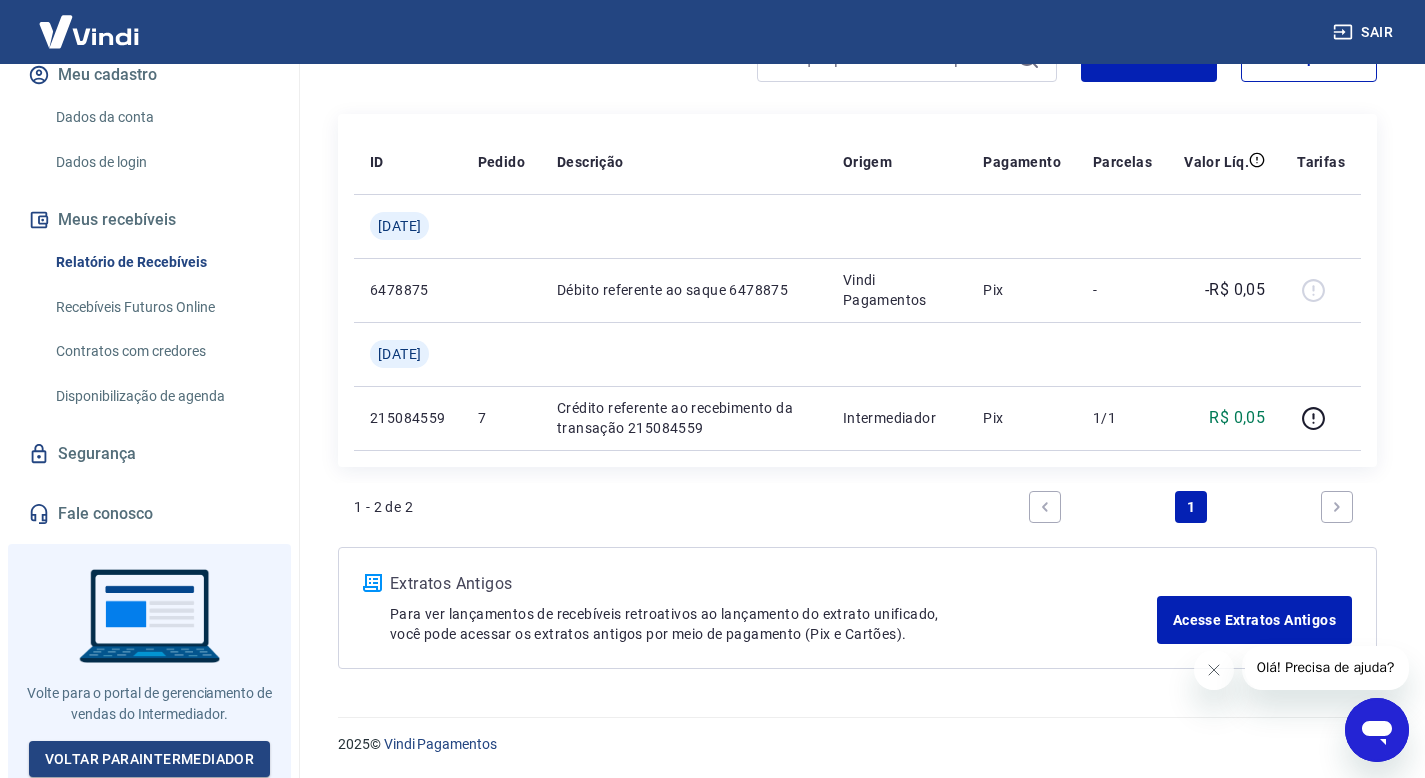 click on "Fale conosco" at bounding box center [149, 514] 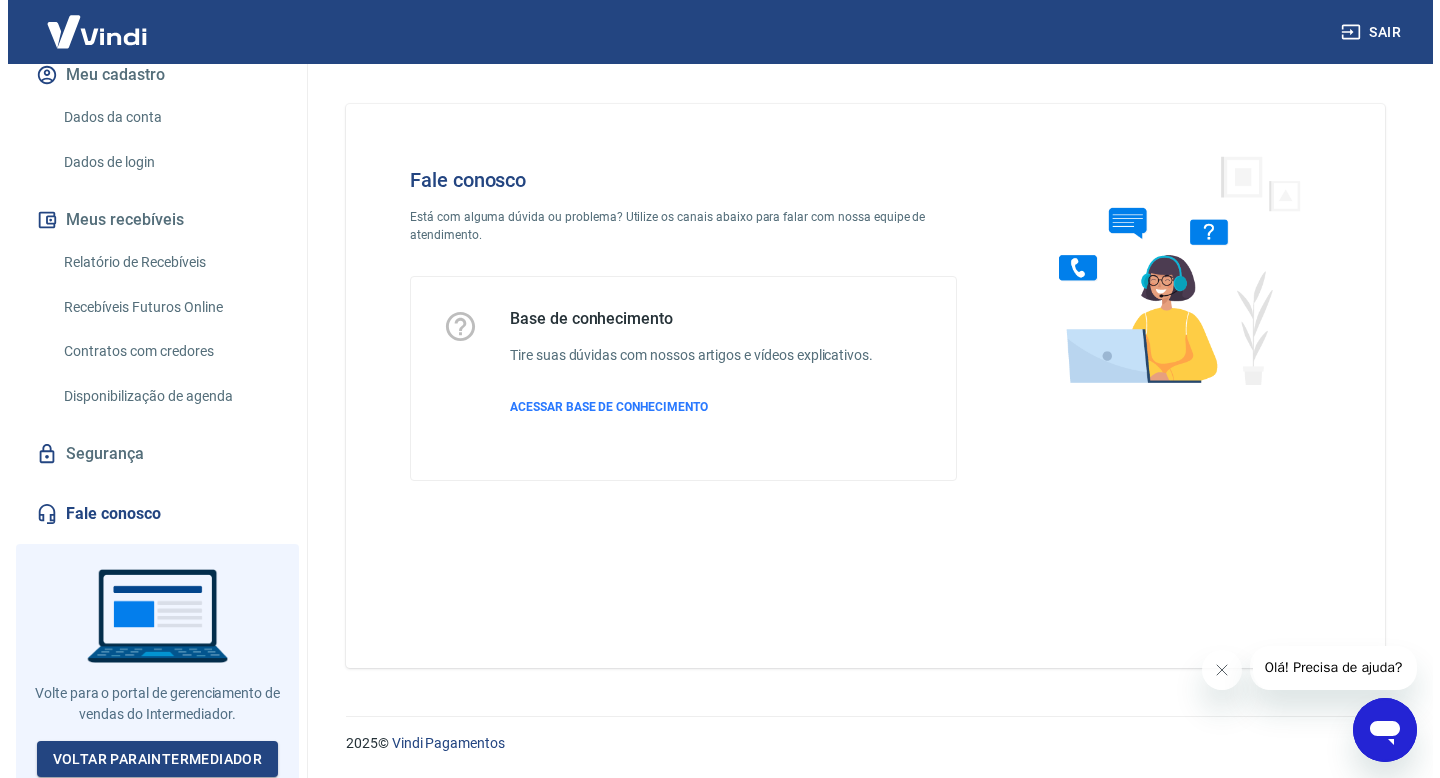 scroll, scrollTop: 0, scrollLeft: 0, axis: both 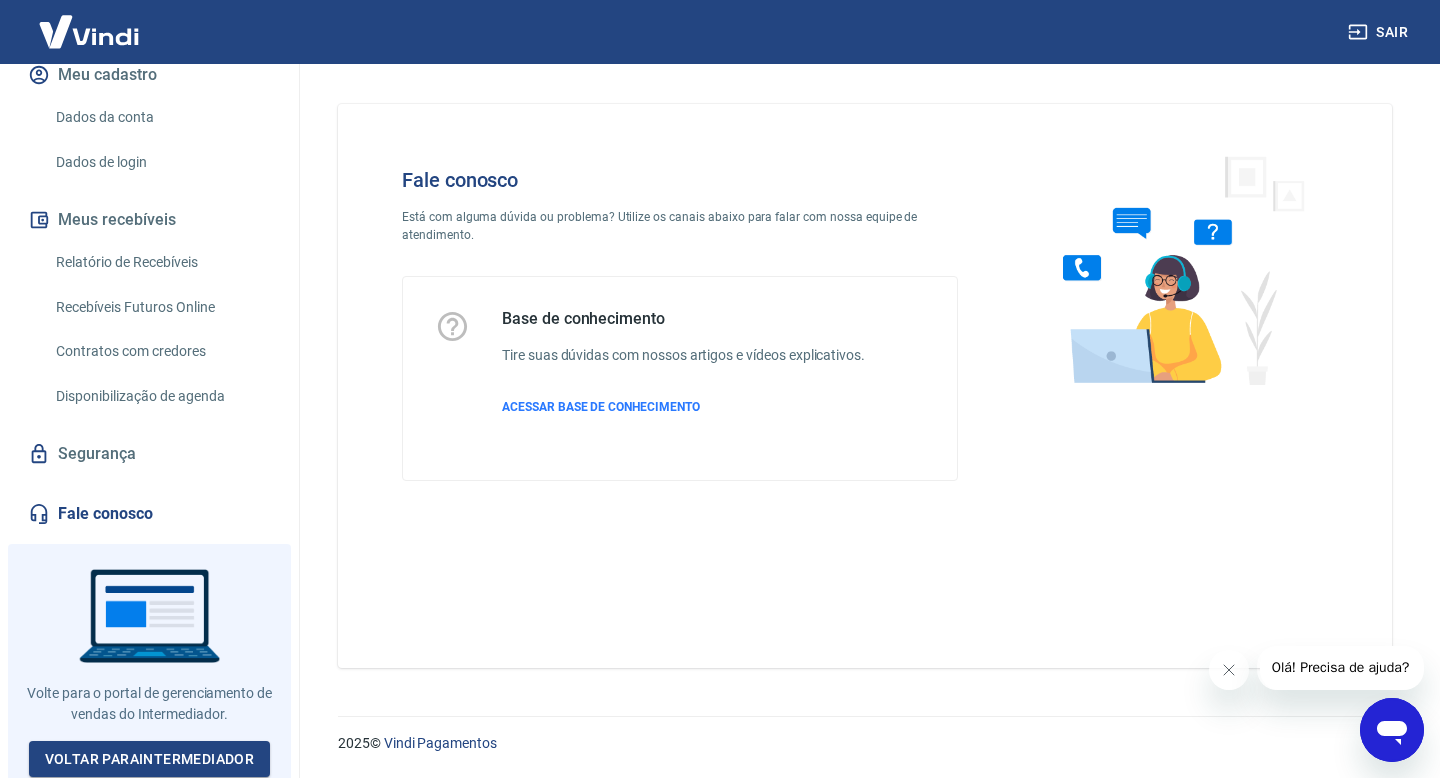 click on "Olá! Precisa de ajuda?" at bounding box center [1341, 668] 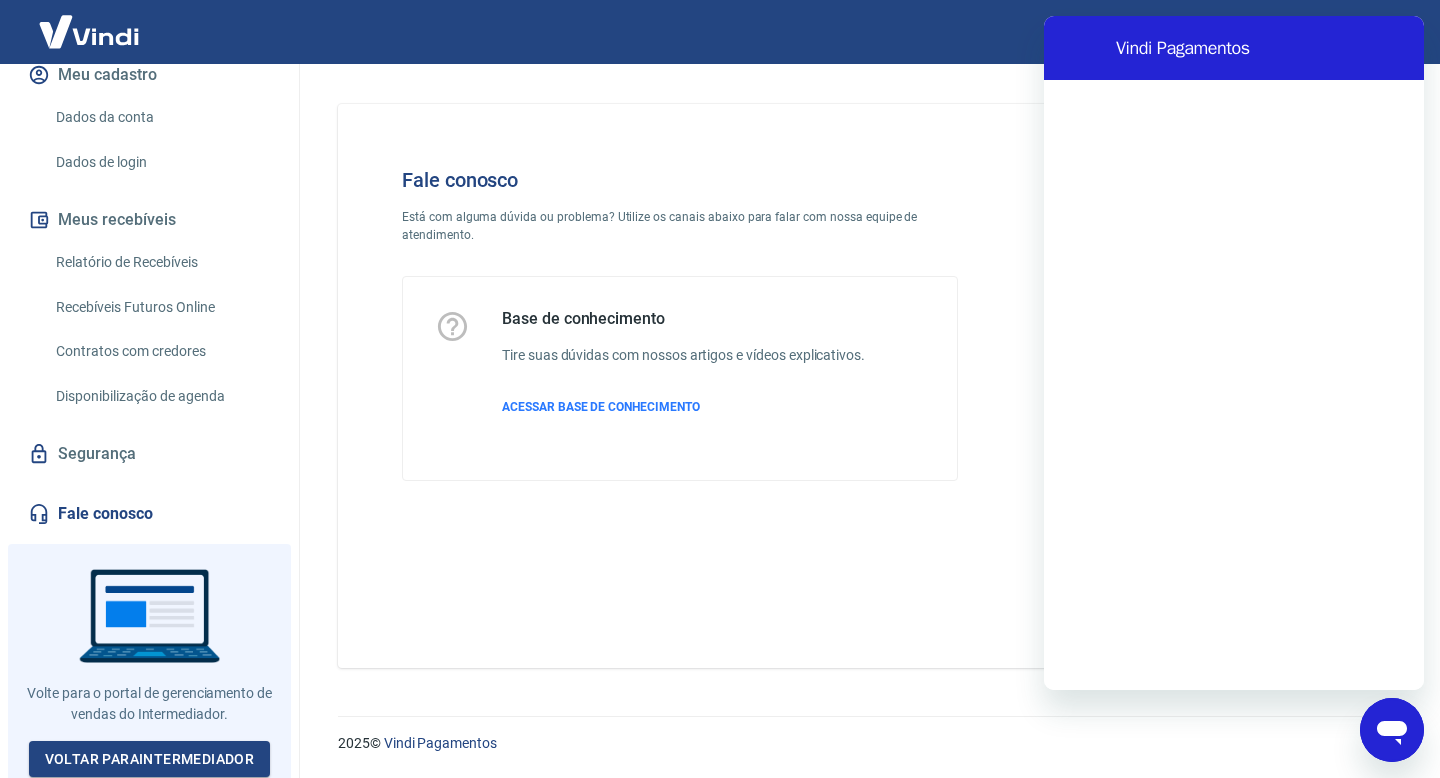 scroll, scrollTop: 0, scrollLeft: 0, axis: both 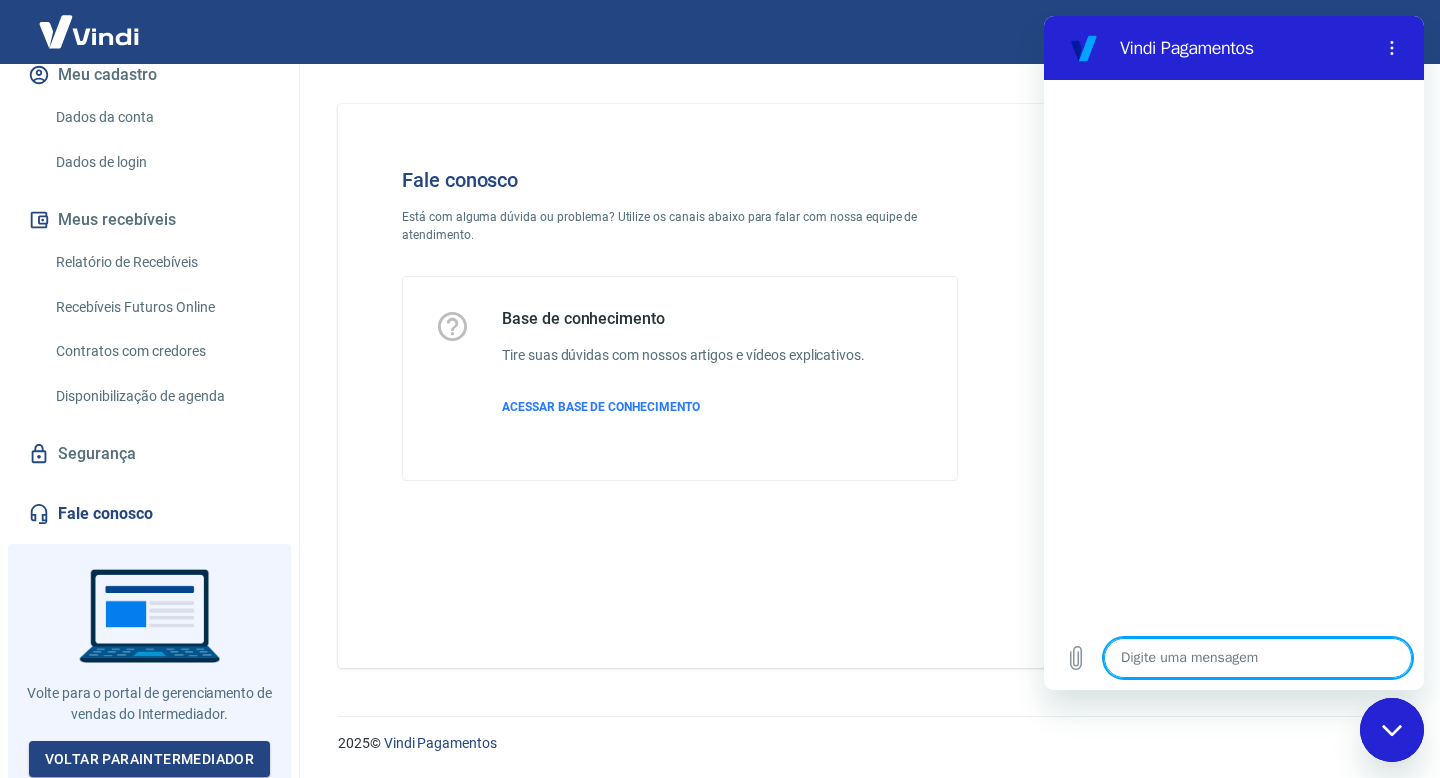 type on "O" 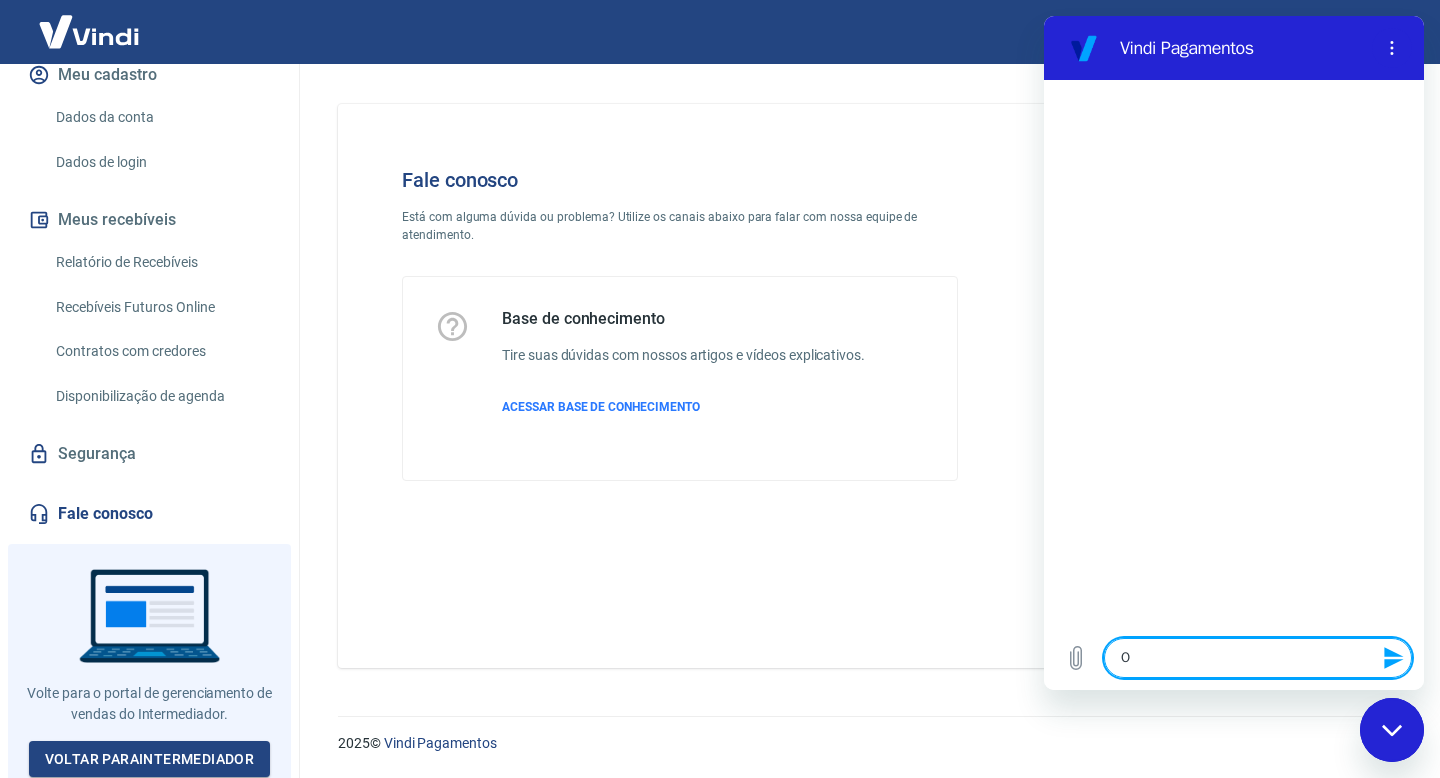 type on "Ol" 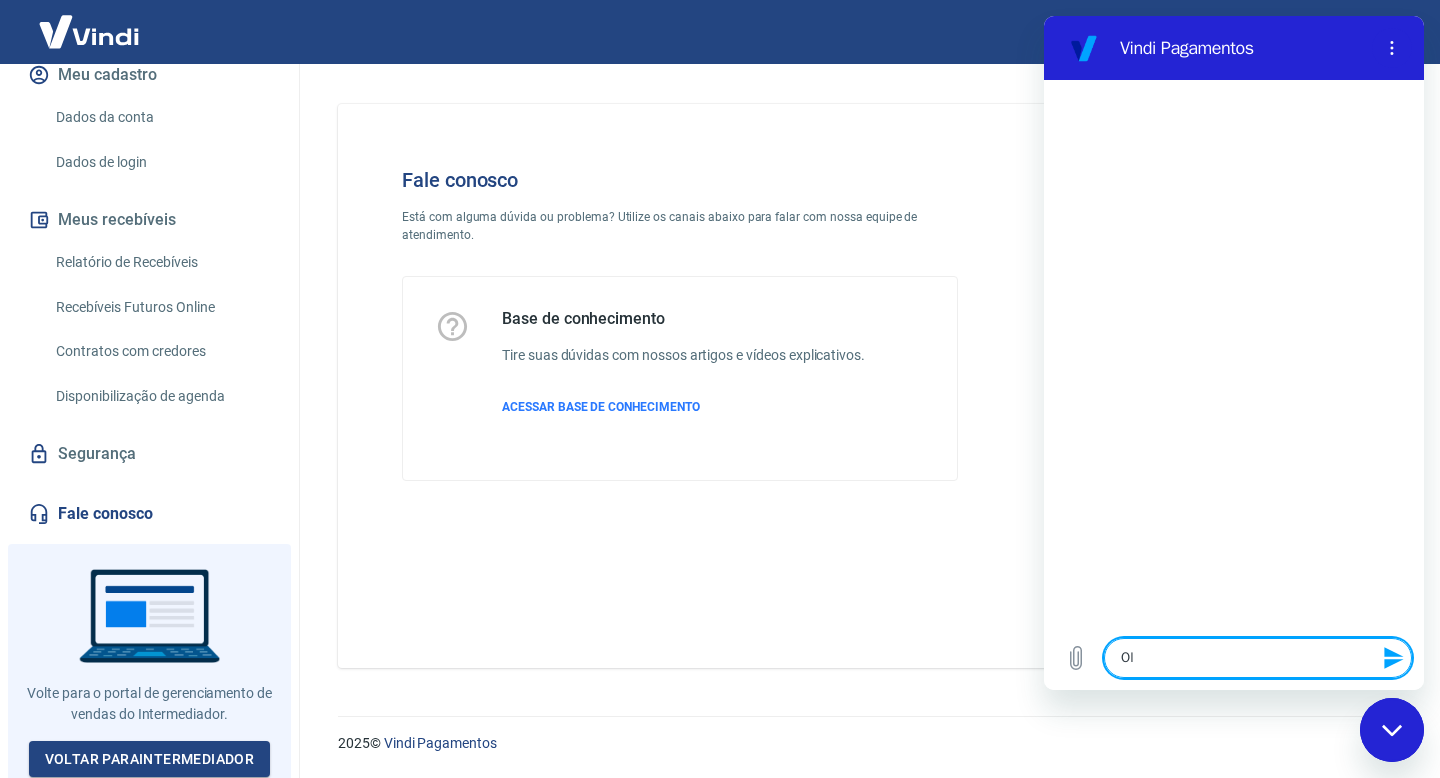 type on "Ol'" 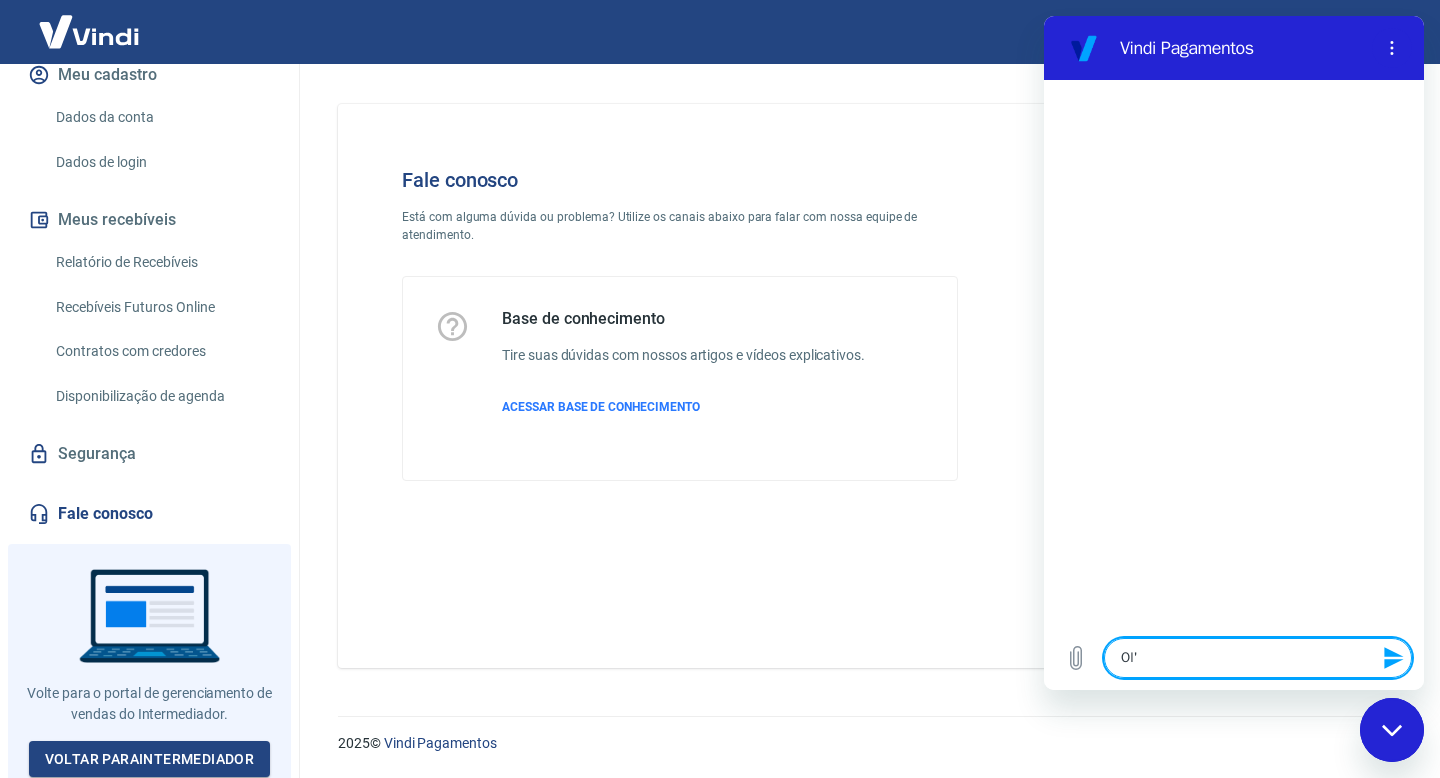 type on "Olá" 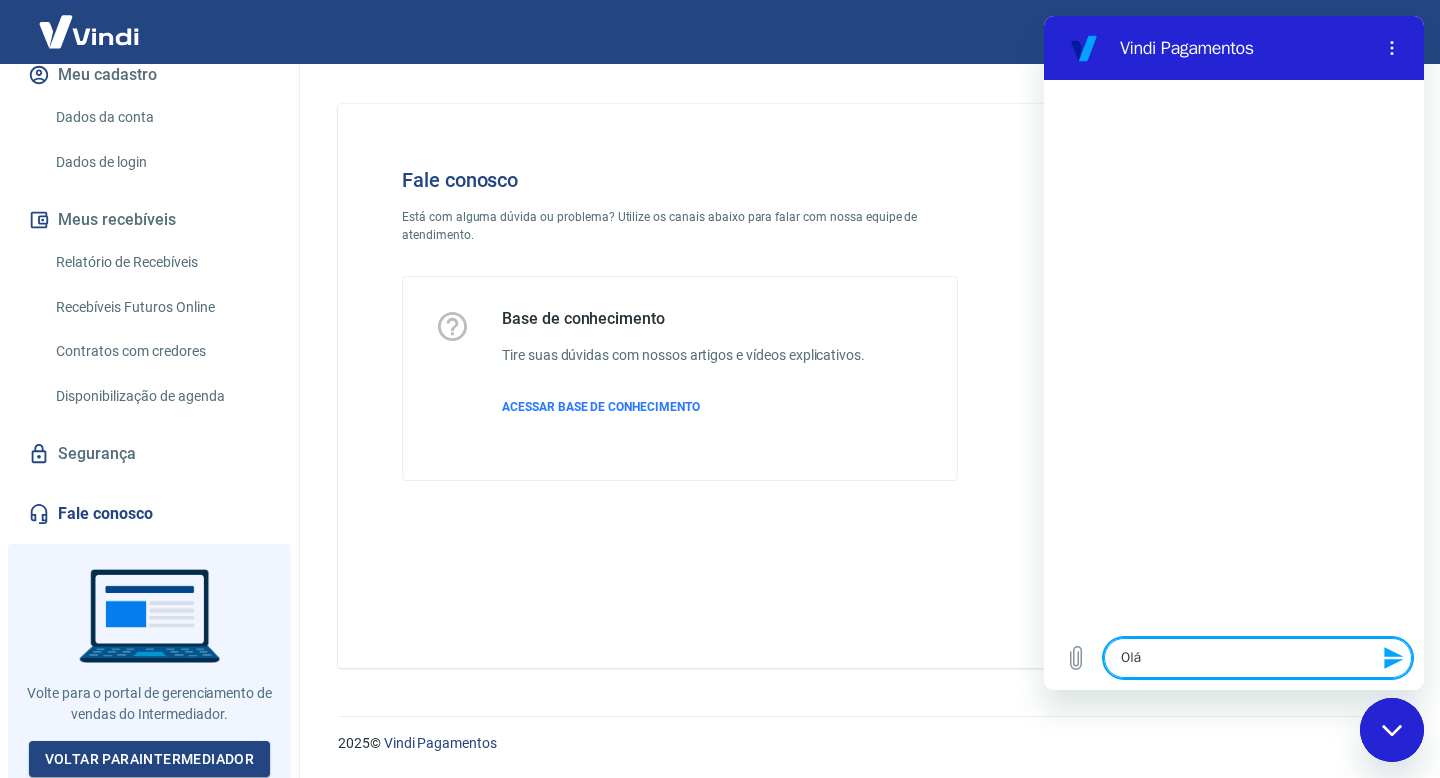 type 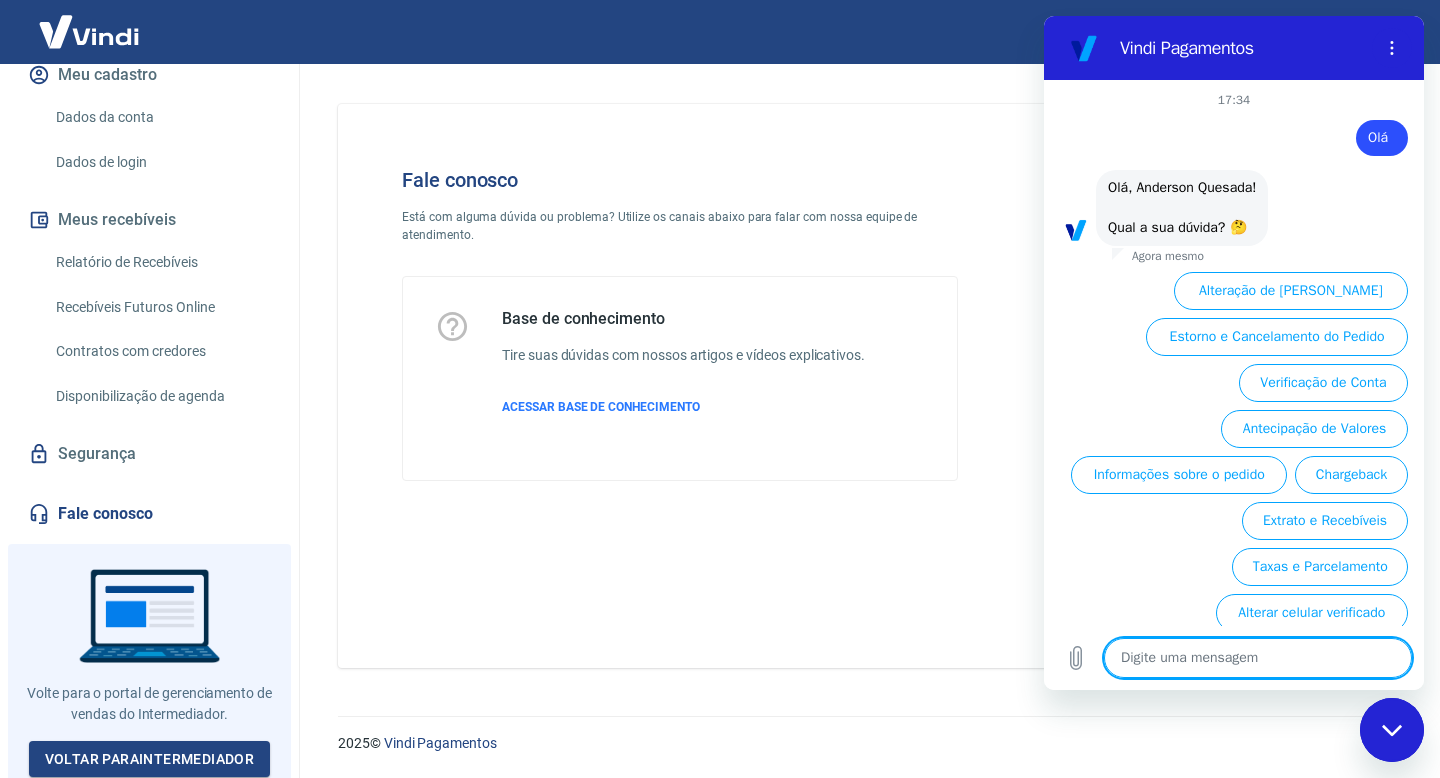scroll, scrollTop: 11, scrollLeft: 0, axis: vertical 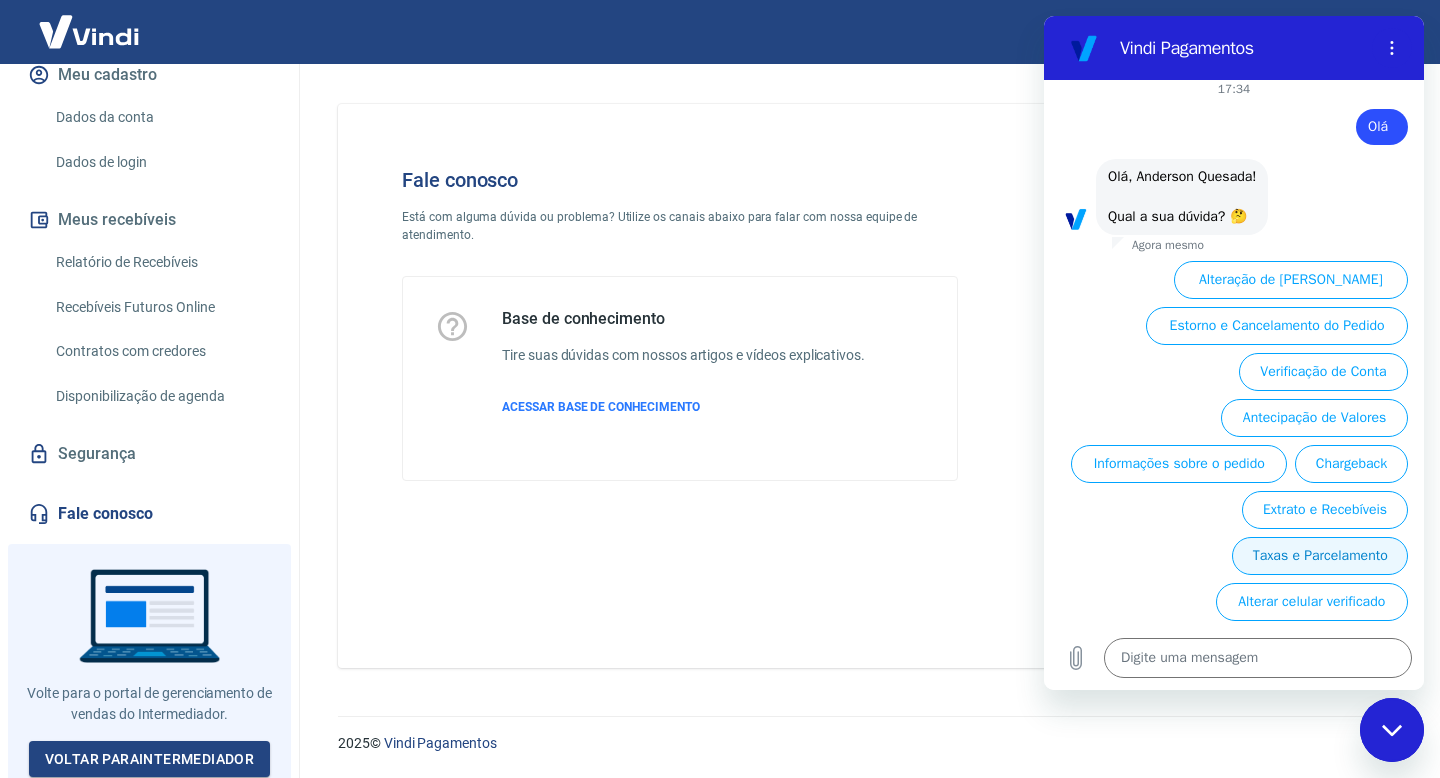 click on "Taxas e Parcelamento" at bounding box center [1320, 556] 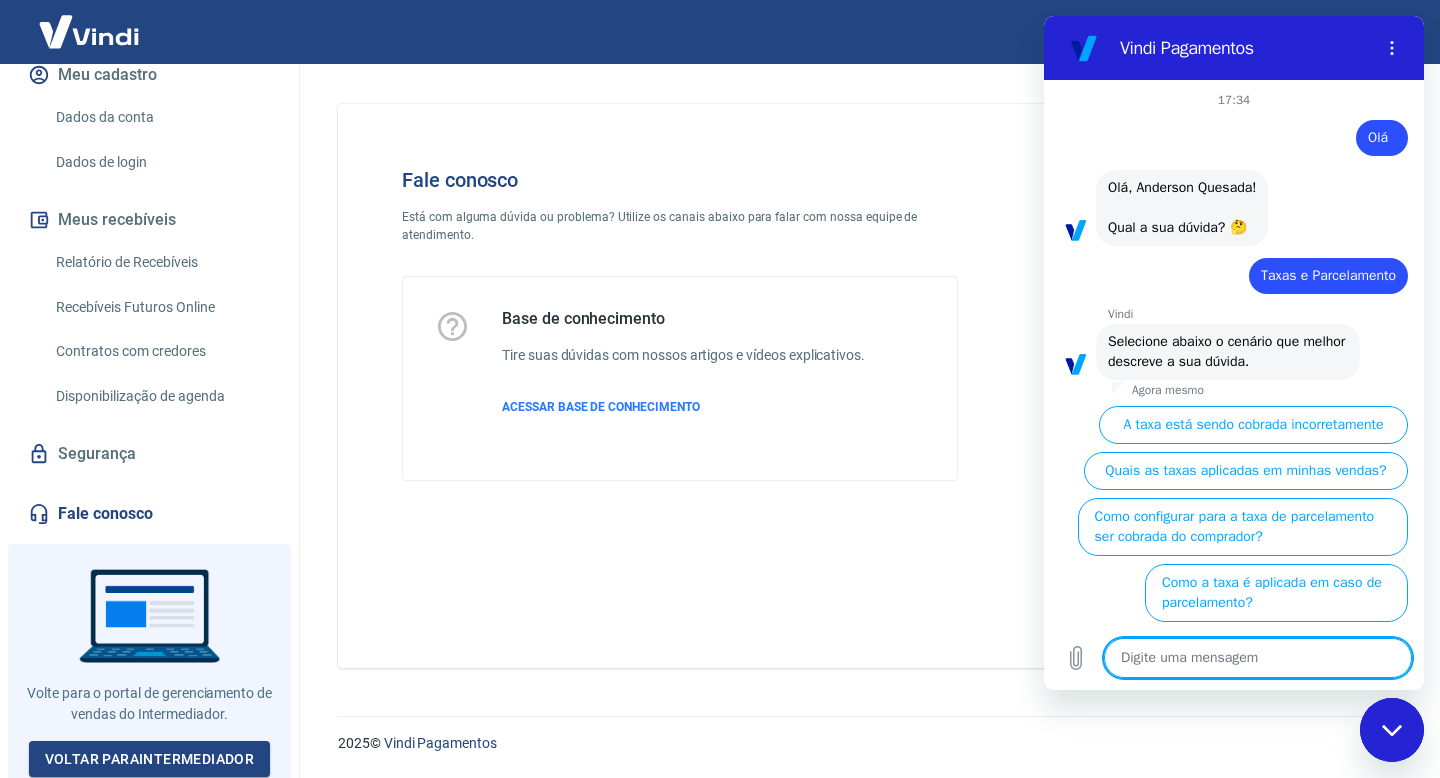 scroll, scrollTop: 47, scrollLeft: 0, axis: vertical 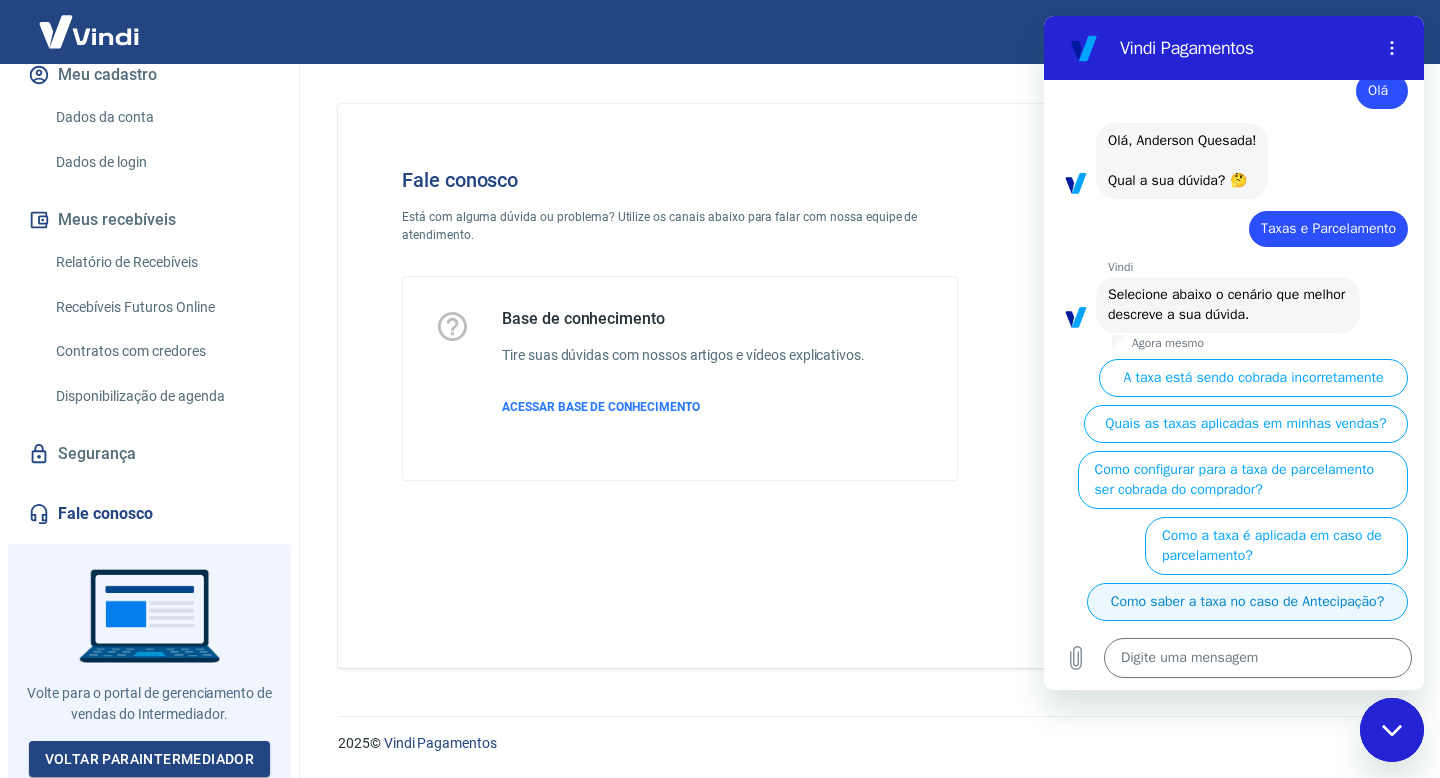 click on "Como saber a taxa no caso de Antecipação?" at bounding box center (1247, 602) 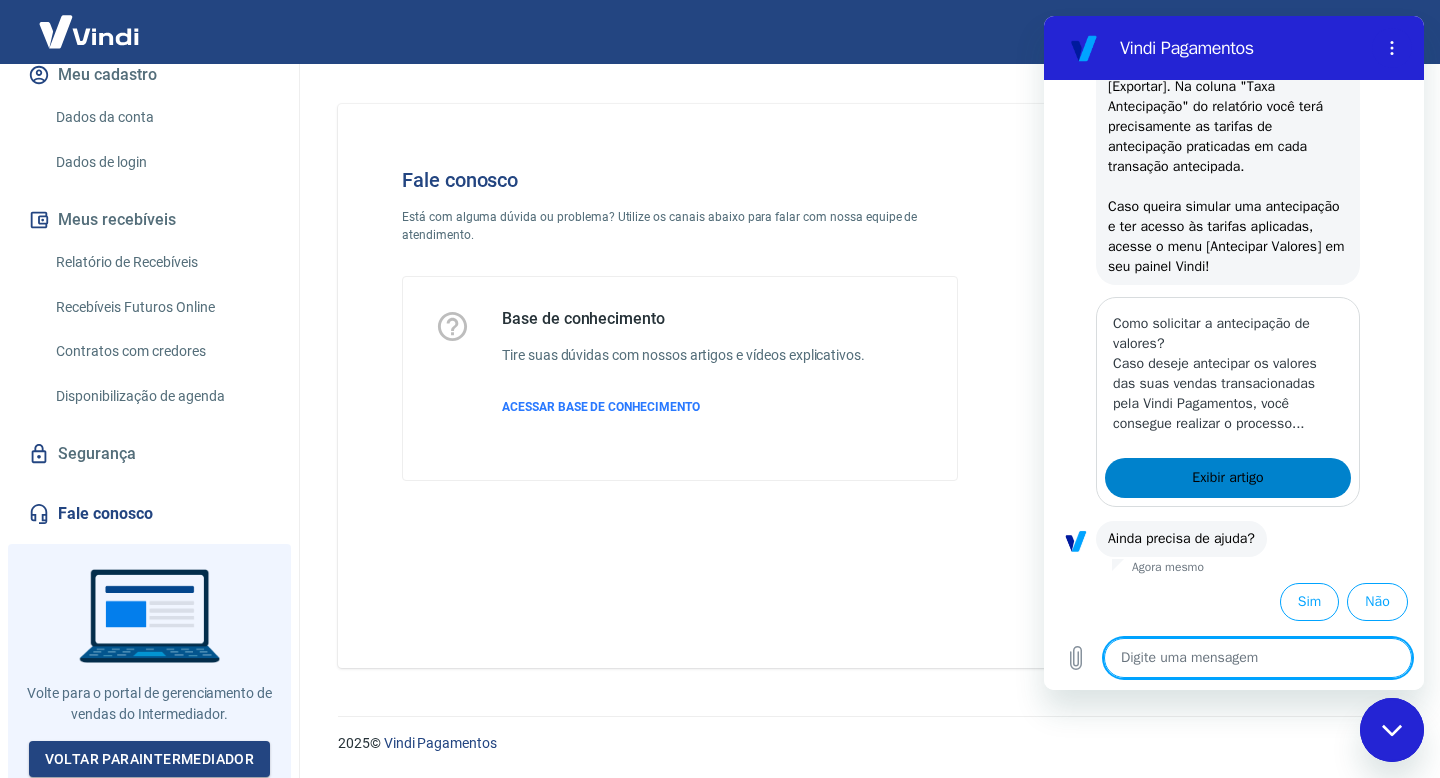 scroll, scrollTop: 829, scrollLeft: 0, axis: vertical 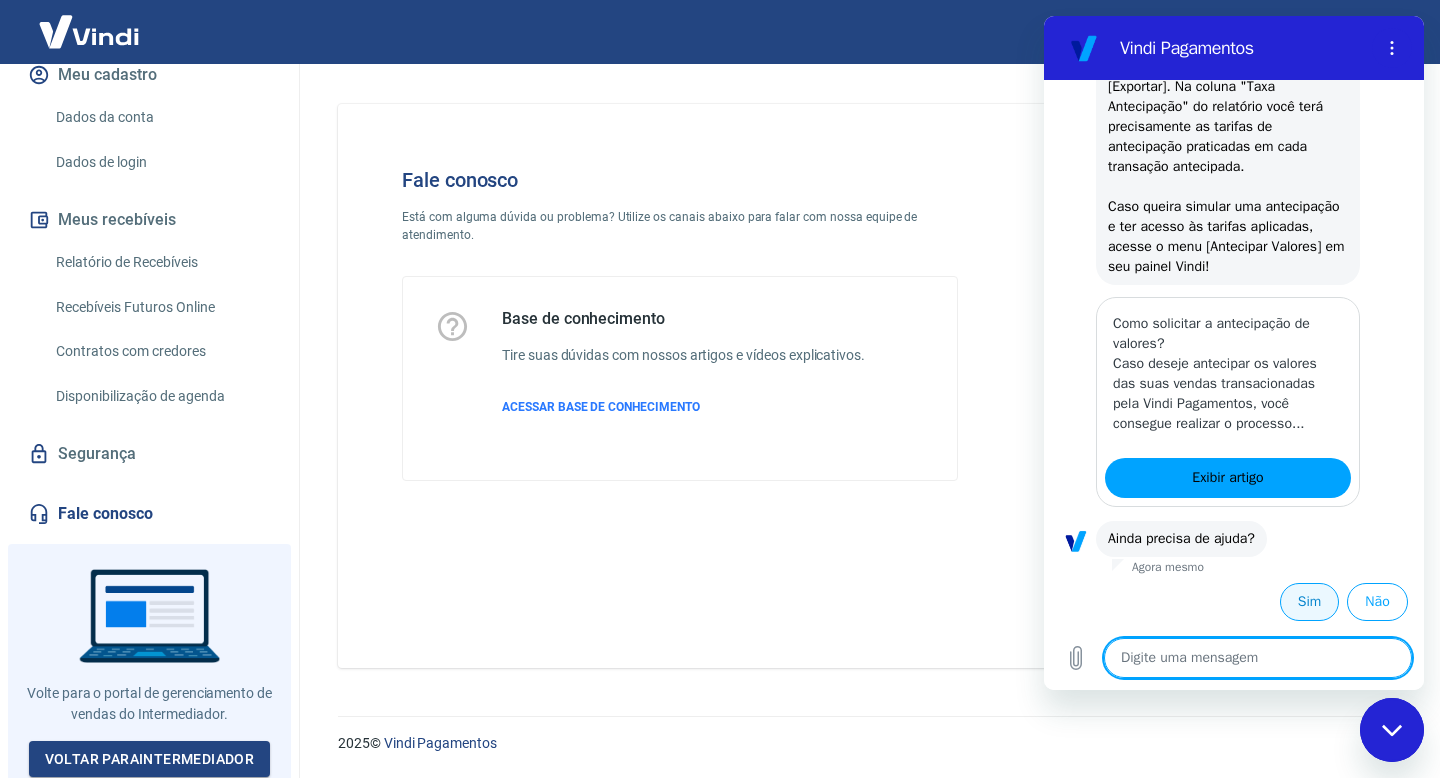click on "Sim" at bounding box center (1309, 602) 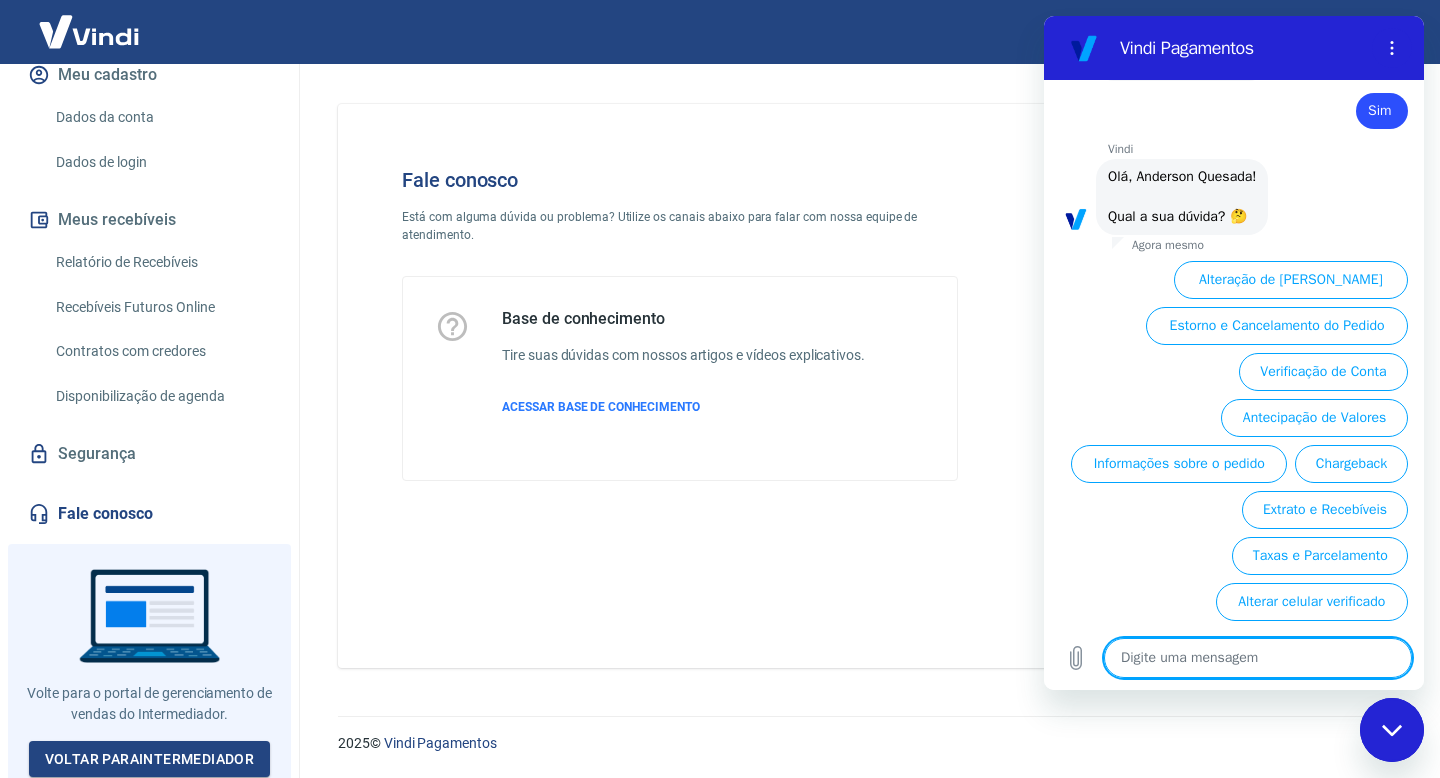 scroll, scrollTop: 1305, scrollLeft: 0, axis: vertical 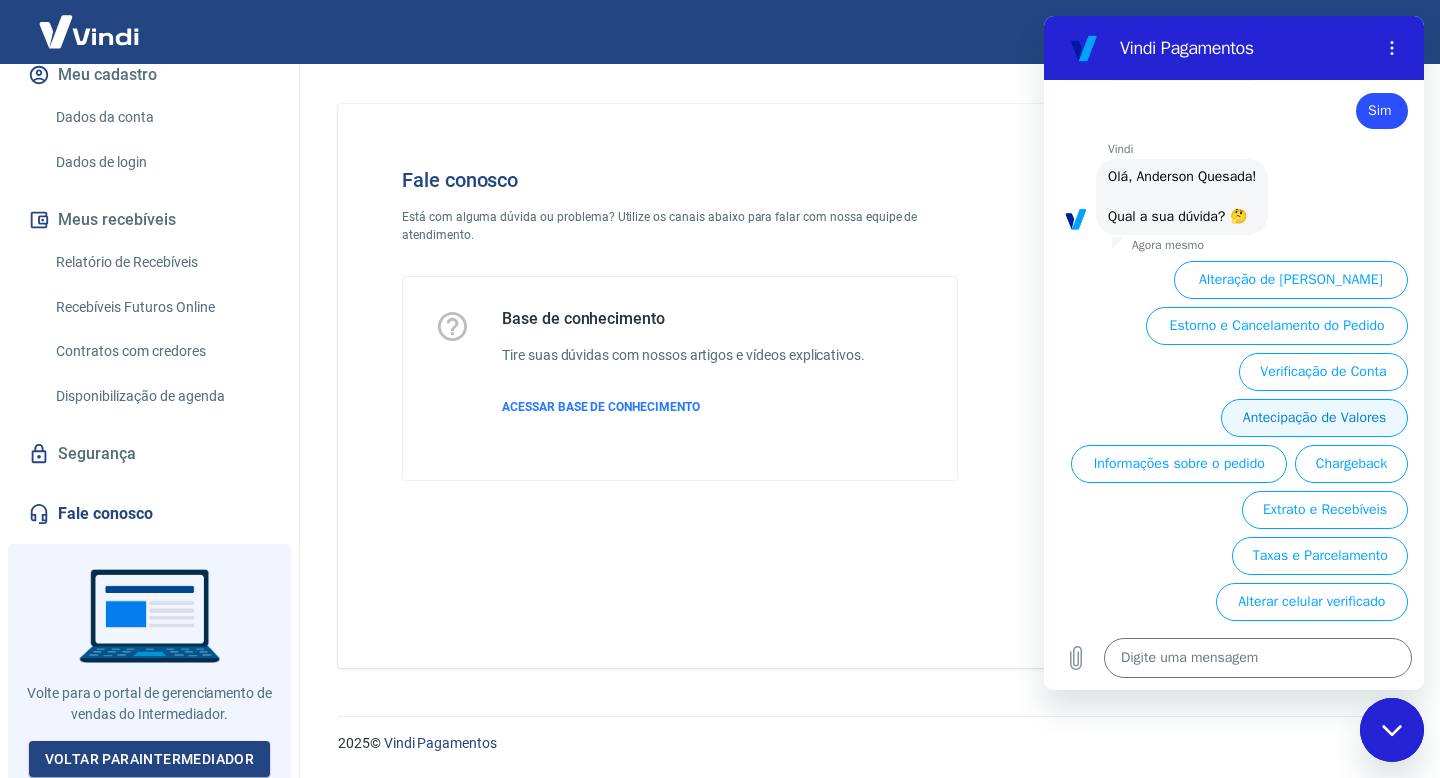click on "Antecipação de Valores" at bounding box center [1314, 418] 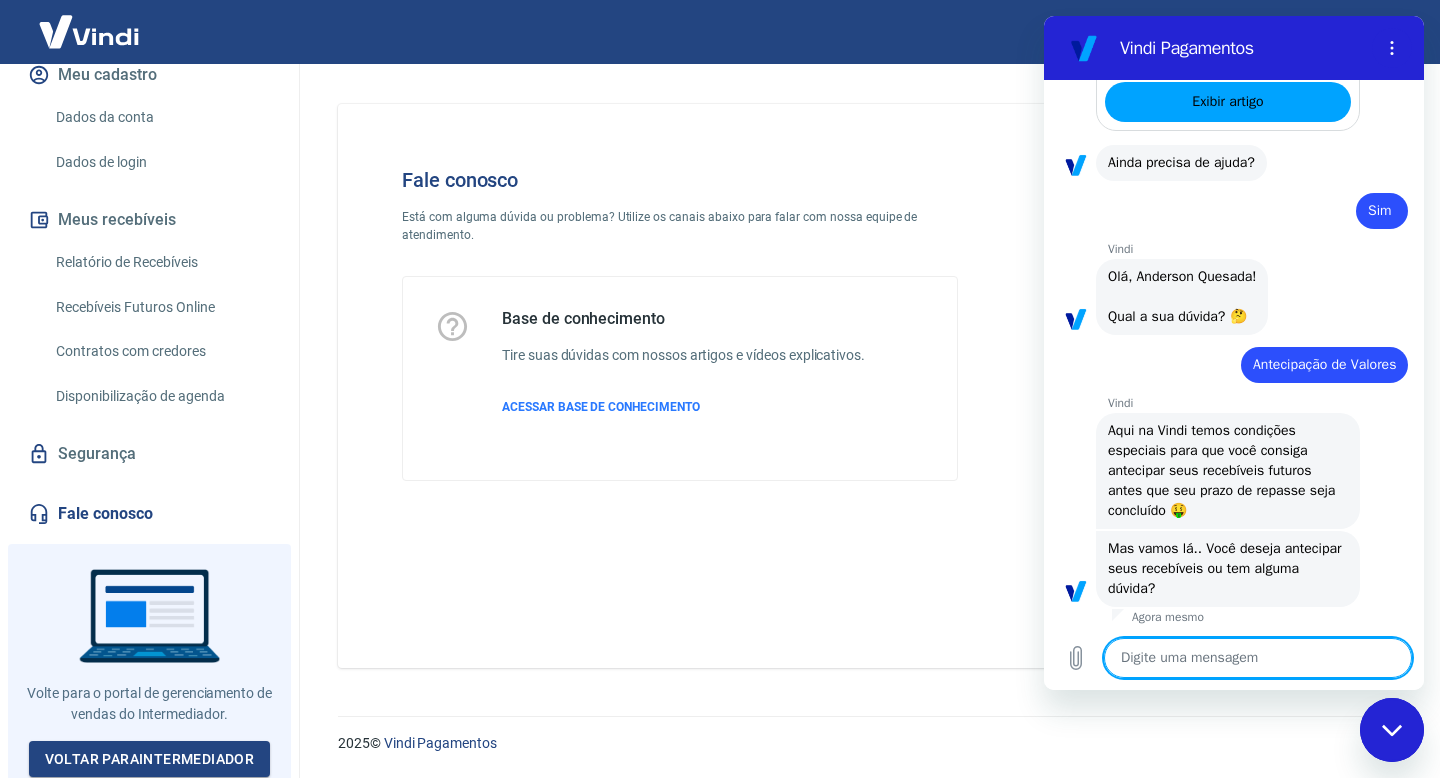 scroll, scrollTop: 1301, scrollLeft: 0, axis: vertical 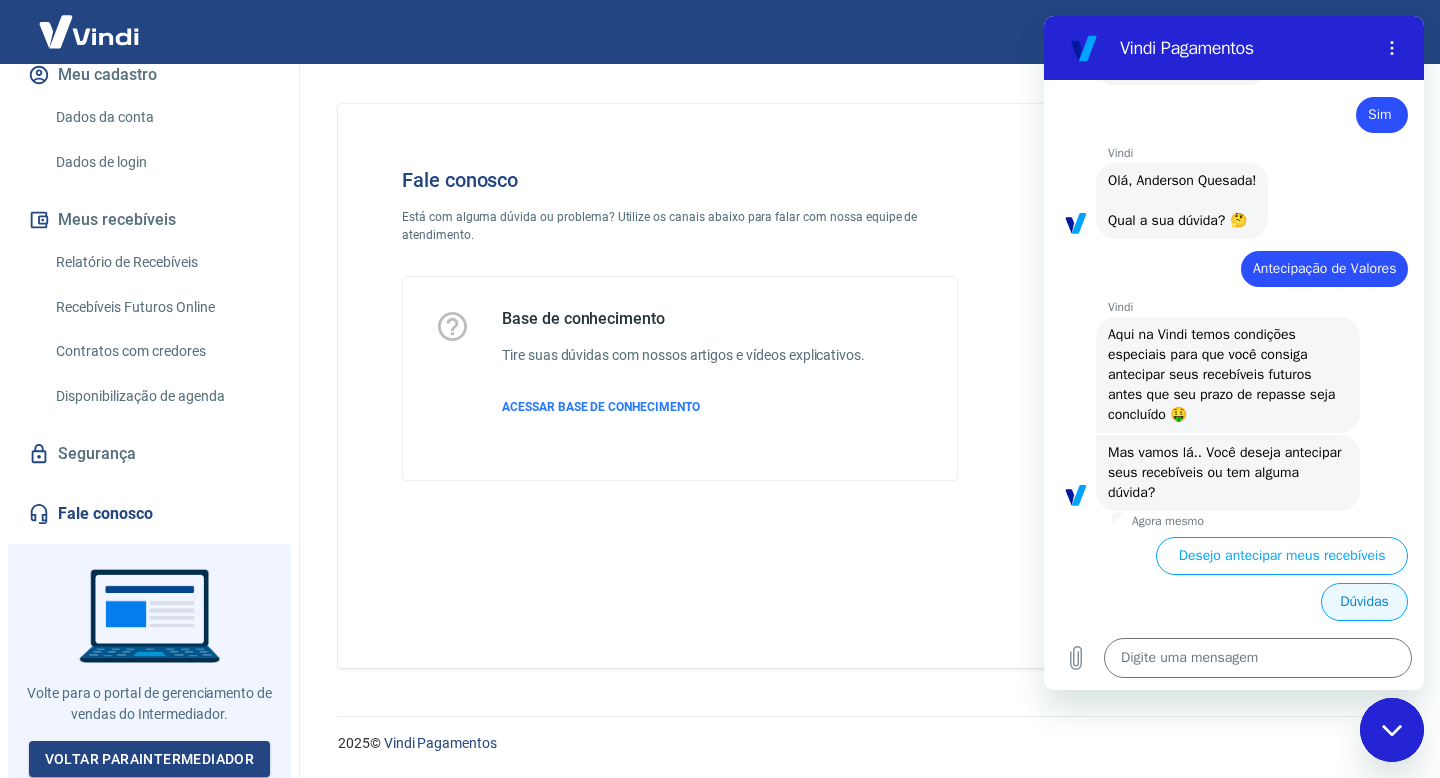 click on "Dúvidas" at bounding box center (1364, 602) 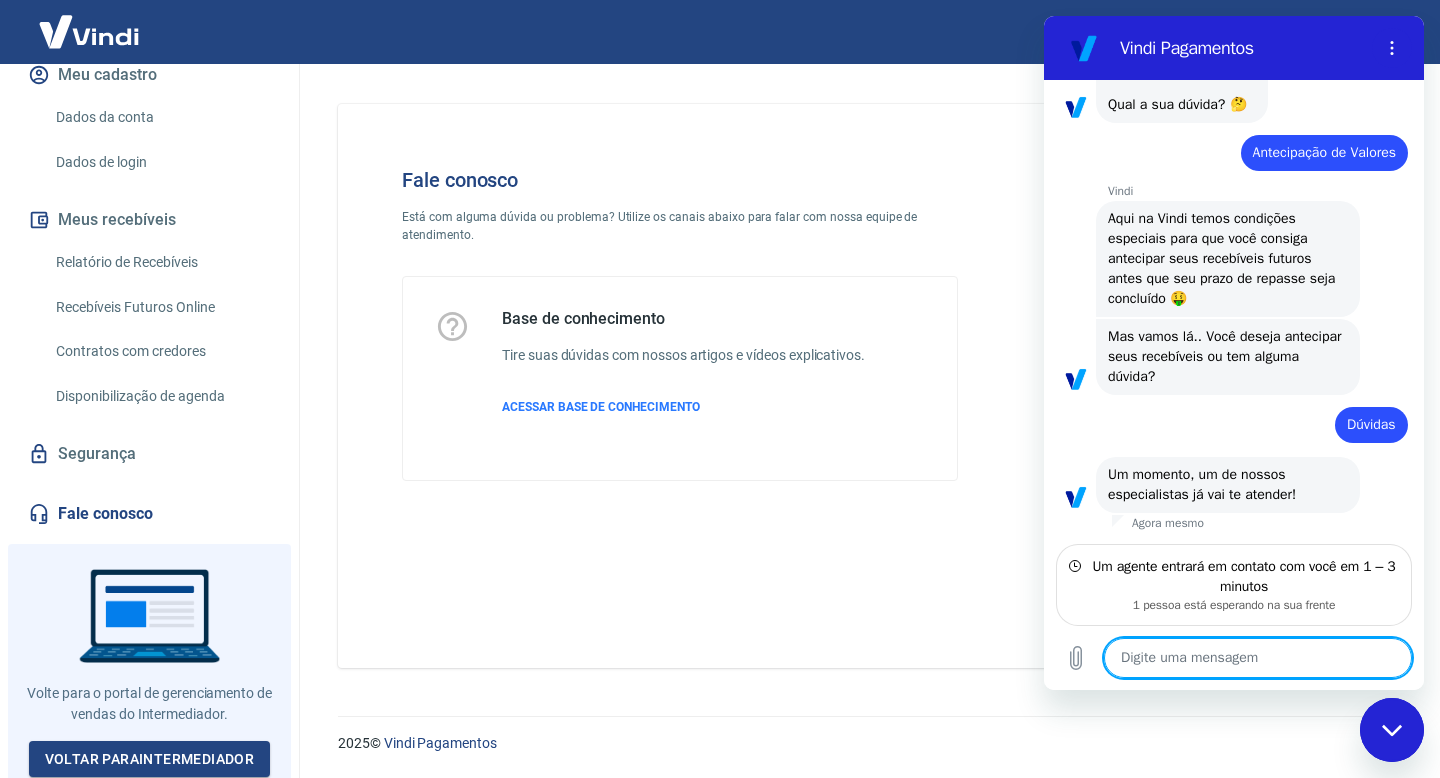scroll, scrollTop: 1417, scrollLeft: 0, axis: vertical 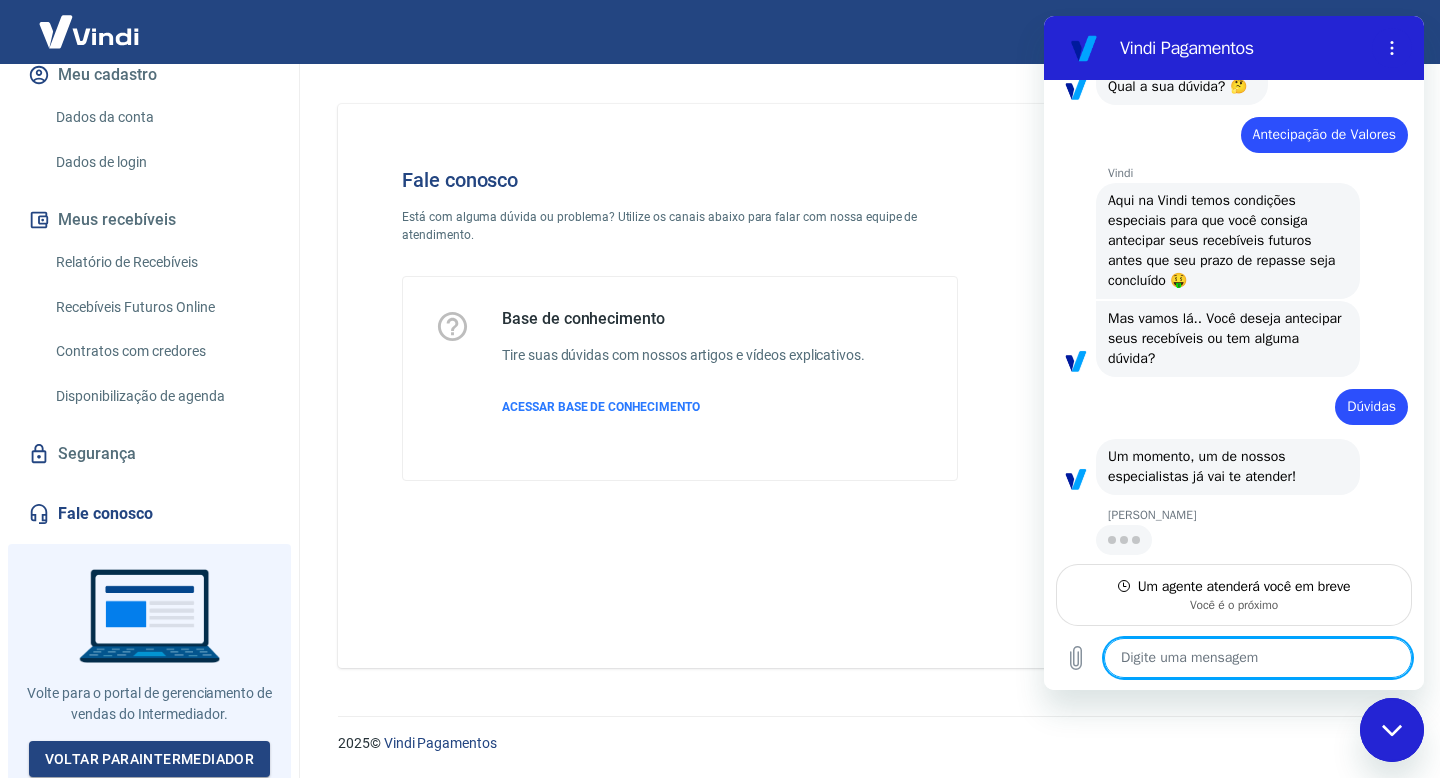 type on "x" 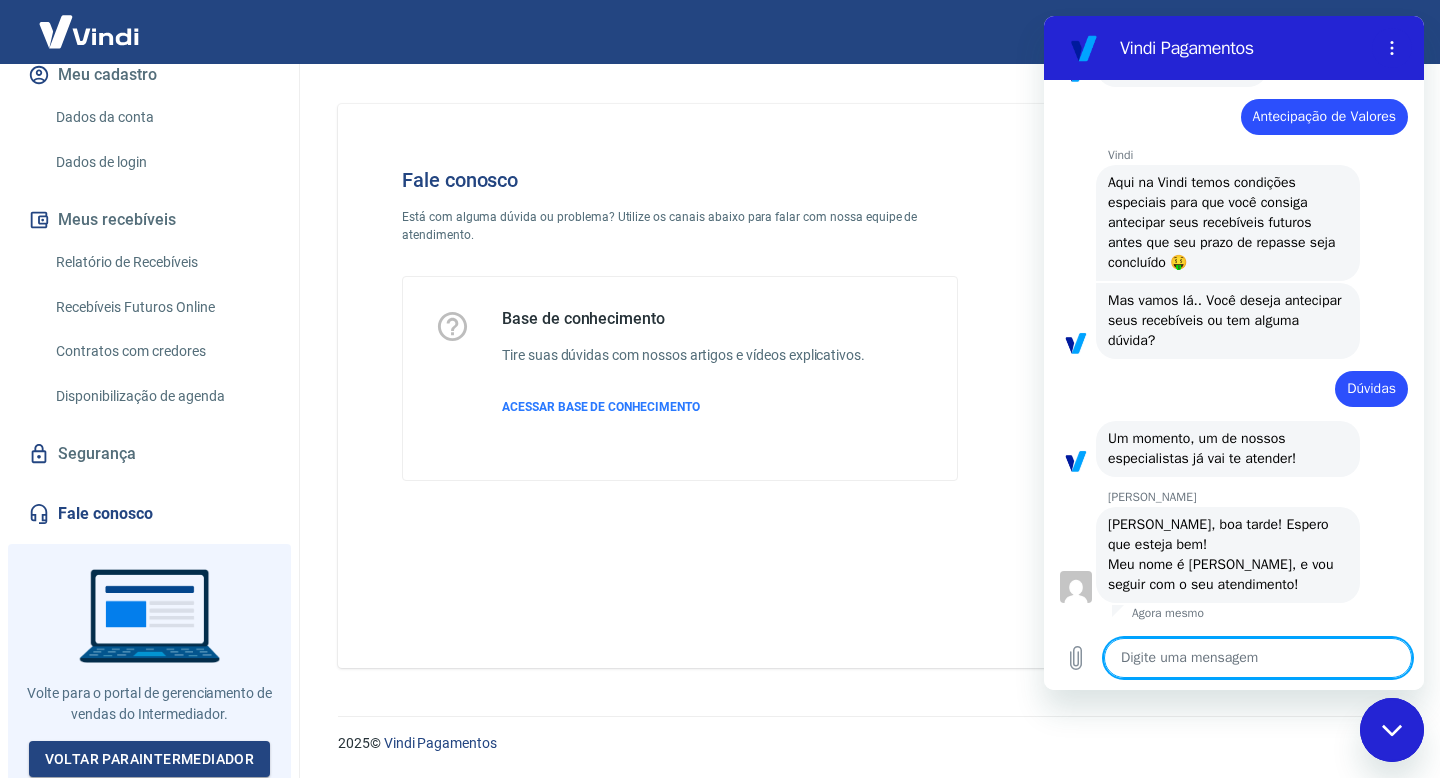 scroll, scrollTop: 1453, scrollLeft: 0, axis: vertical 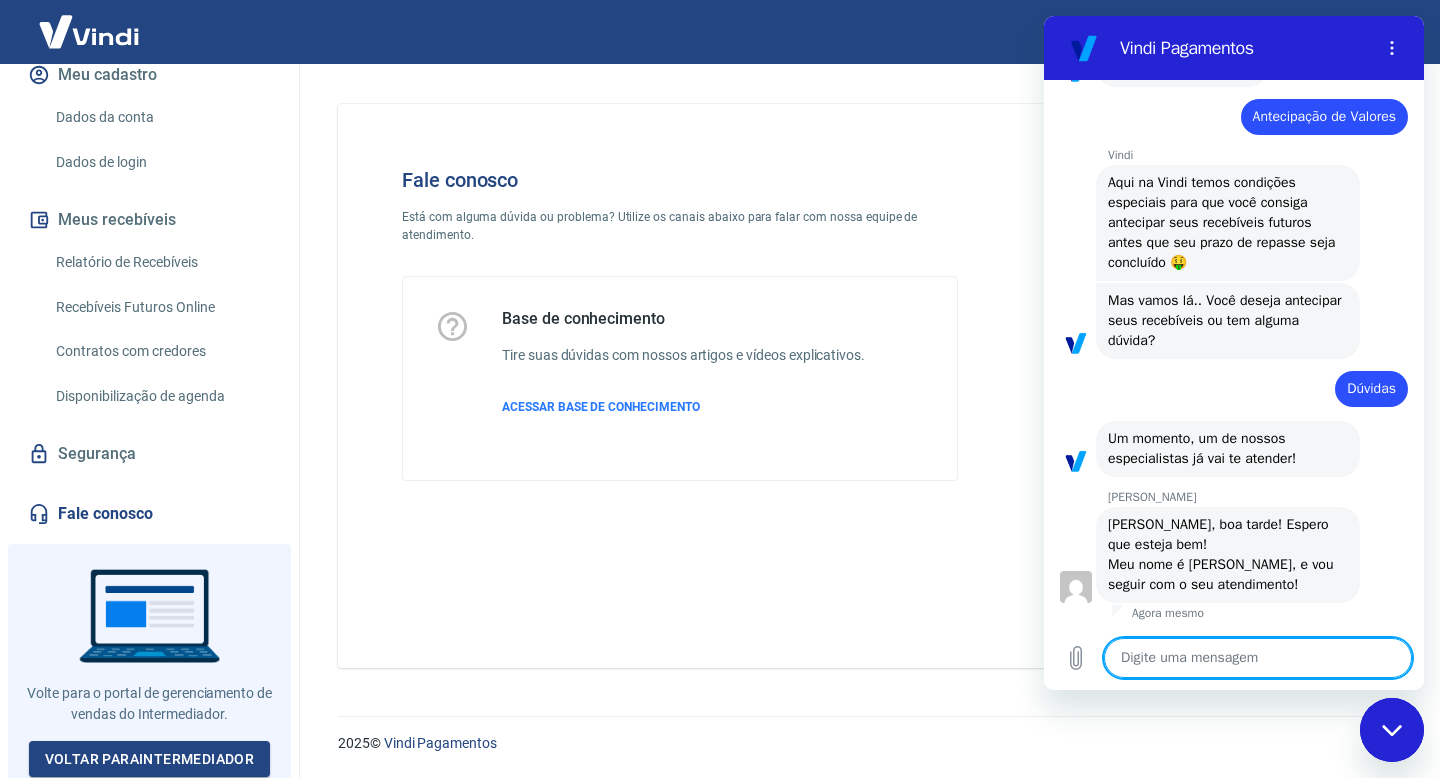 click at bounding box center [1258, 658] 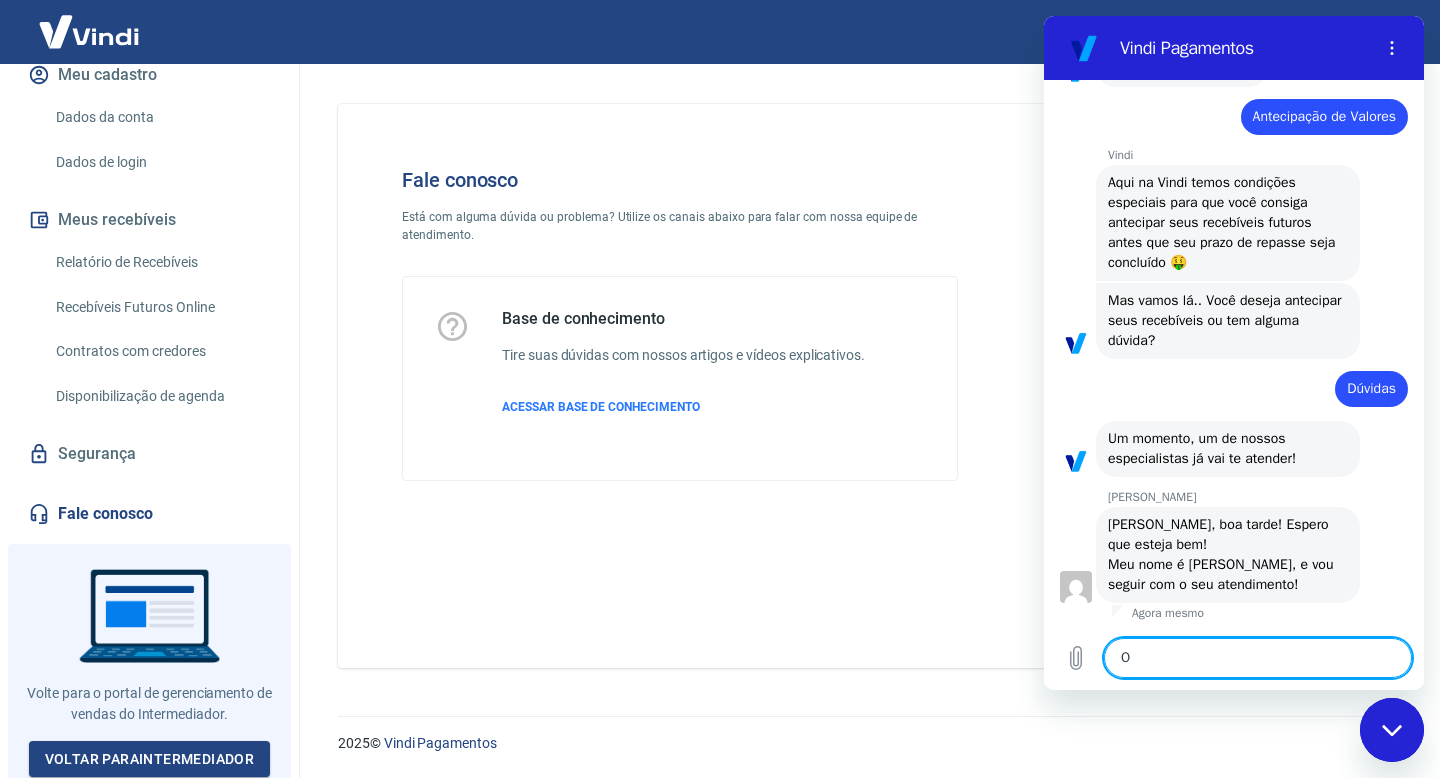 type on "Ol" 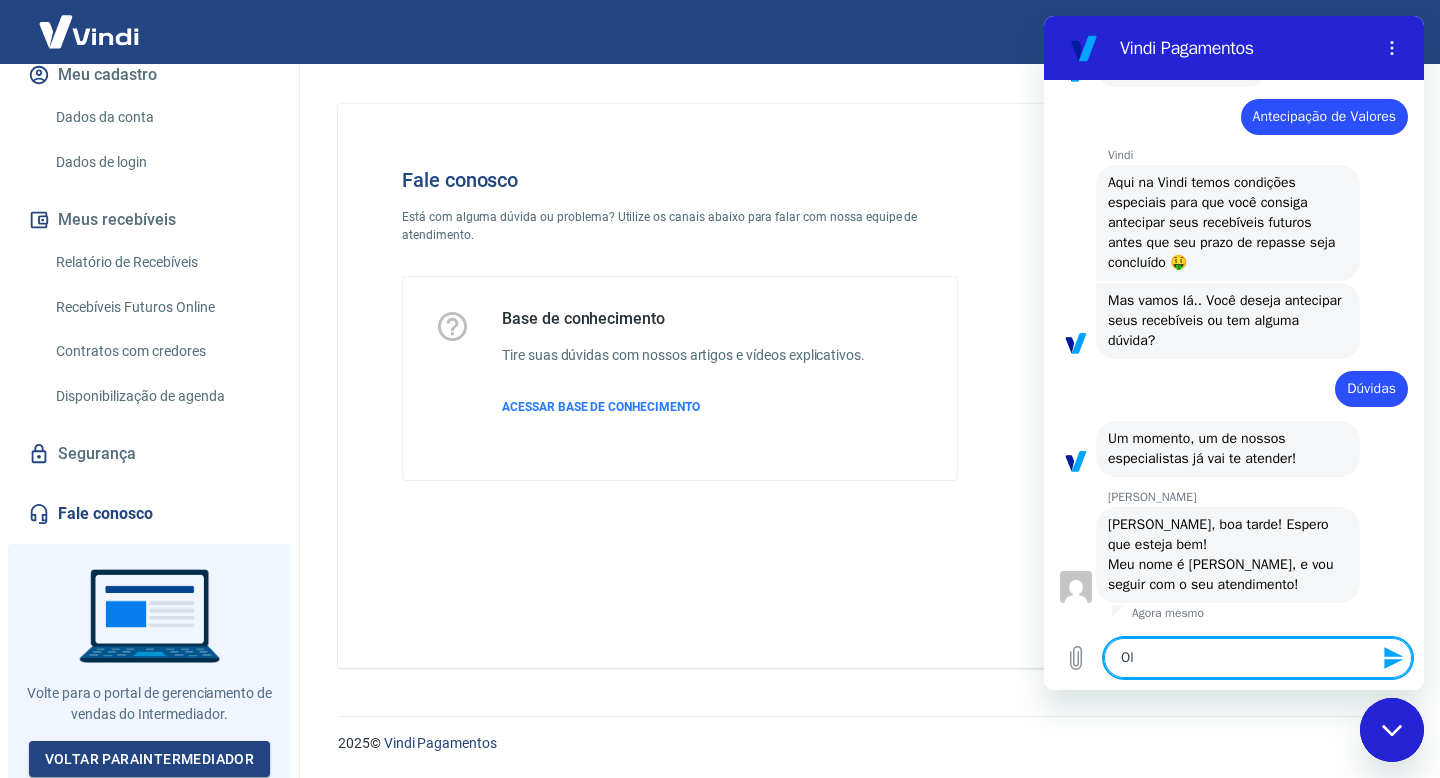 type 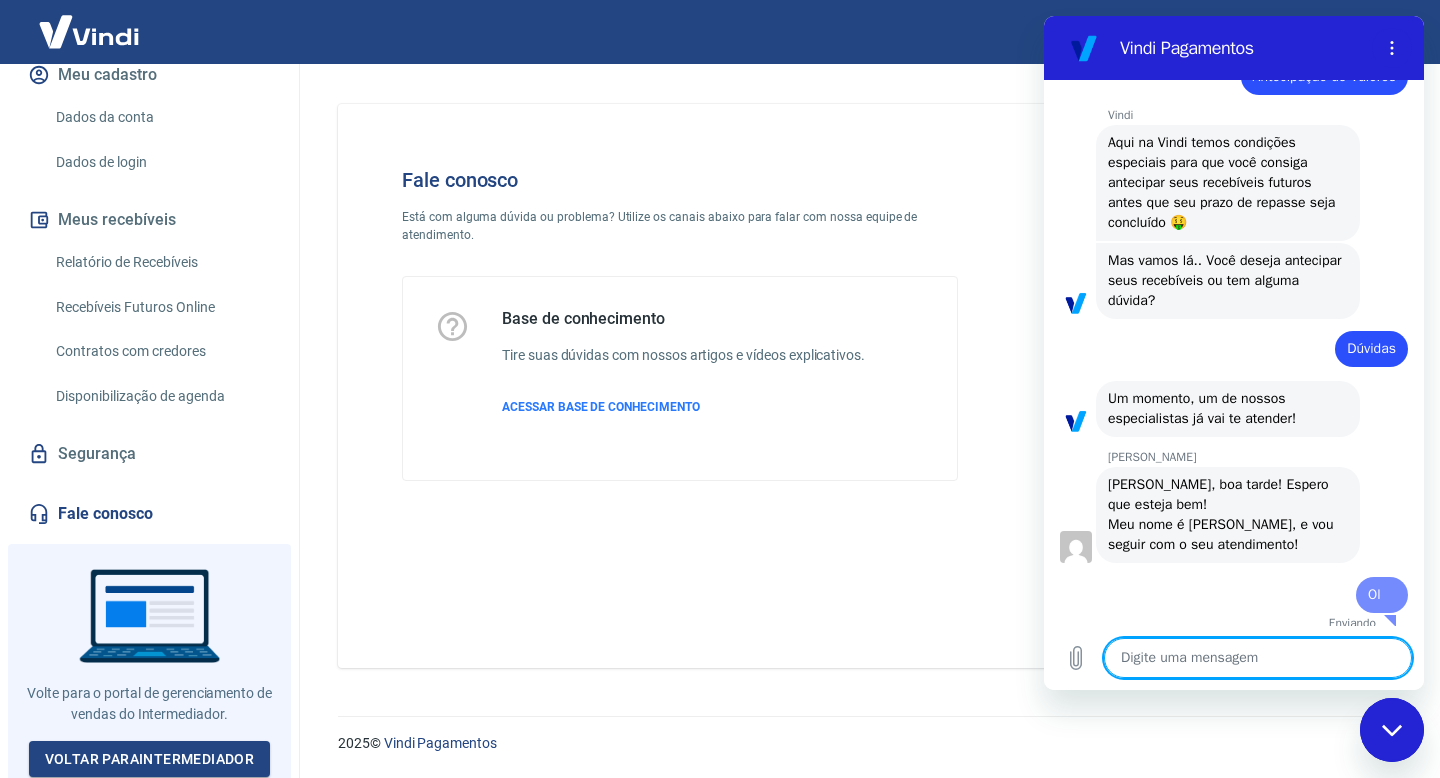type on "a" 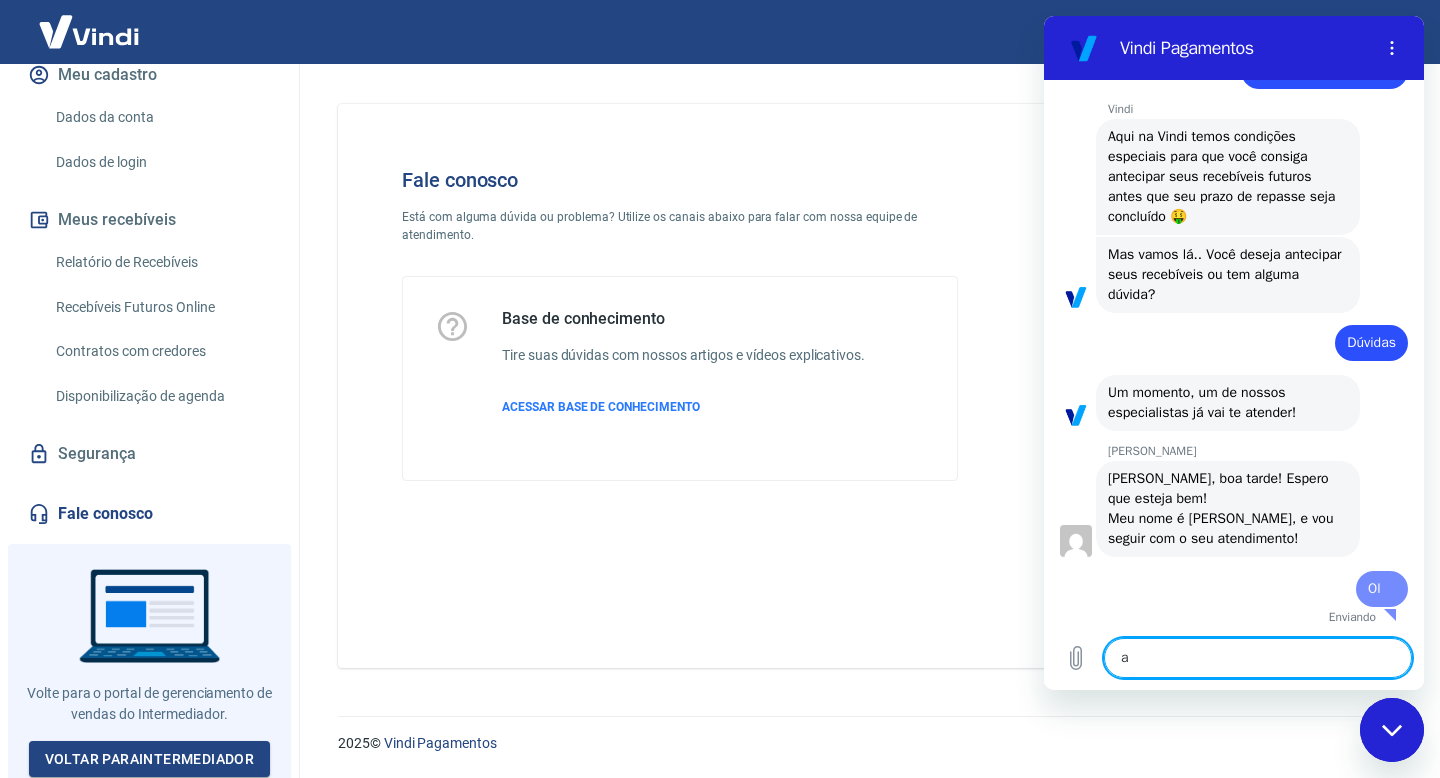 type on "x" 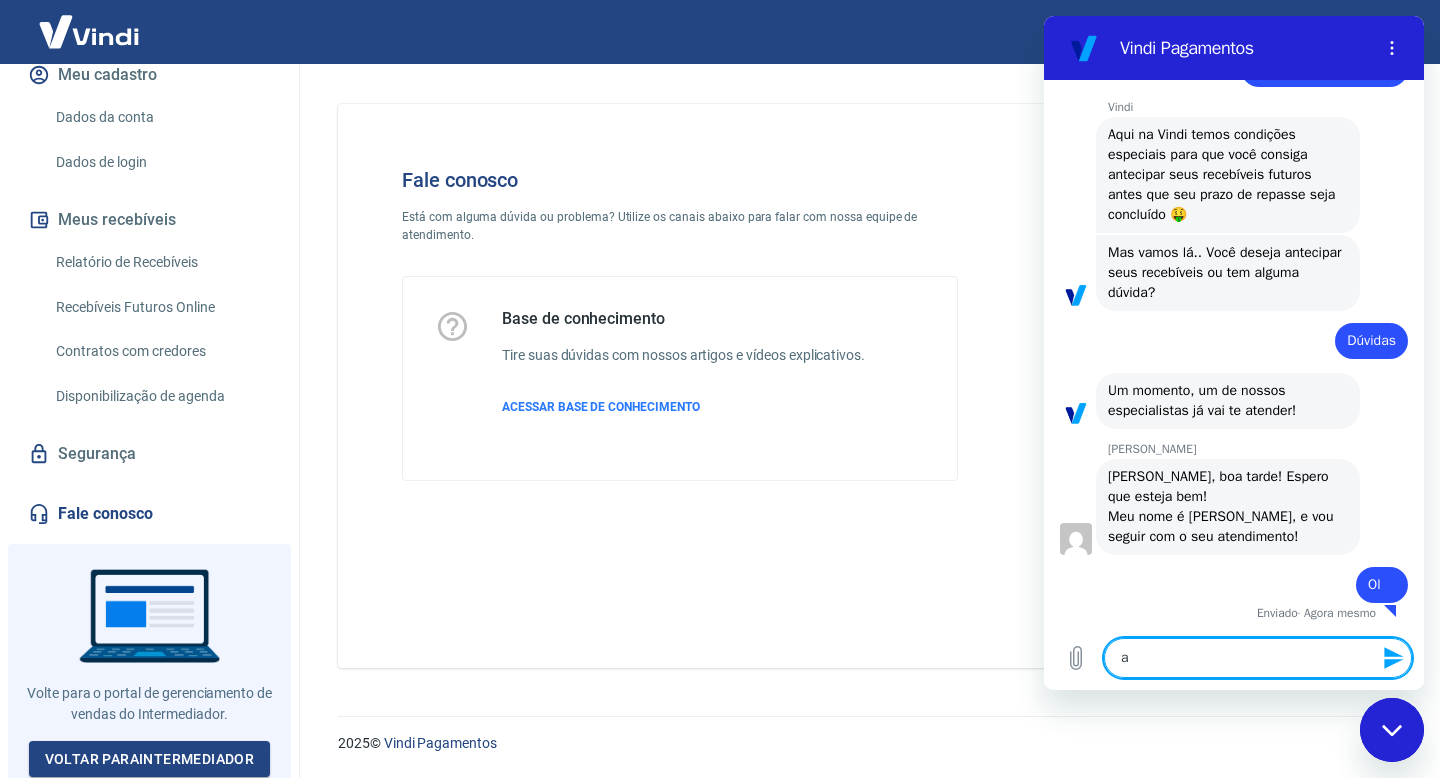 scroll, scrollTop: 1501, scrollLeft: 0, axis: vertical 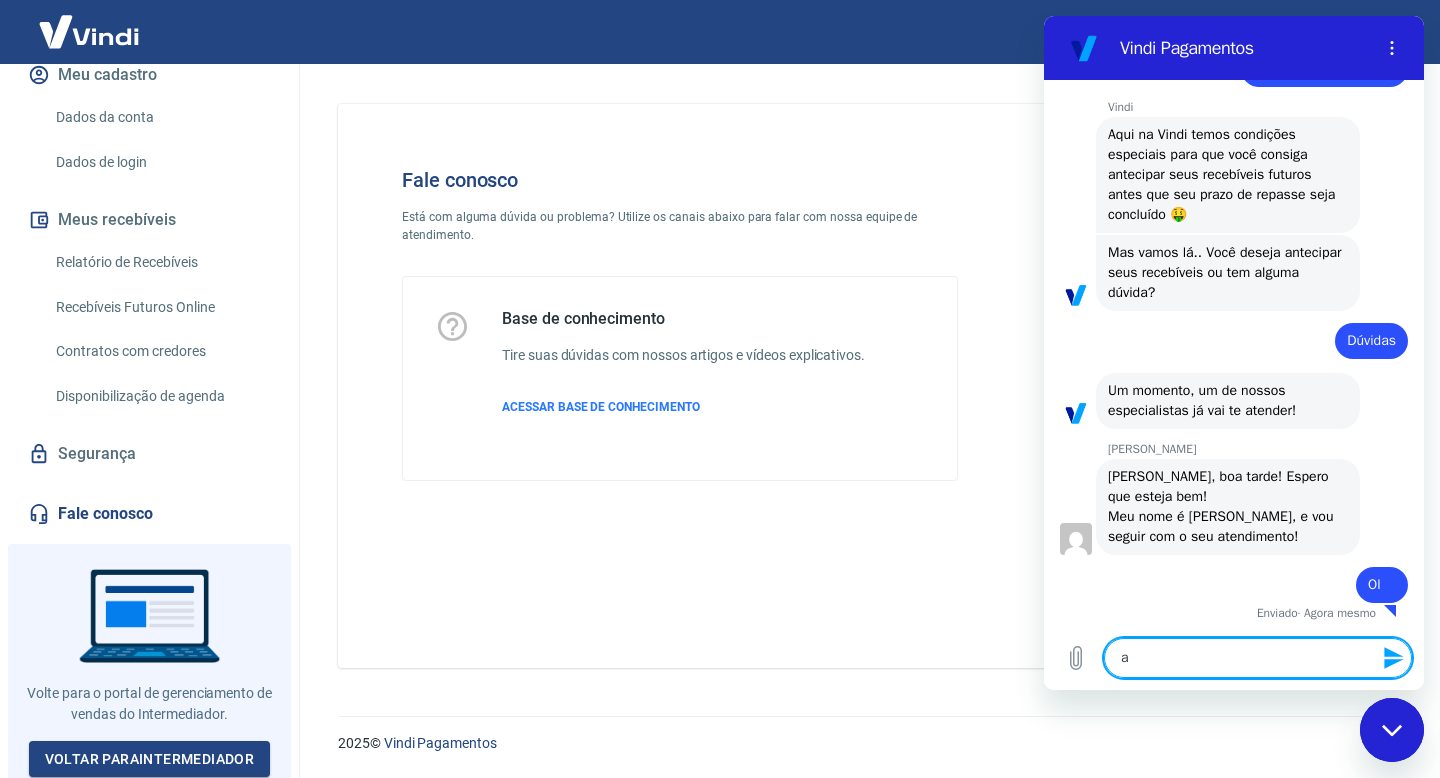 type 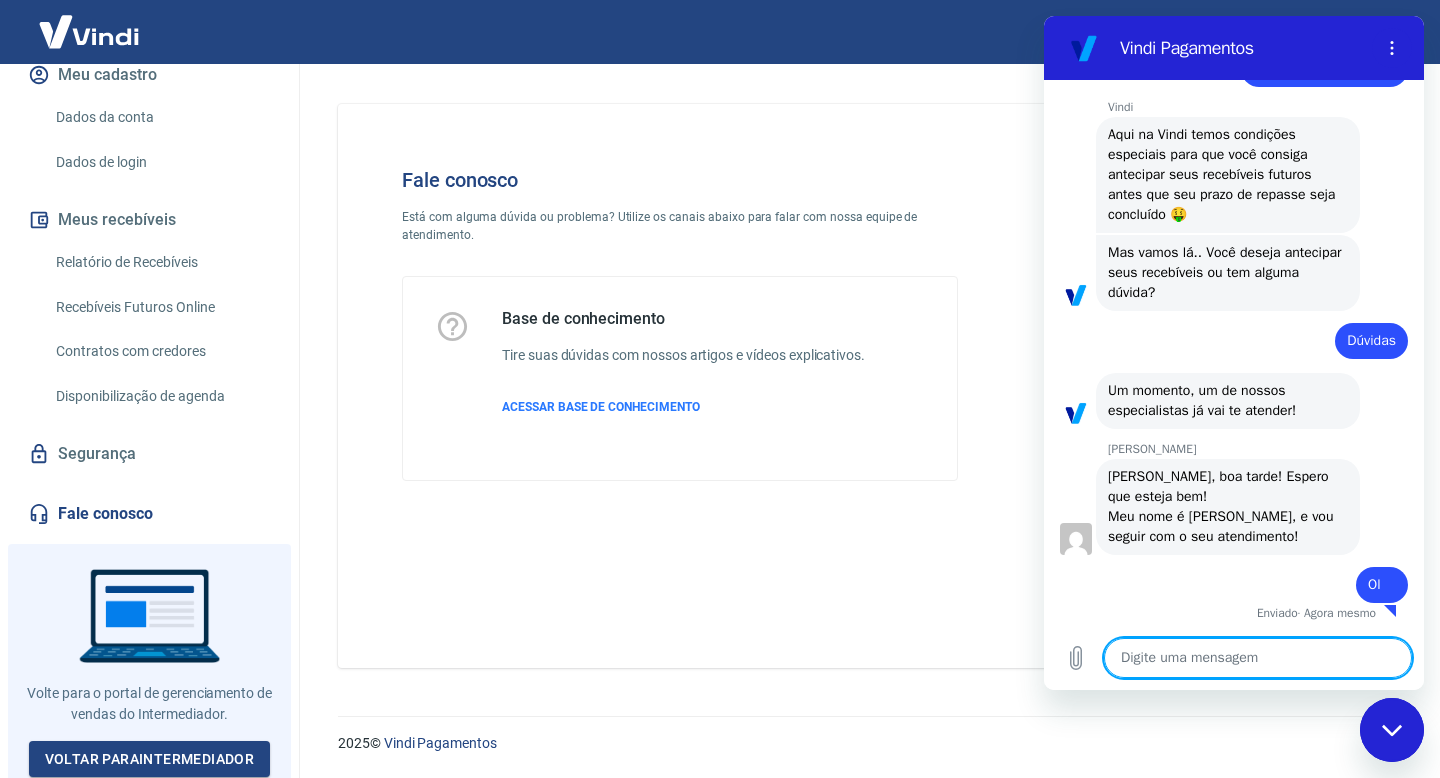 click at bounding box center (1258, 658) 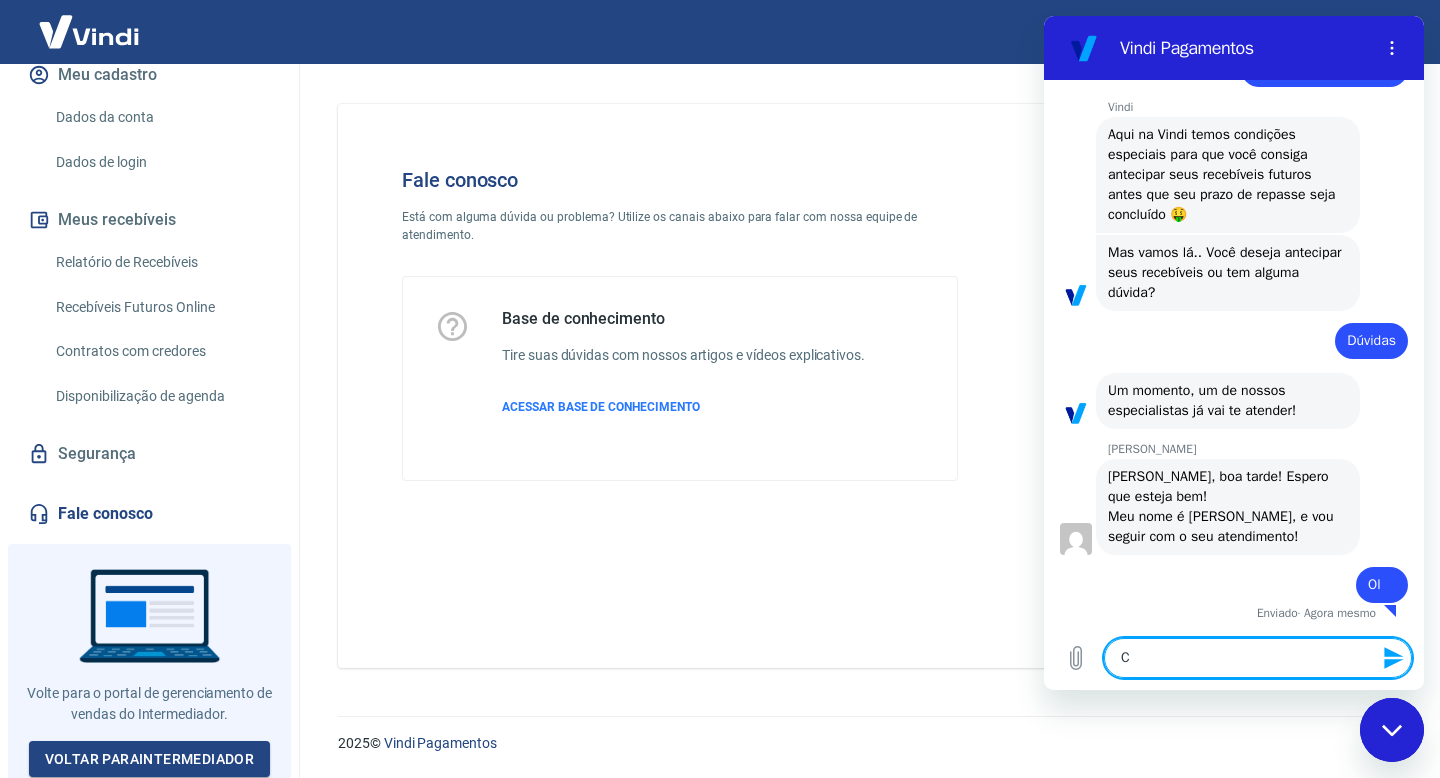 type 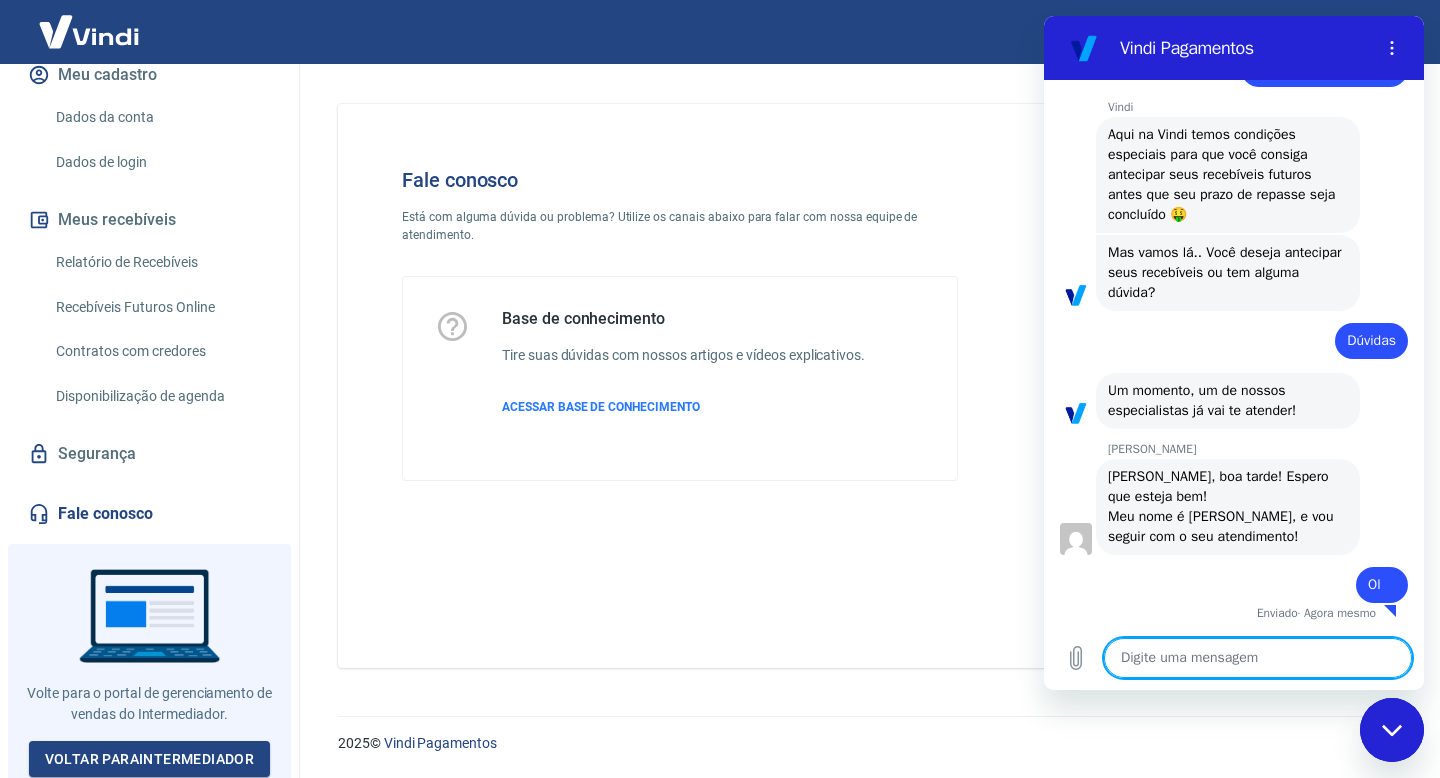 type on "G" 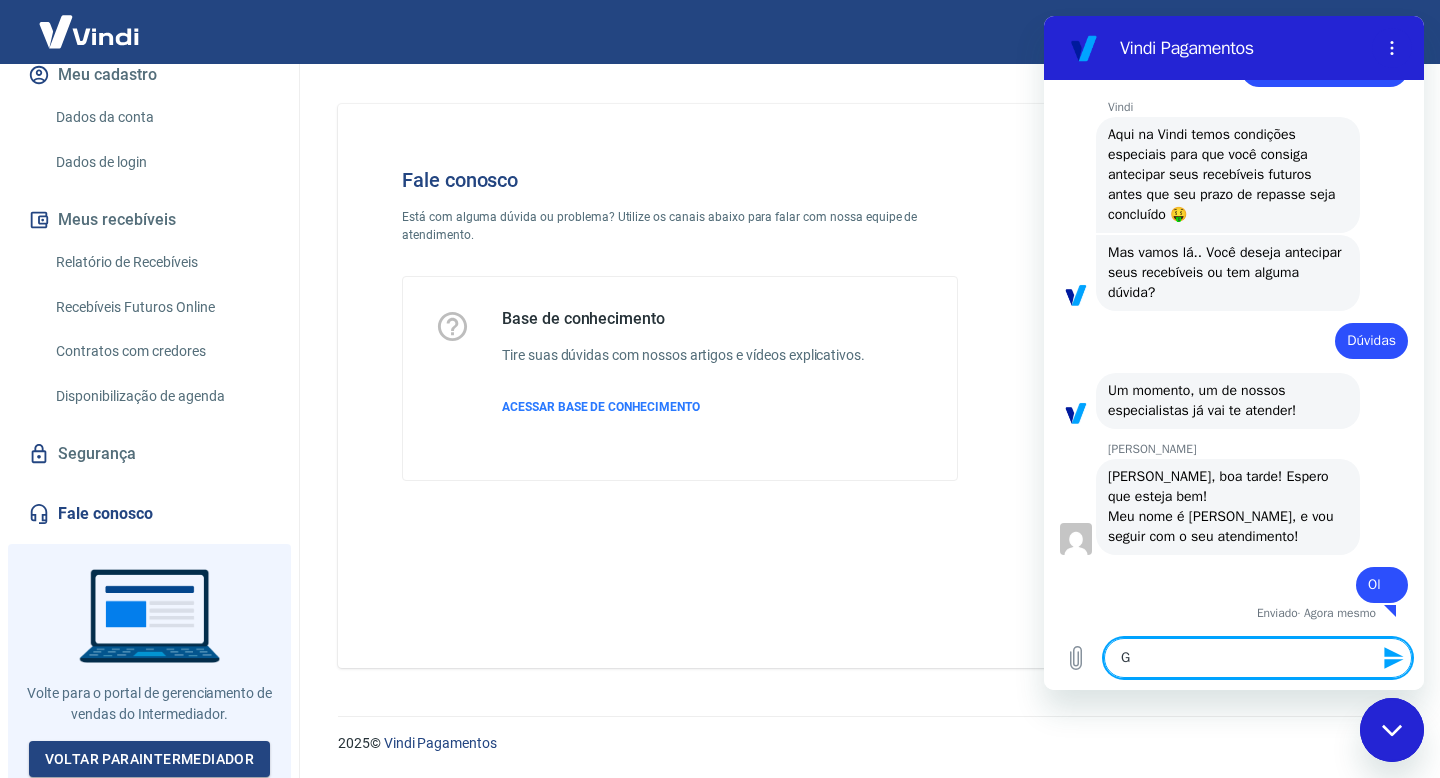 type on "Go" 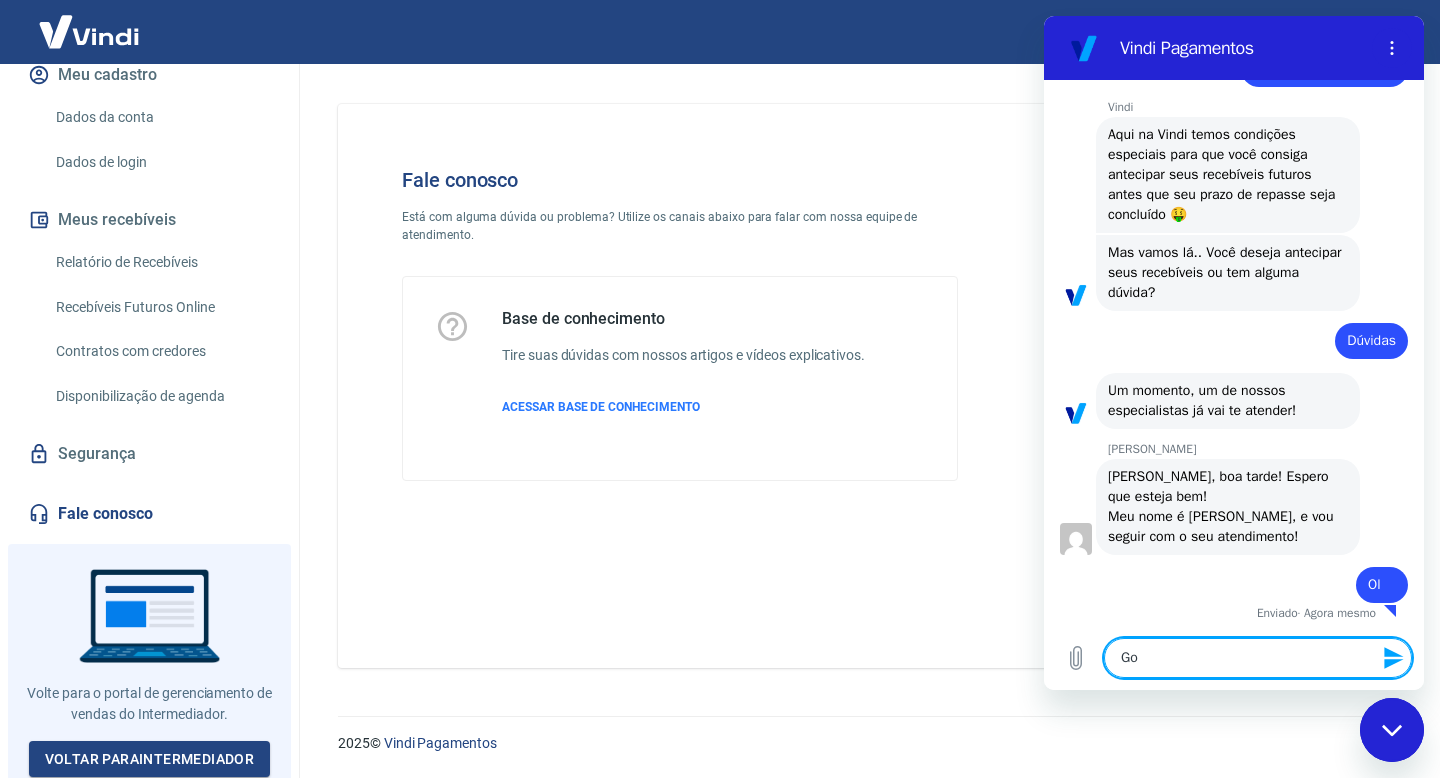 type on "Gos" 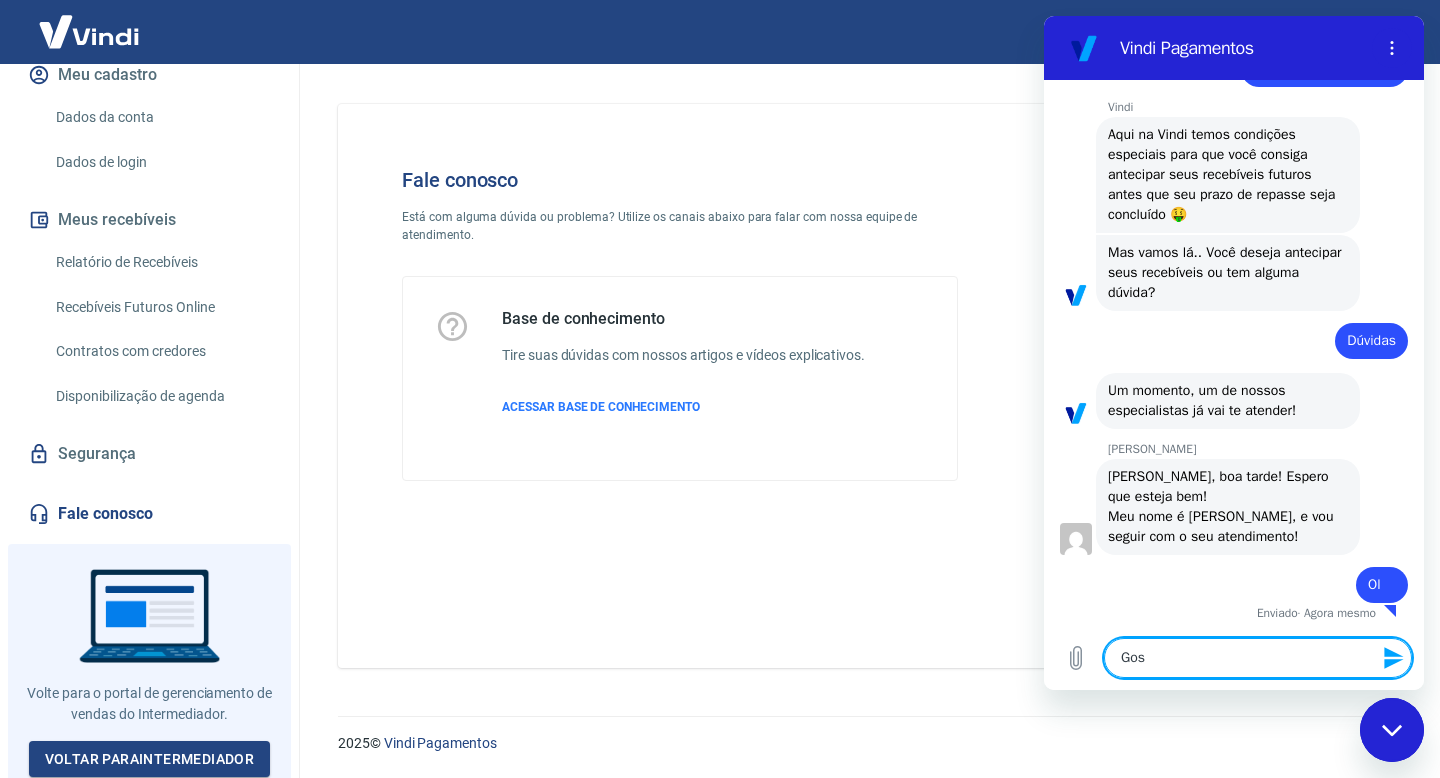 type on "Gost" 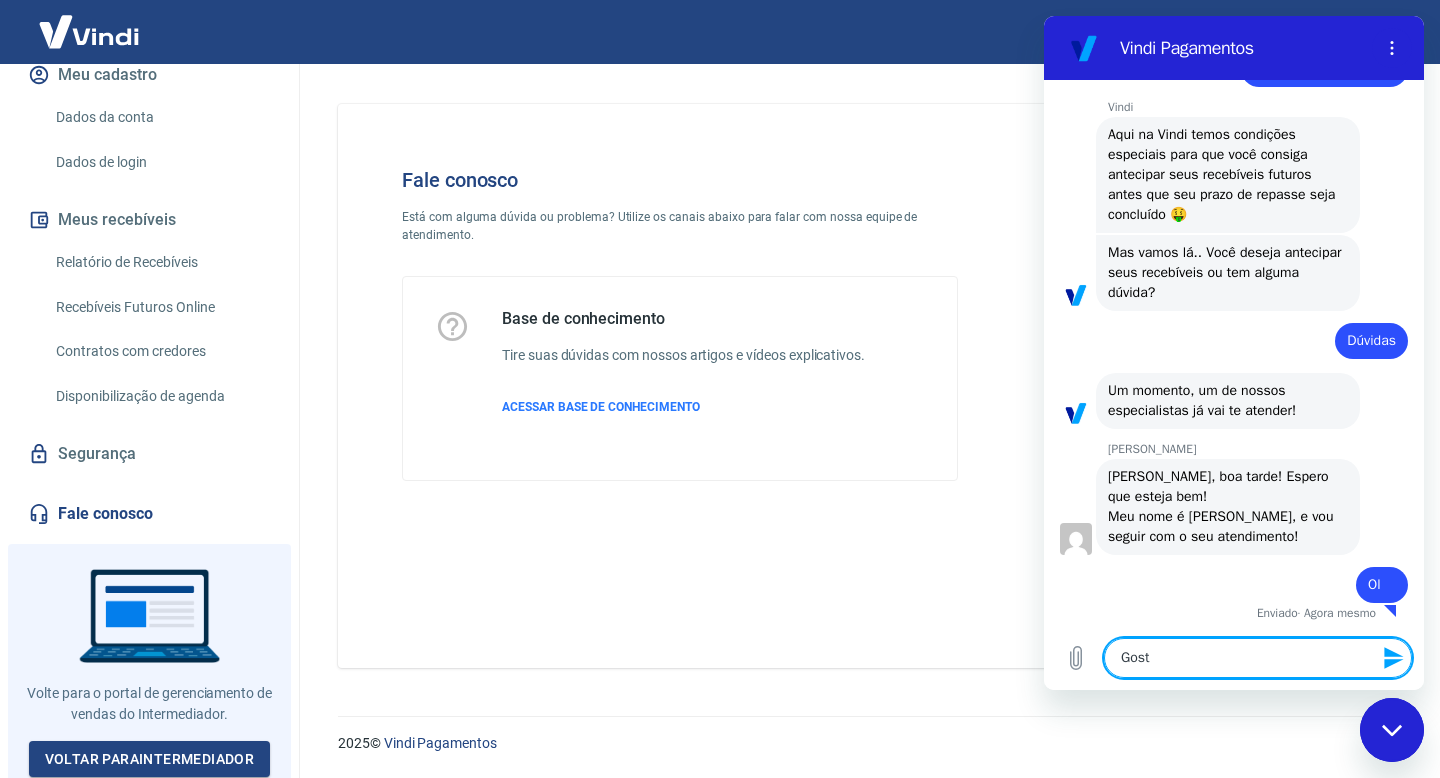 type on "Gosta" 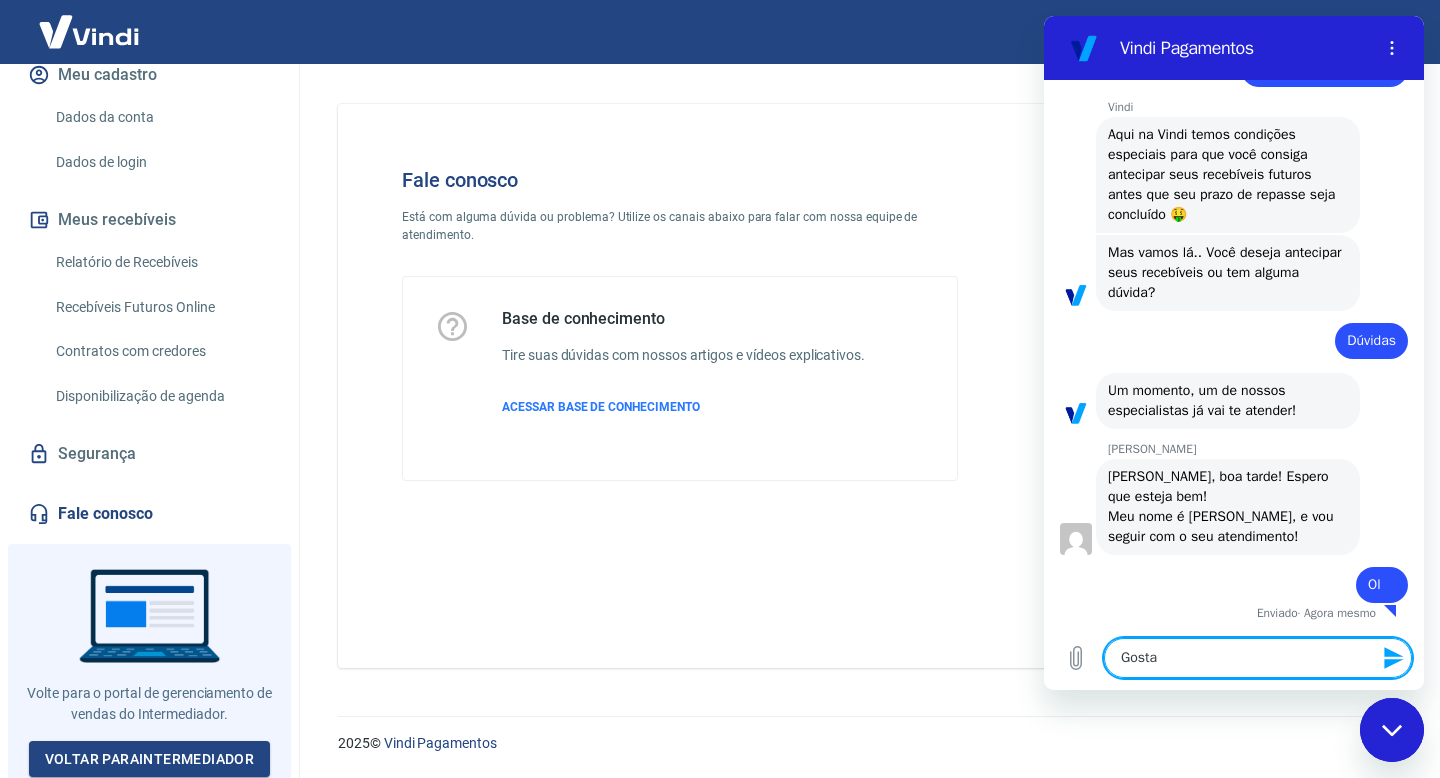 type on "Gostar" 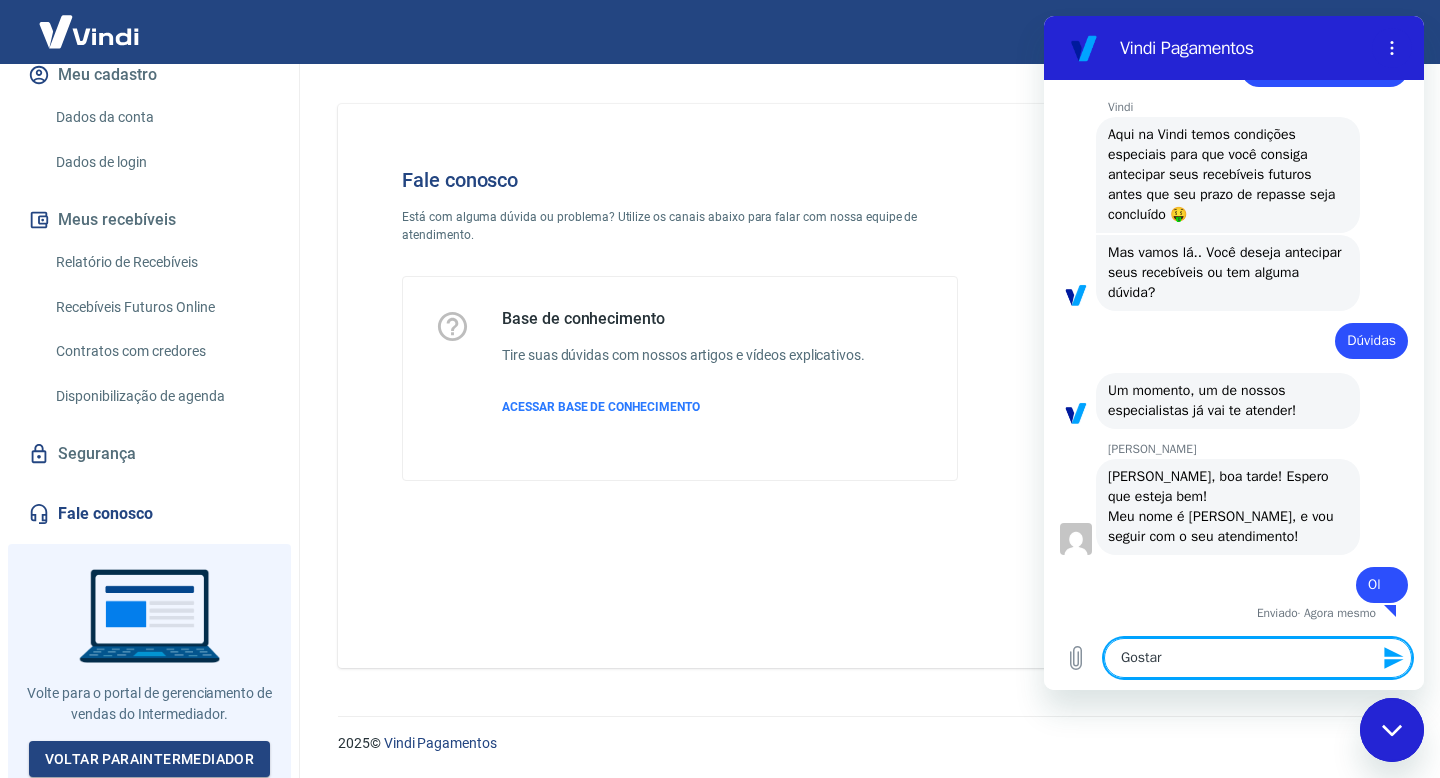 type on "Gostari" 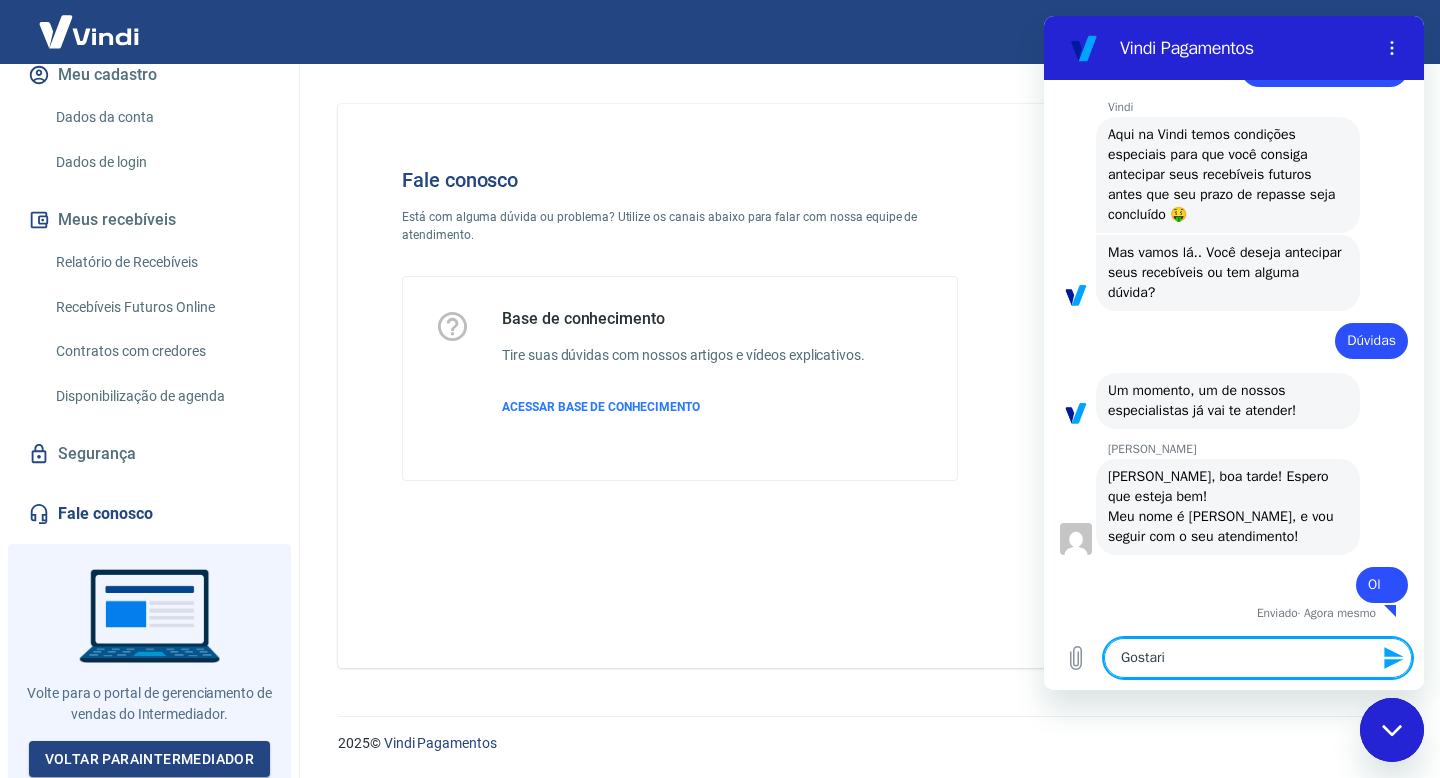 type on "Gostaria" 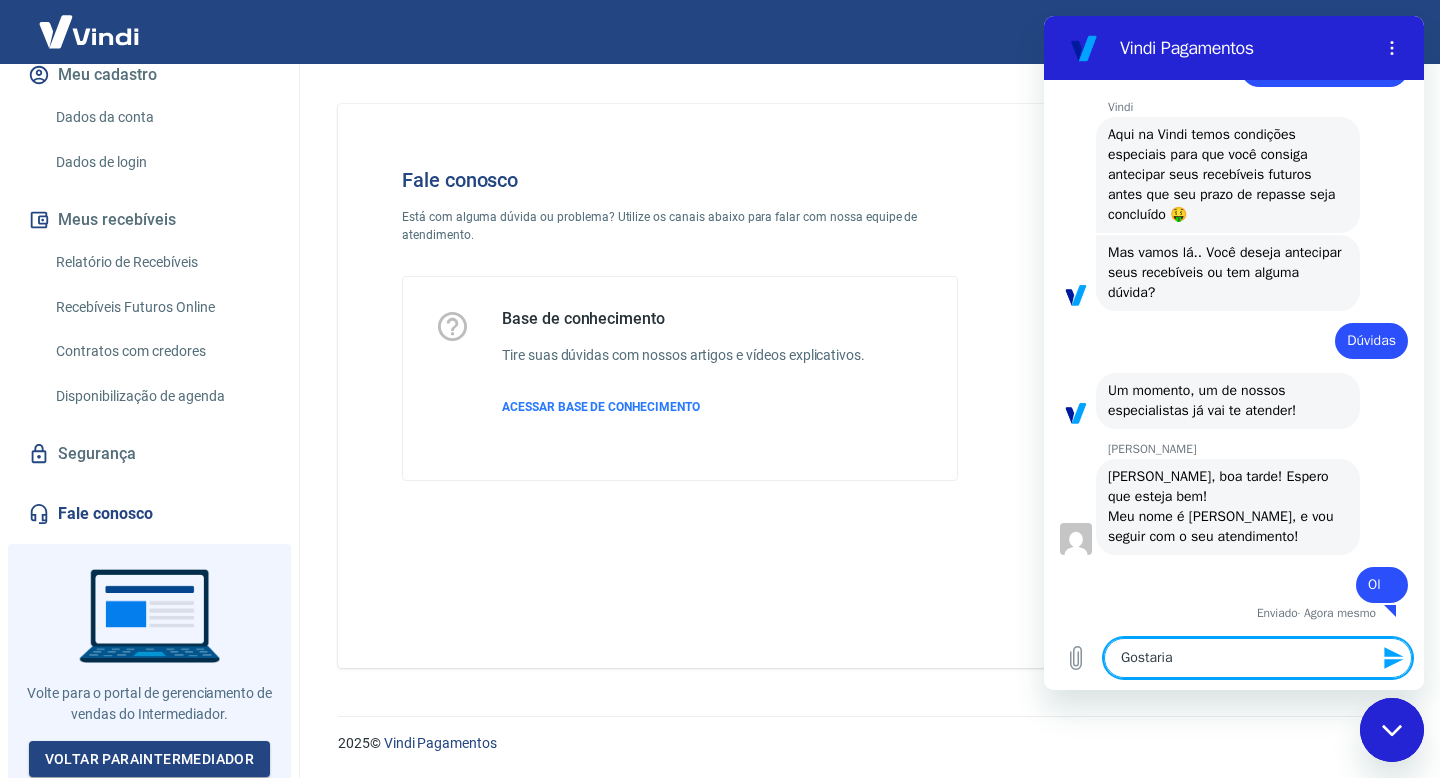 type on "Gostaria" 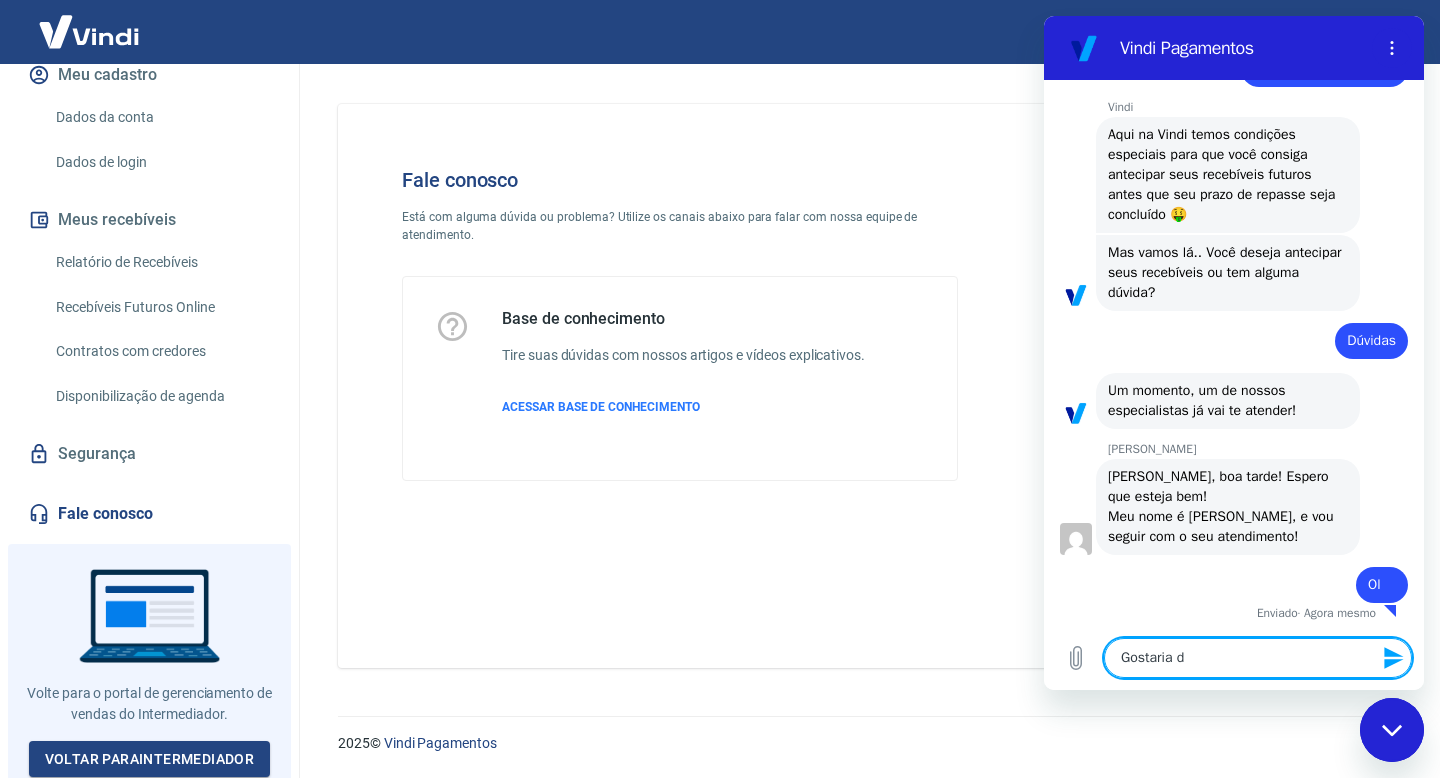 type on "Gostaria de" 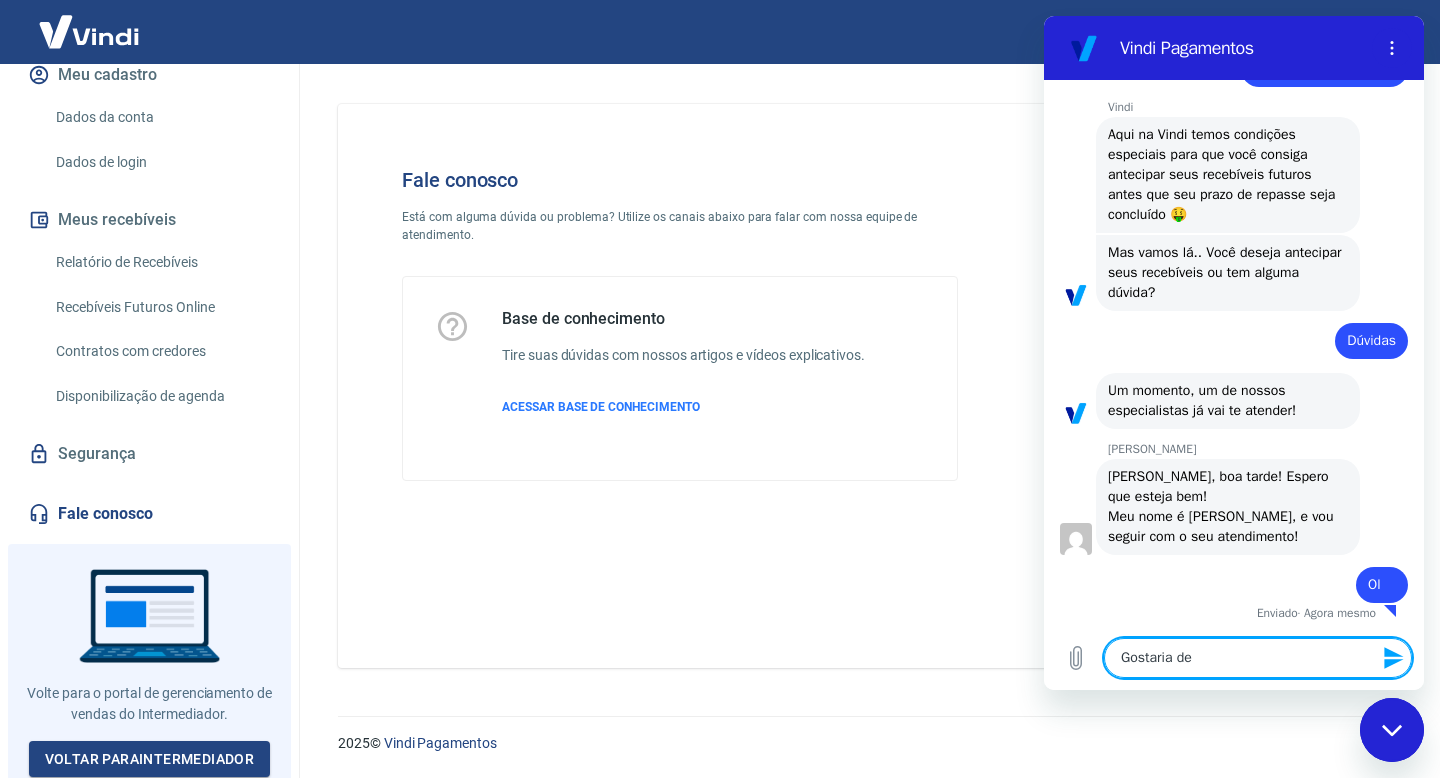 type on "Gostaria de" 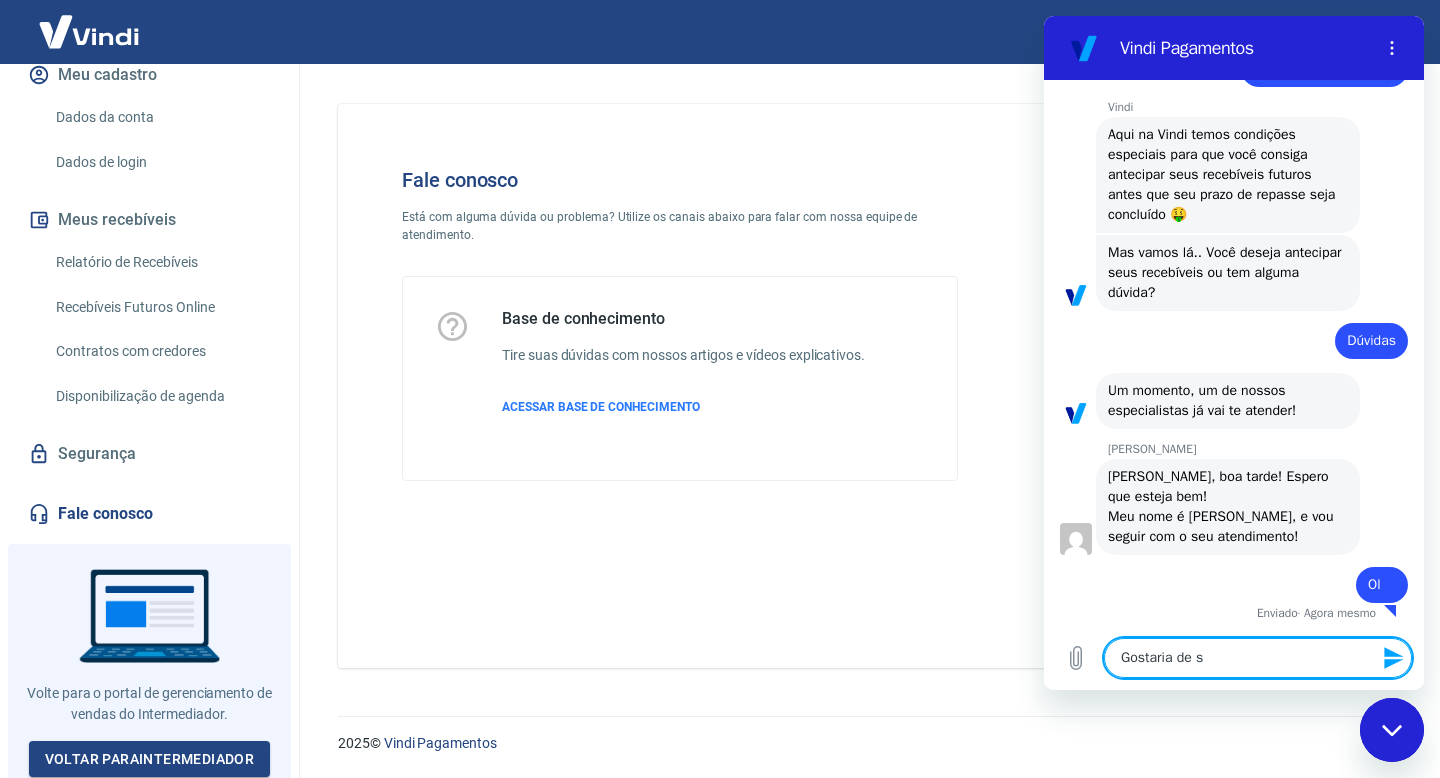 type on "Gostaria de sa" 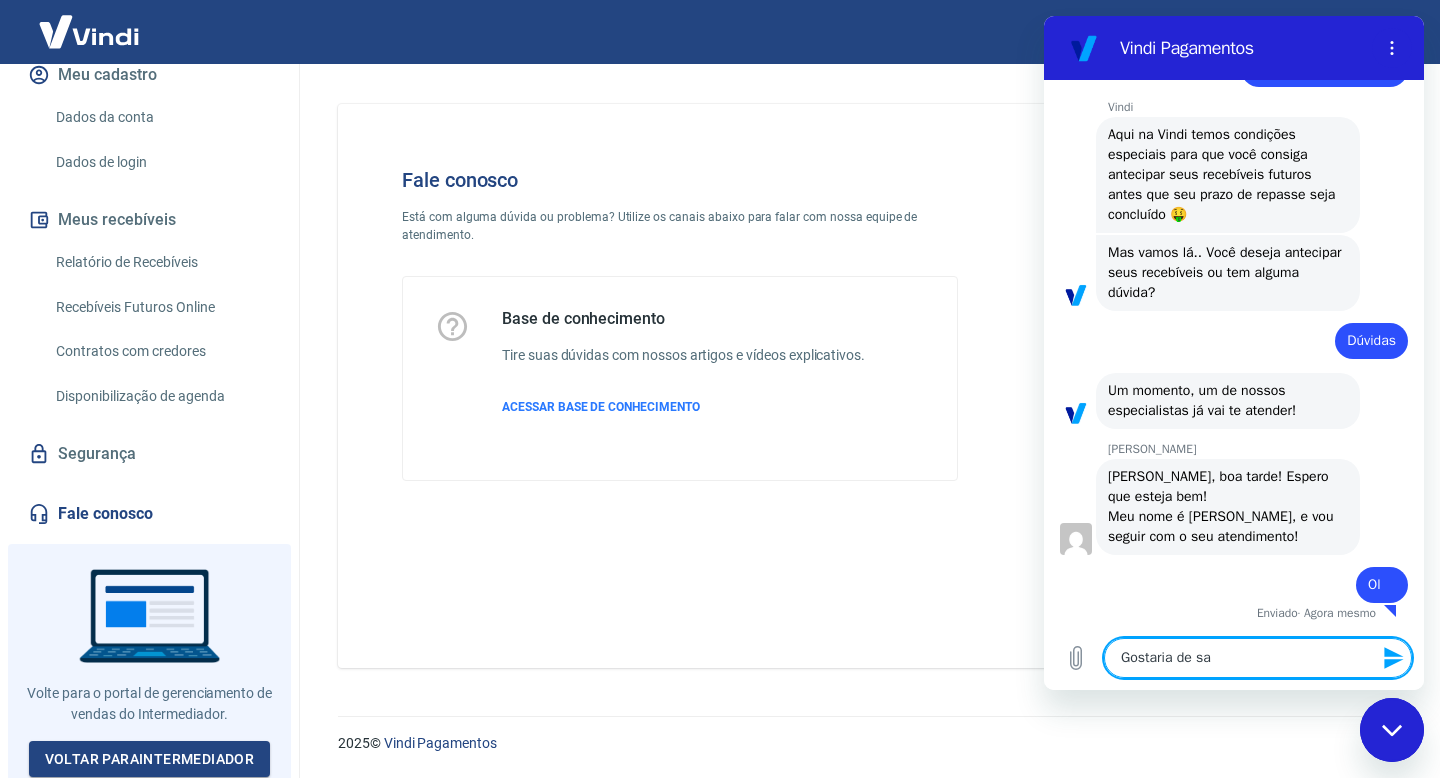type on "x" 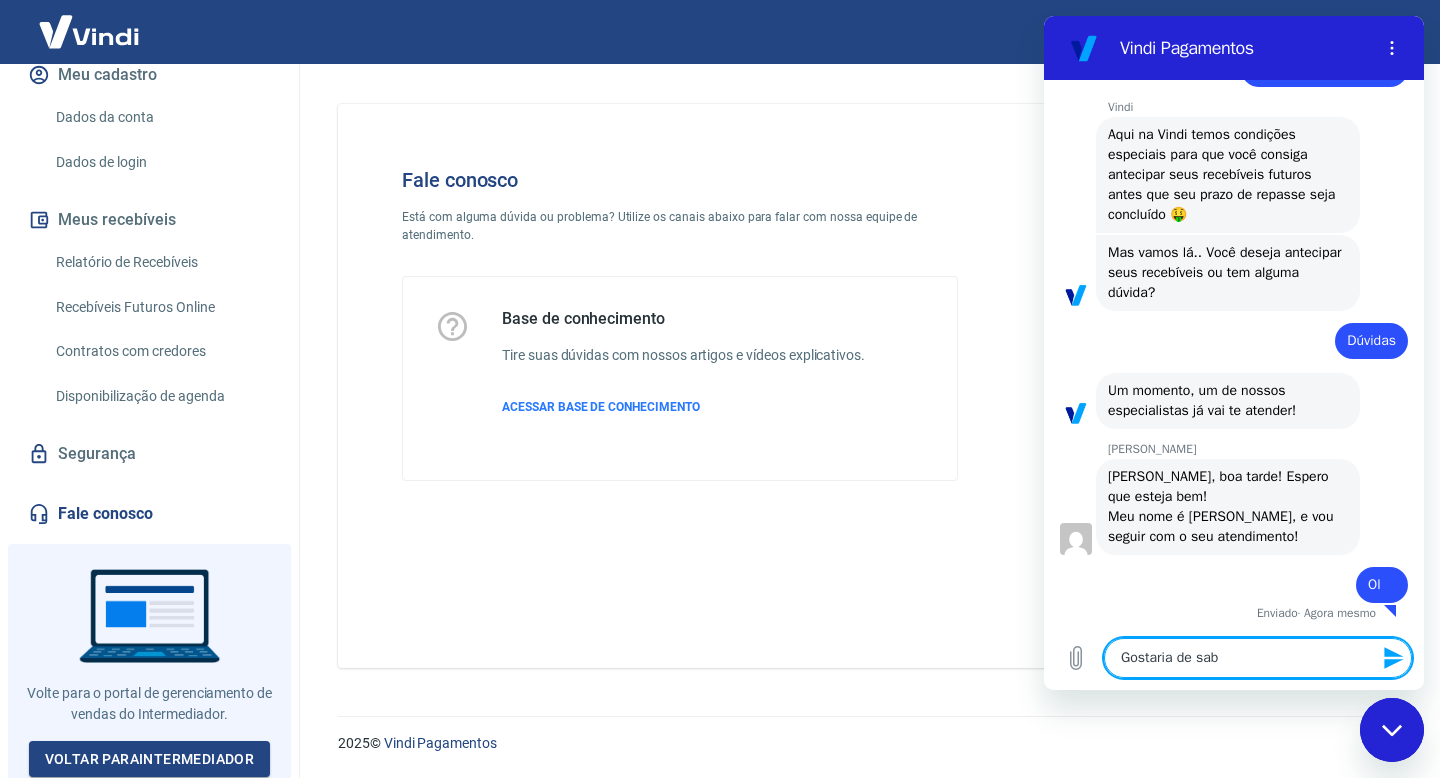 type on "x" 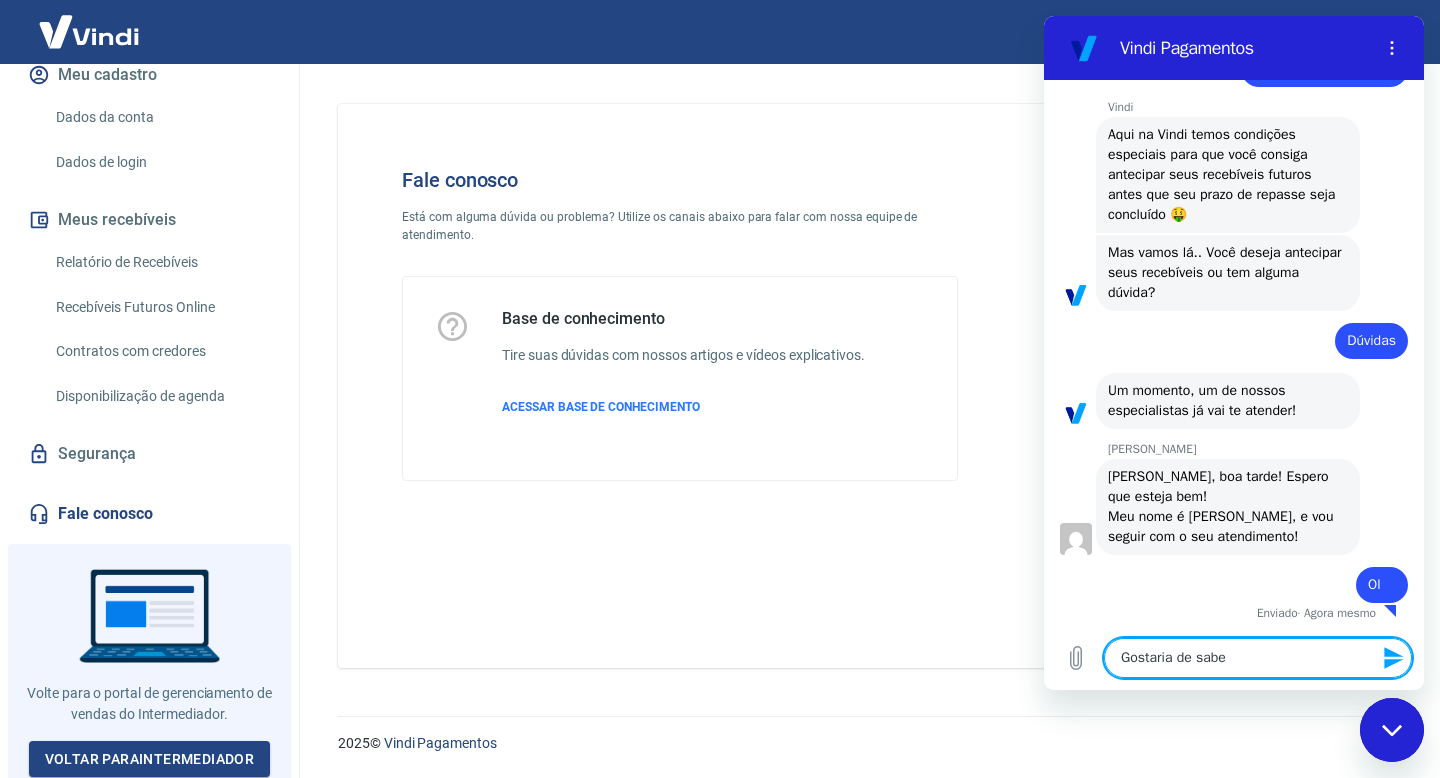 type on "Gostaria de saber" 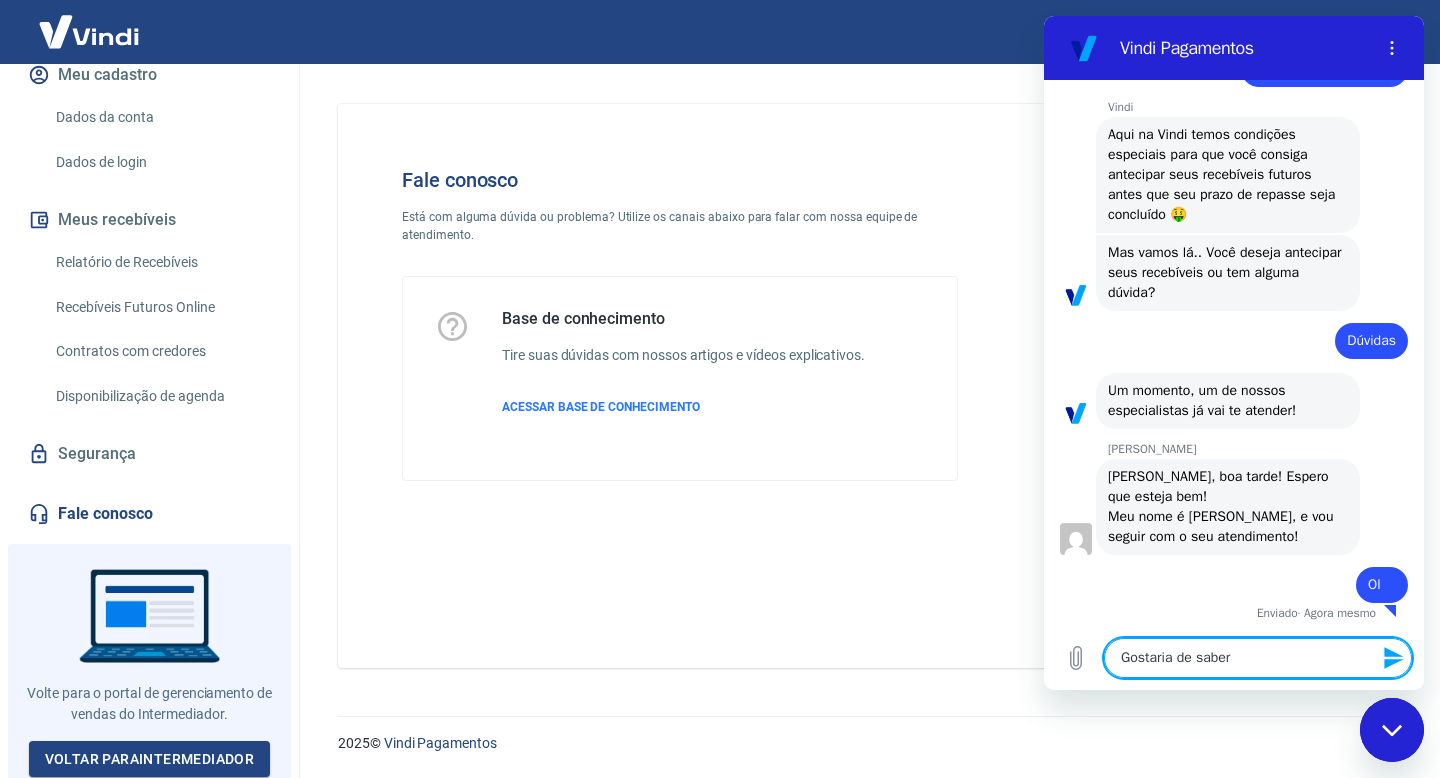 type on "Gostaria de saber" 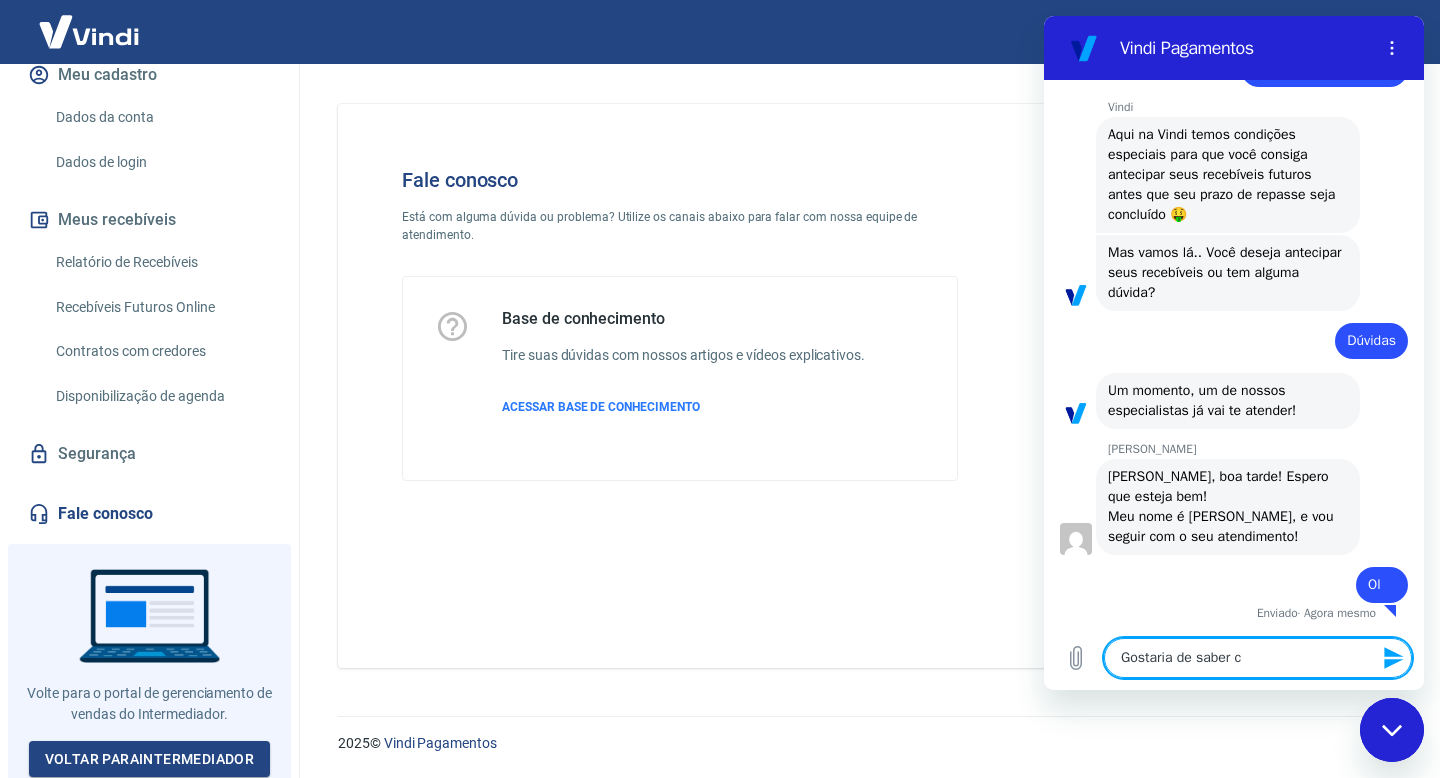 type on "Gostaria de saber co" 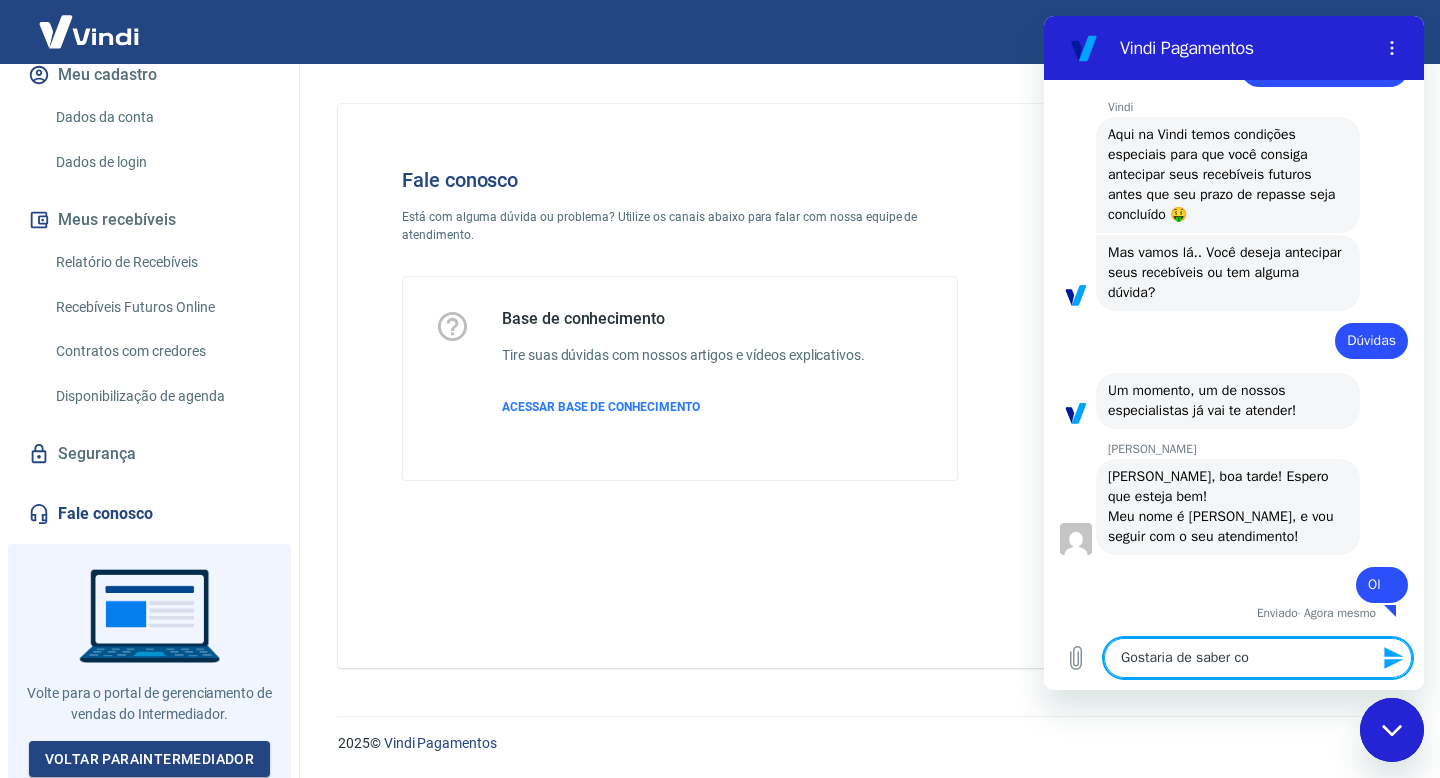 type on "Gostaria de saber com" 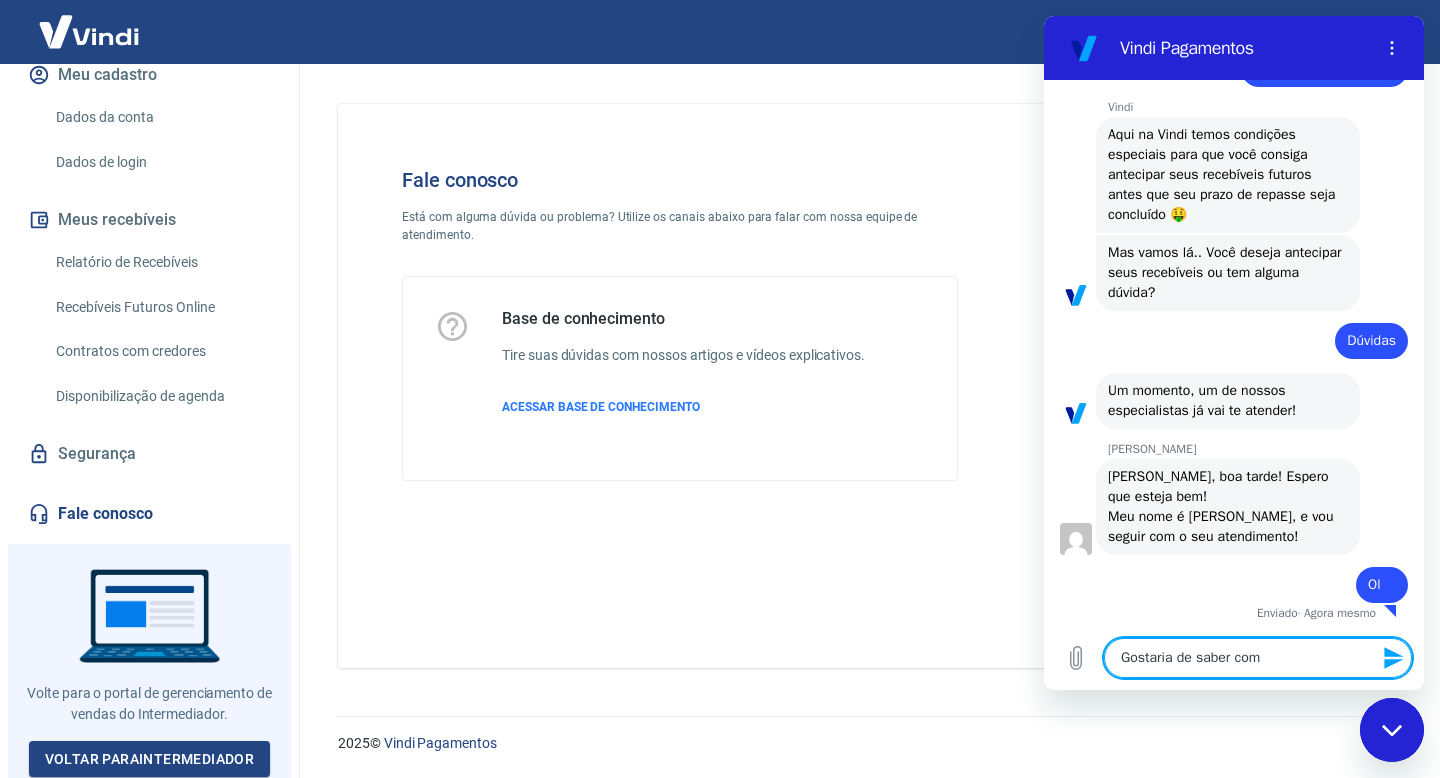 type on "Gostaria de saber como" 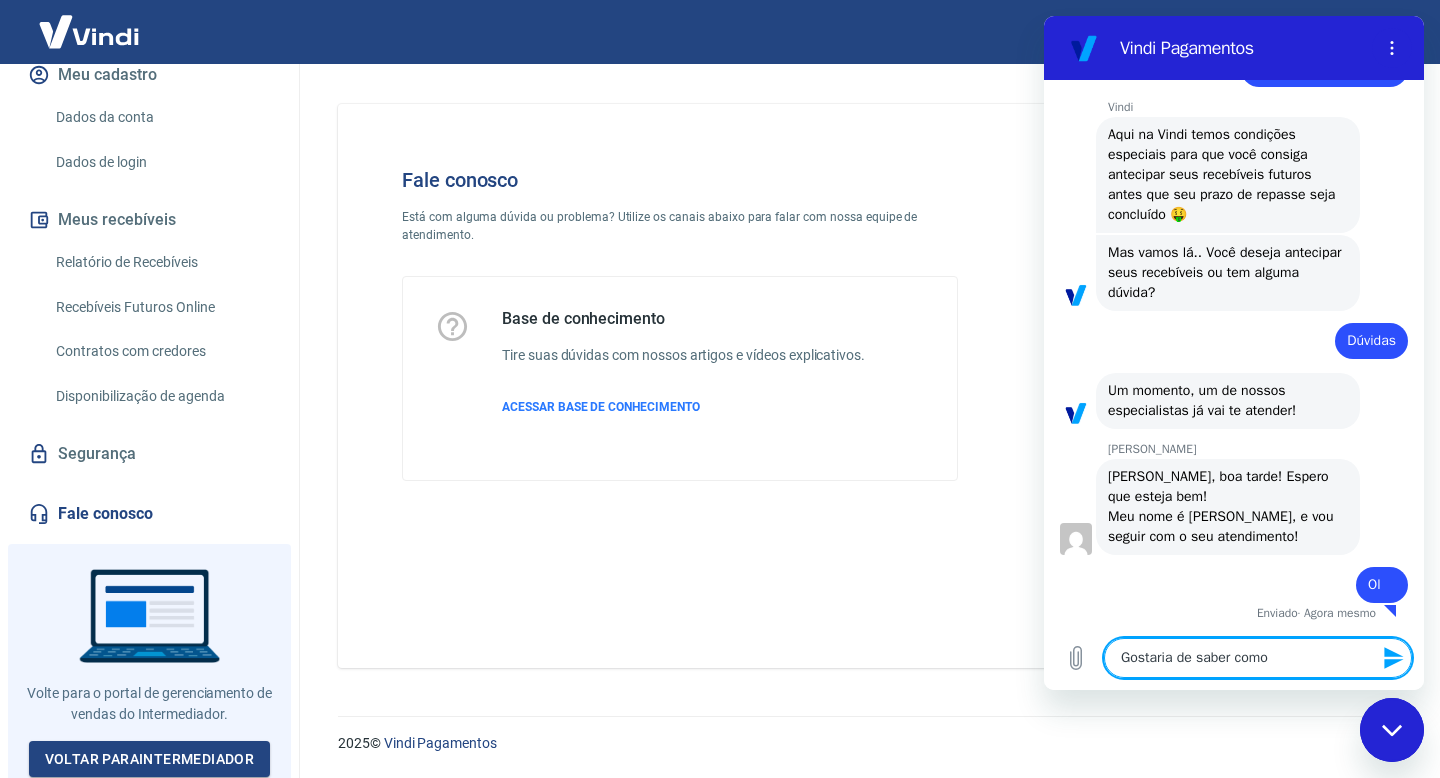 type on "Gostaria de saber como" 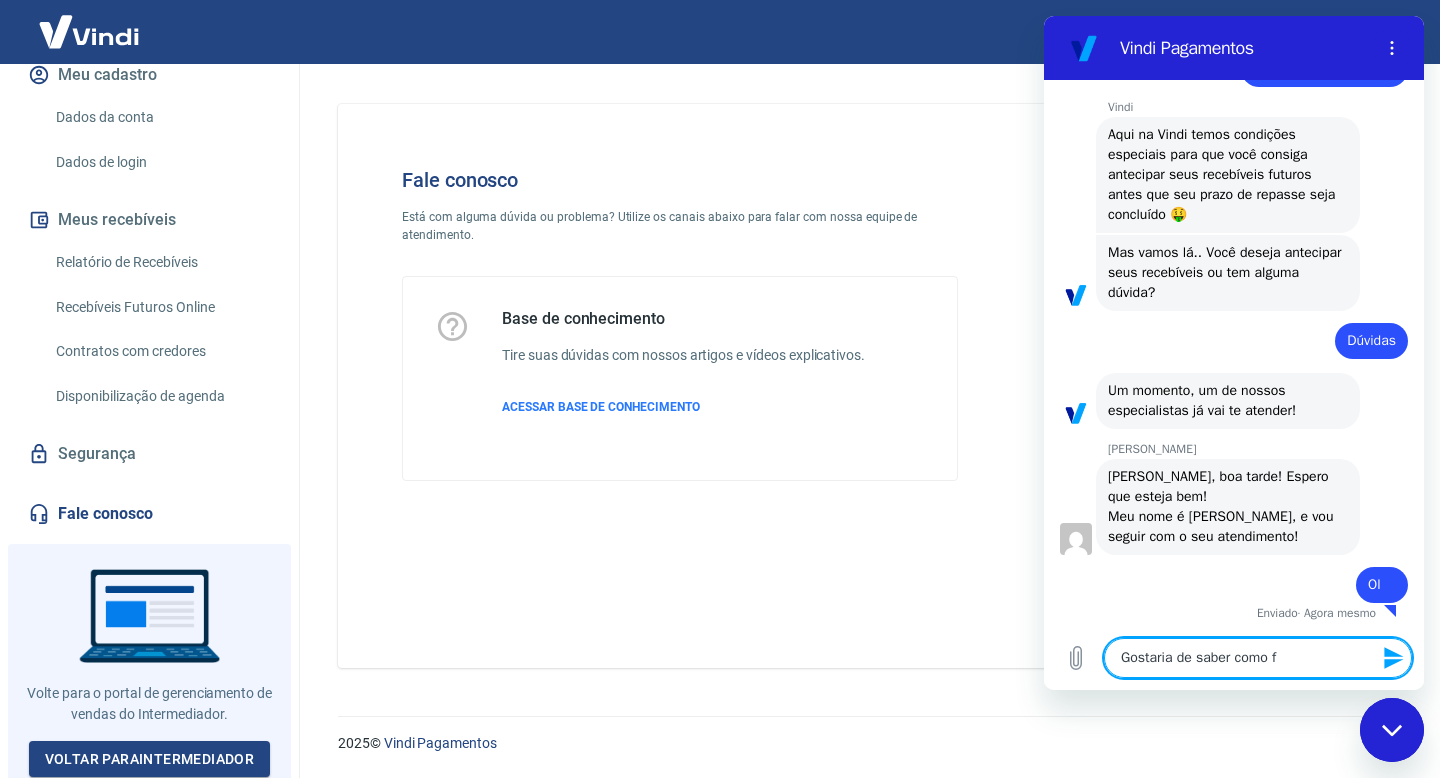 type on "Gostaria de saber como fa" 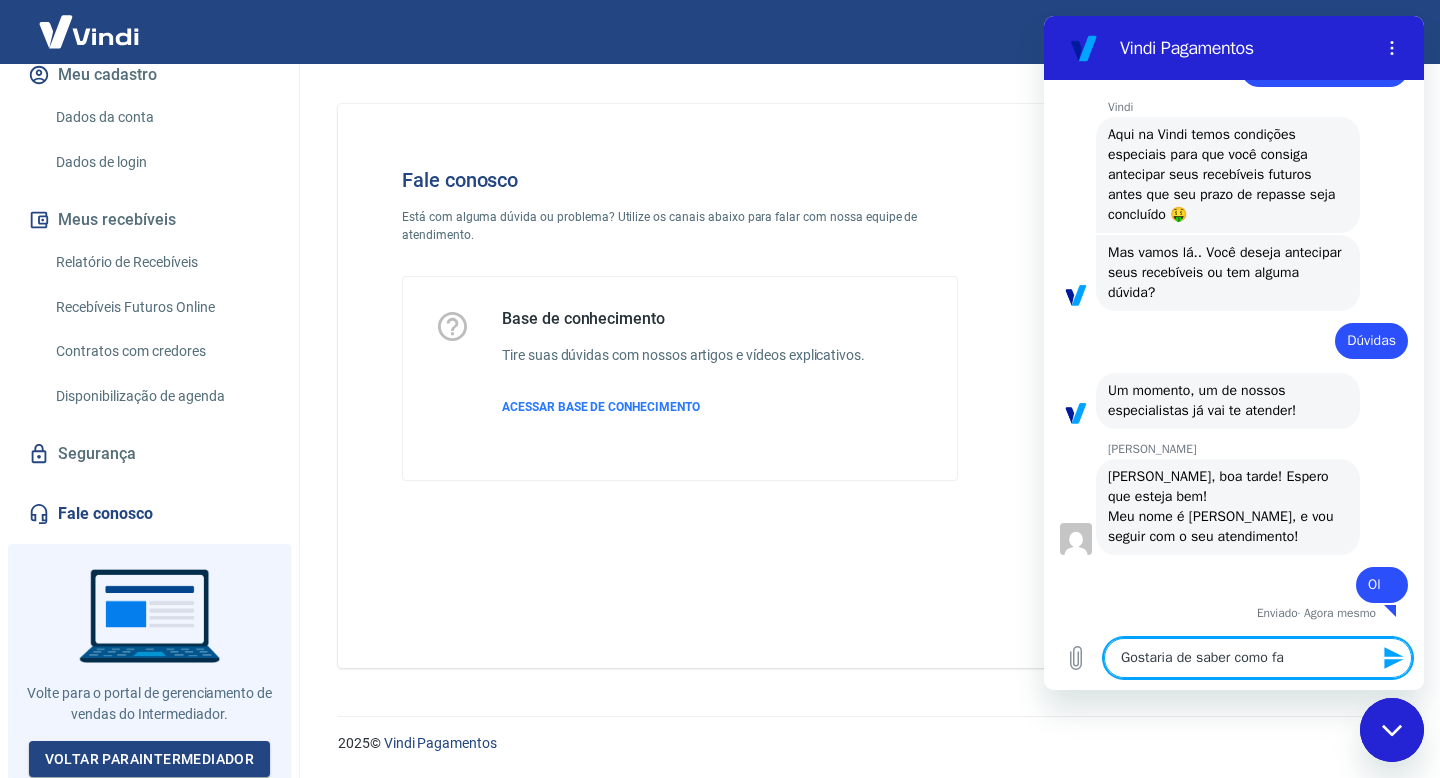 type on "Gostaria de saber como fa'" 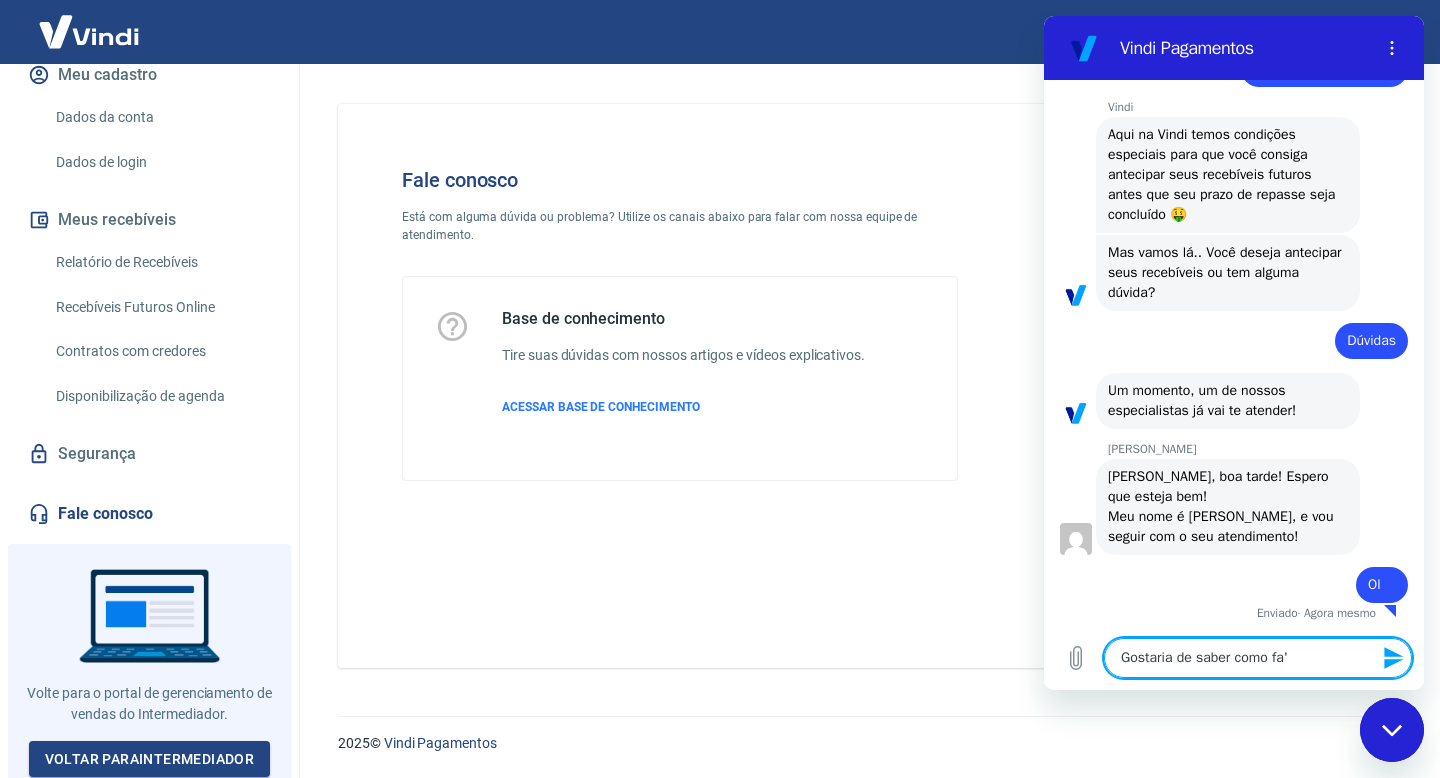 type on "Gostaria de saber como faç" 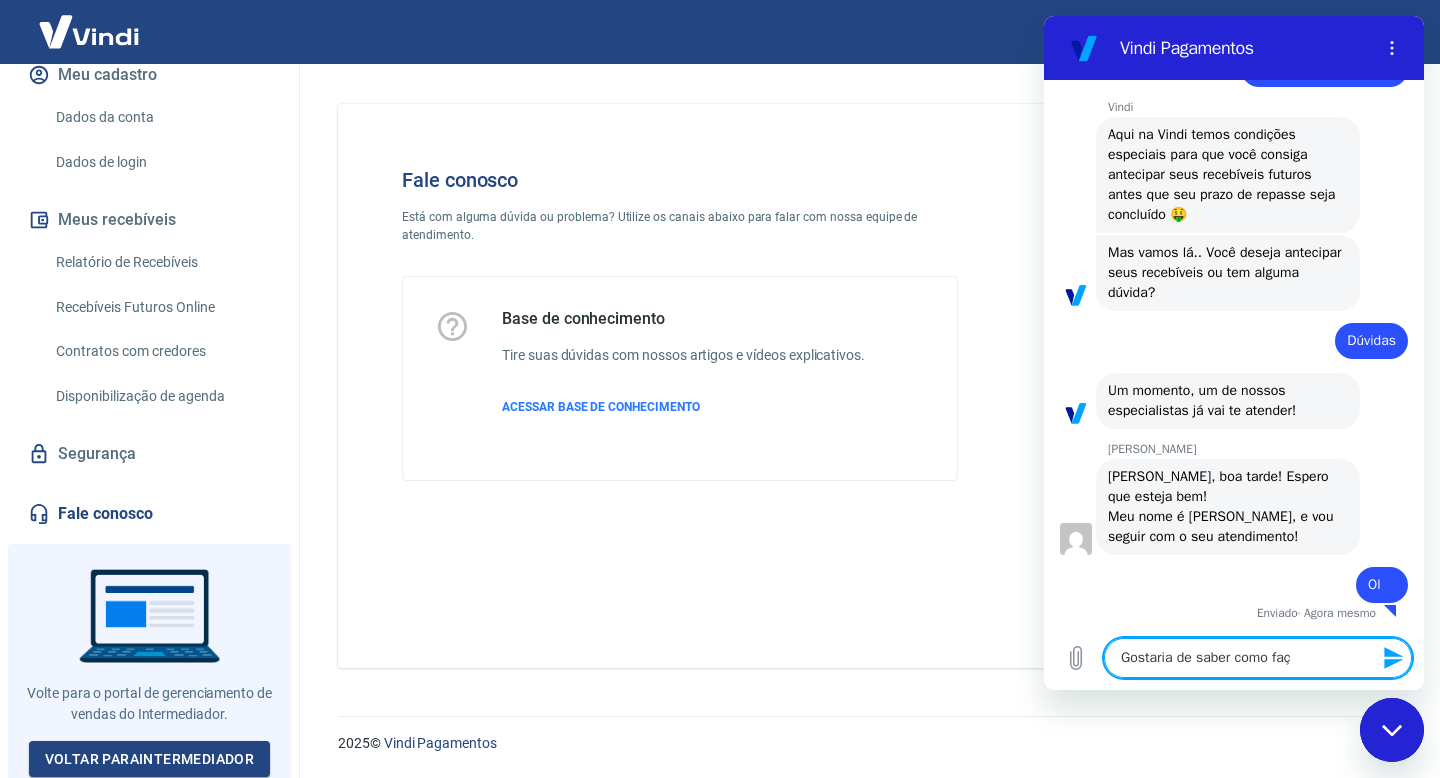type on "Gostaria de saber como faço" 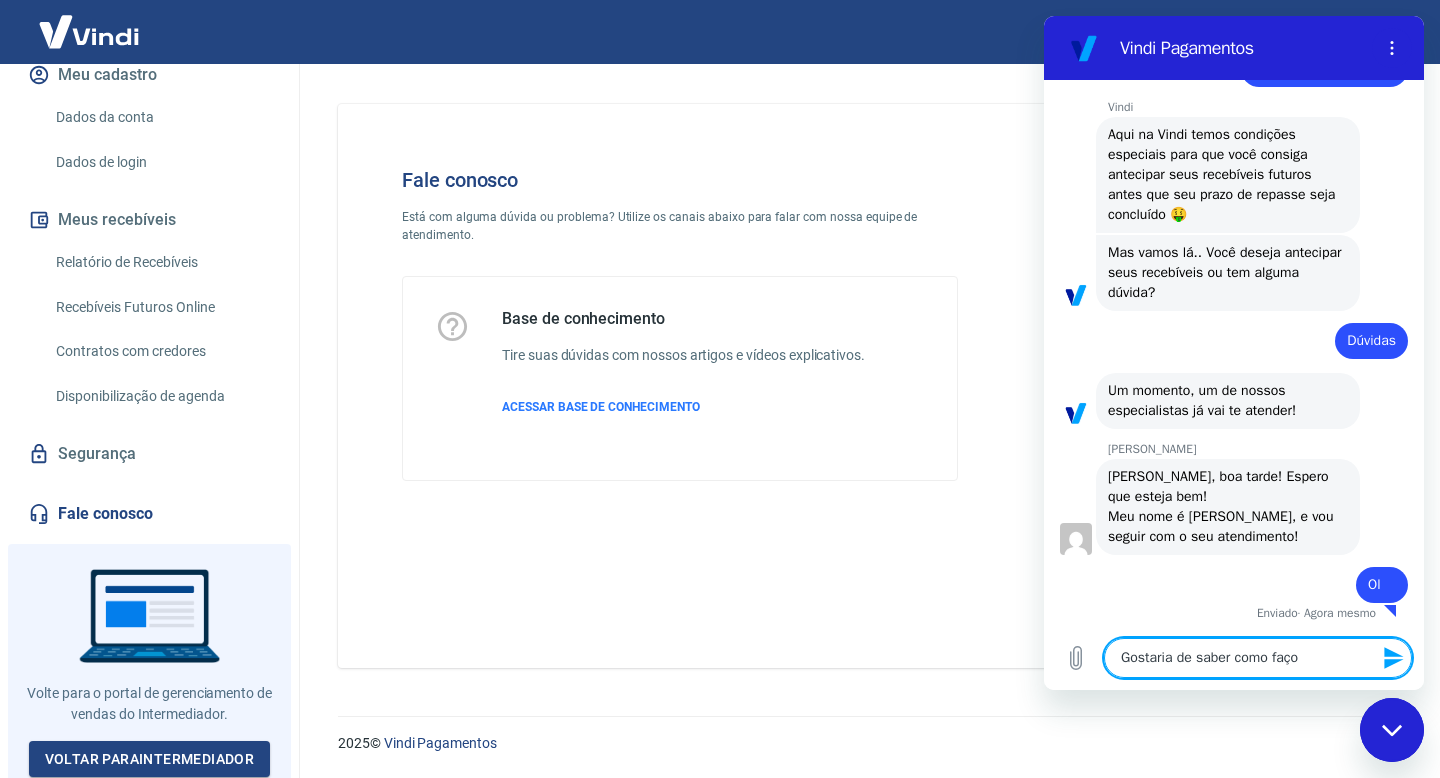 type on "Gostaria de saber como faço" 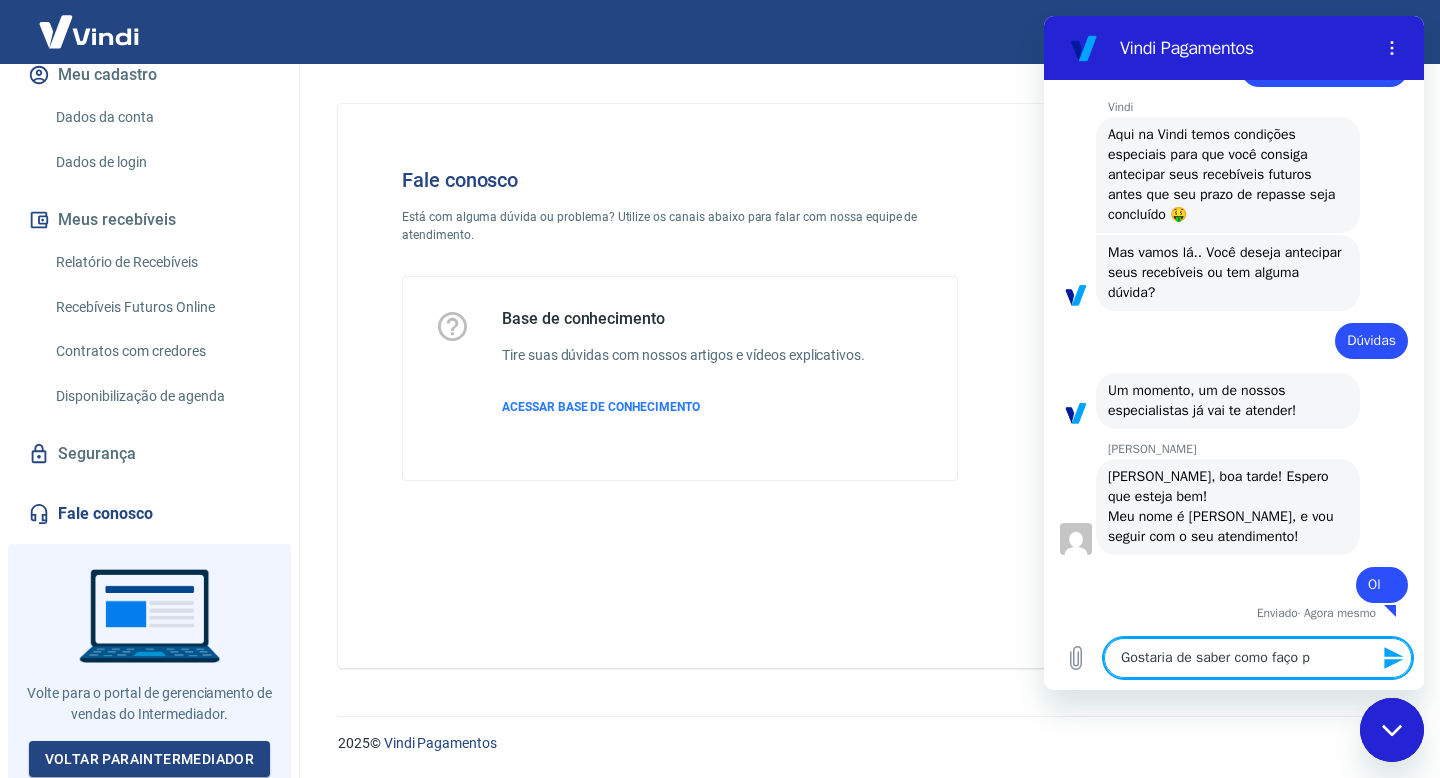 type on "Gostaria de saber como faço pa" 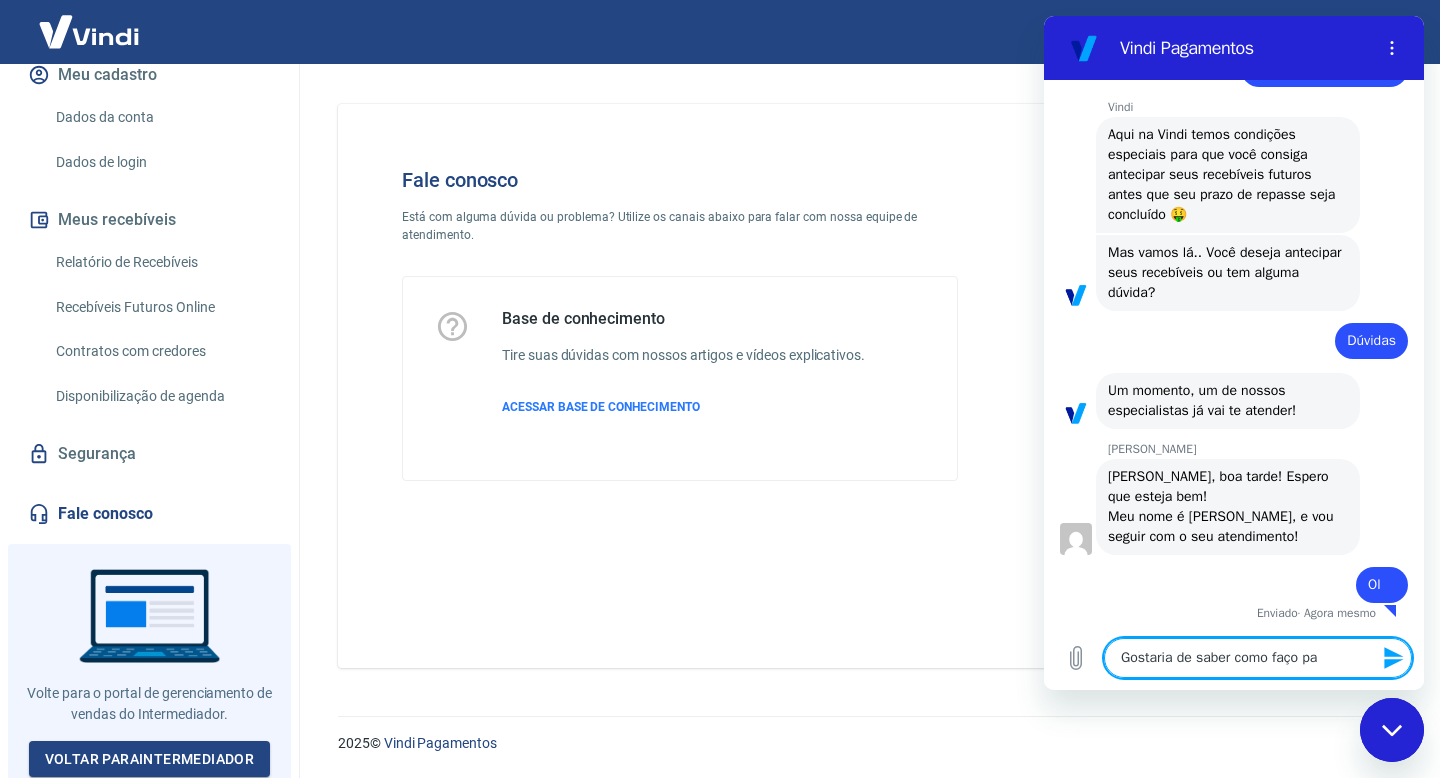 type on "Gostaria de saber como faço par" 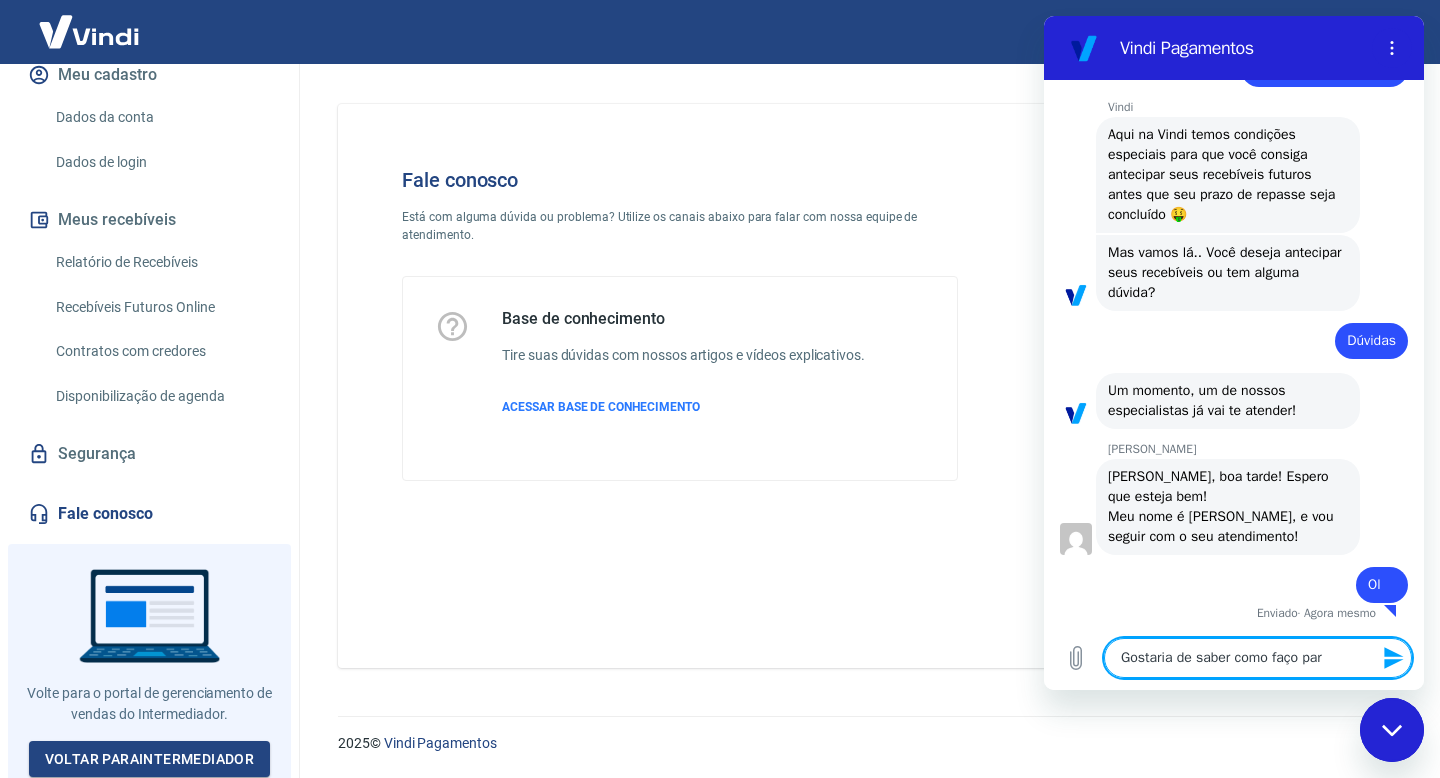 type on "Gostaria de saber como faço para" 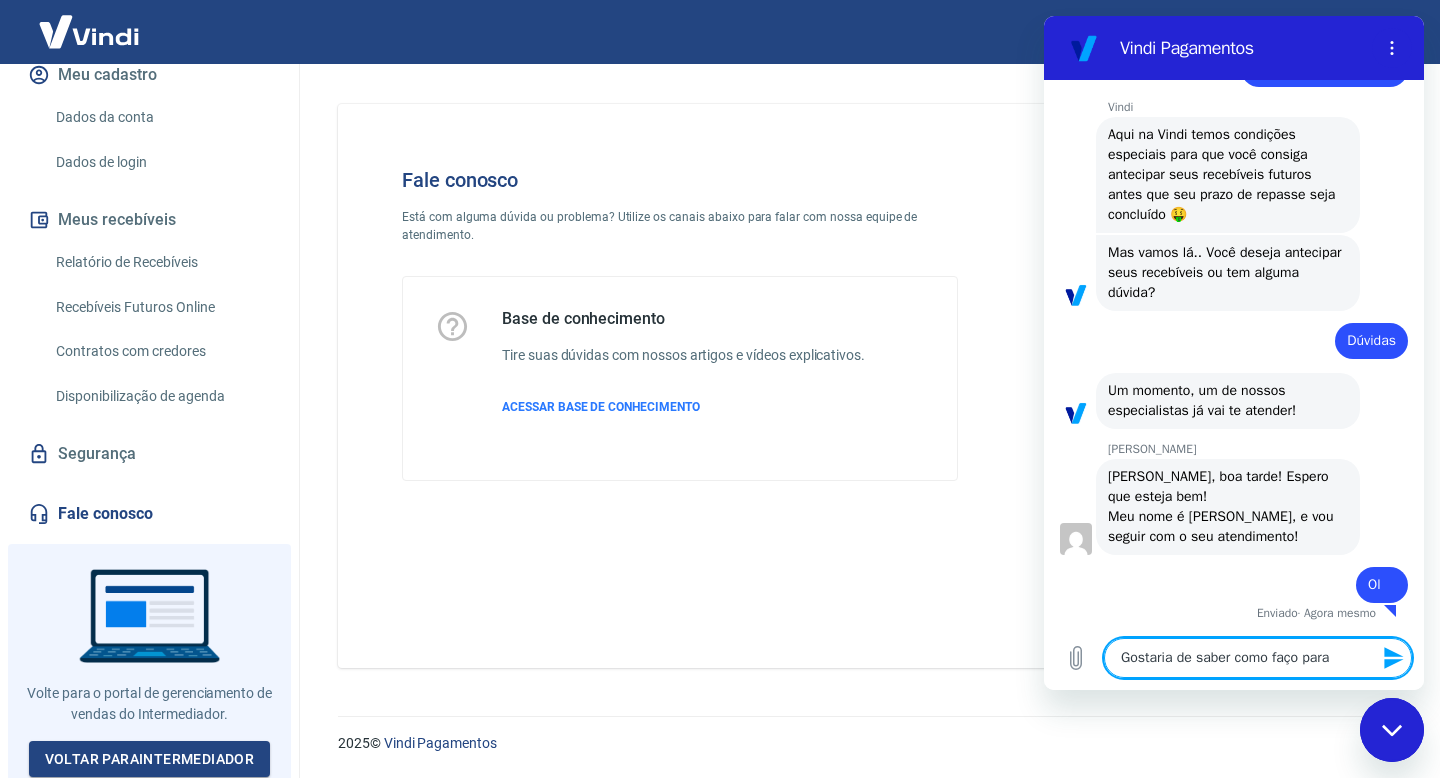 type on "Gostaria de saber como faço para" 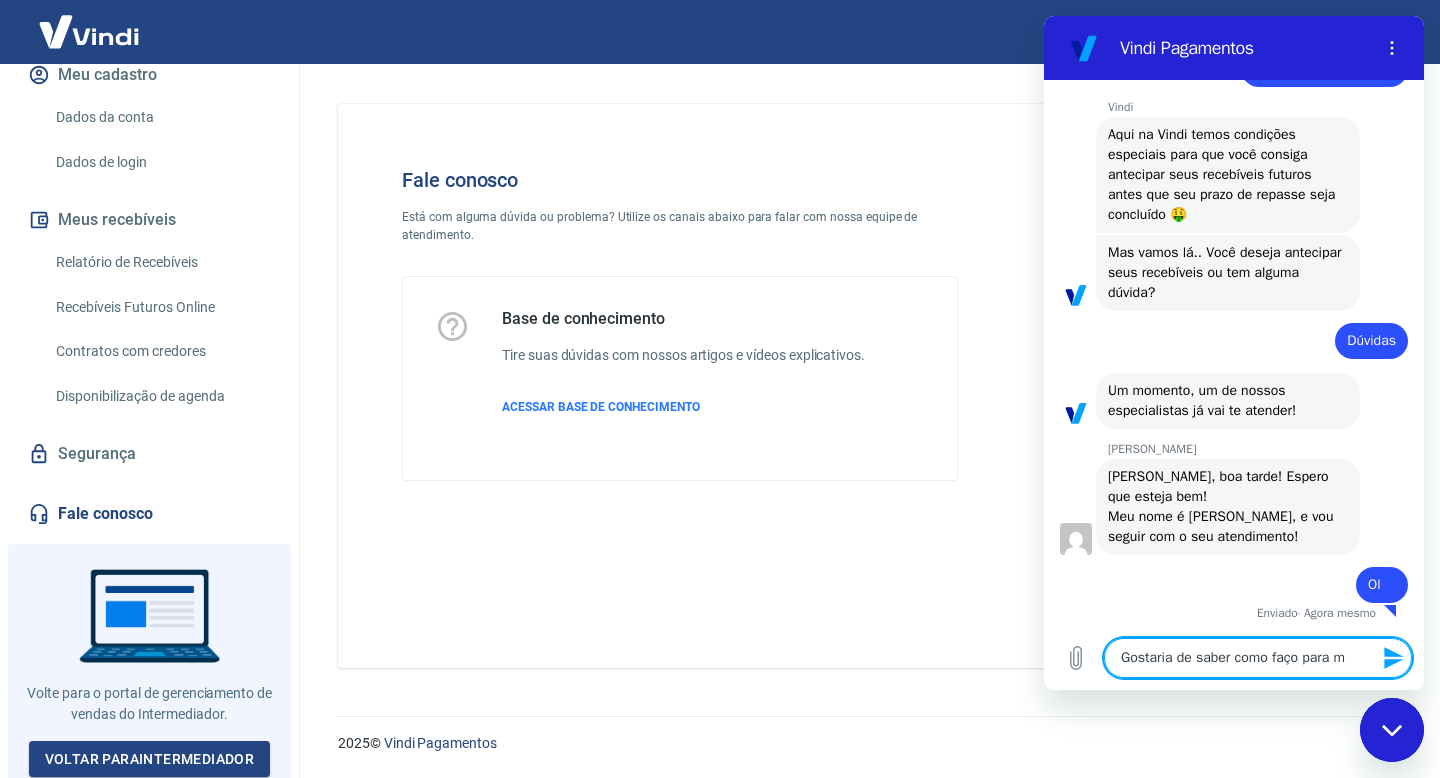 type on "Gostaria de saber como faço para mu" 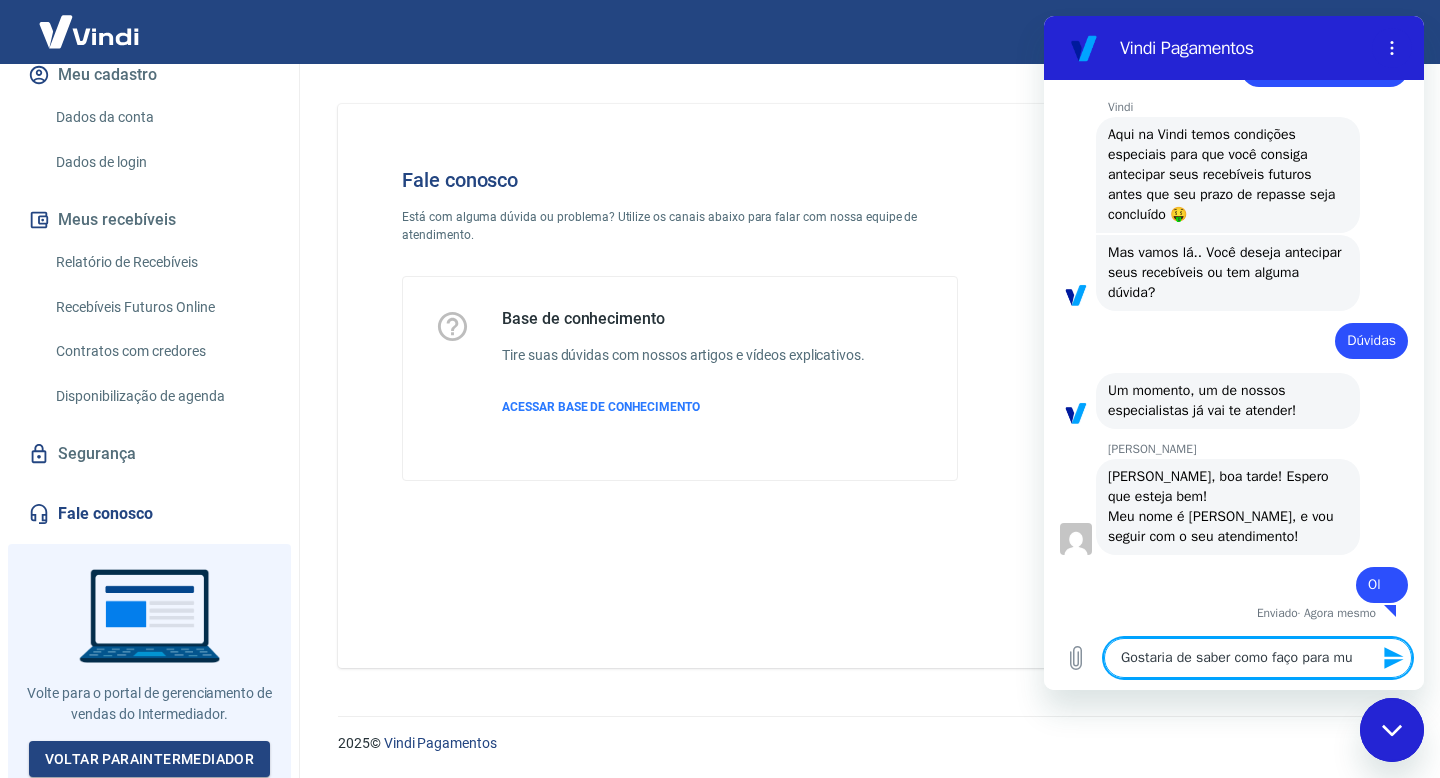 type on "Gostaria de saber como faço para mud" 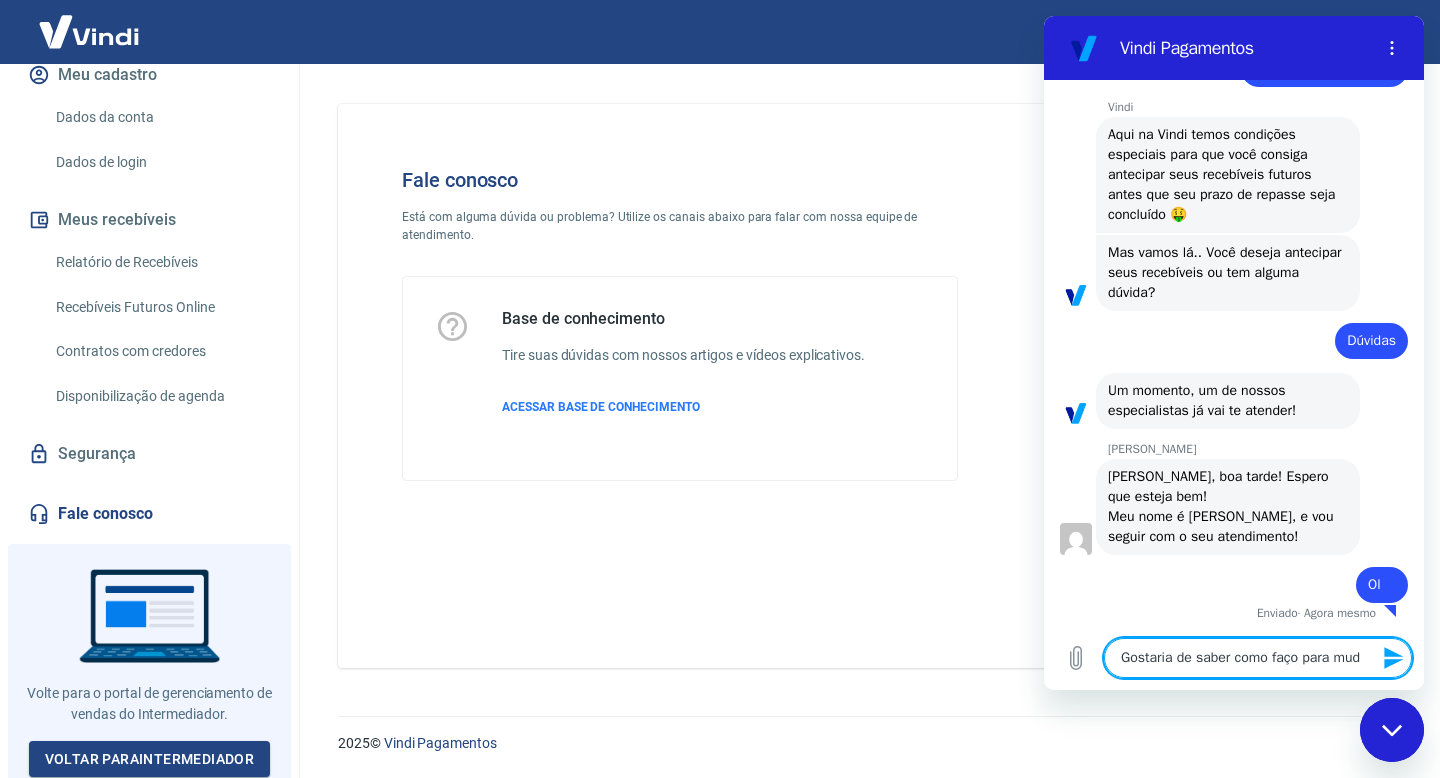 type on "Gostaria de saber como faço para muda" 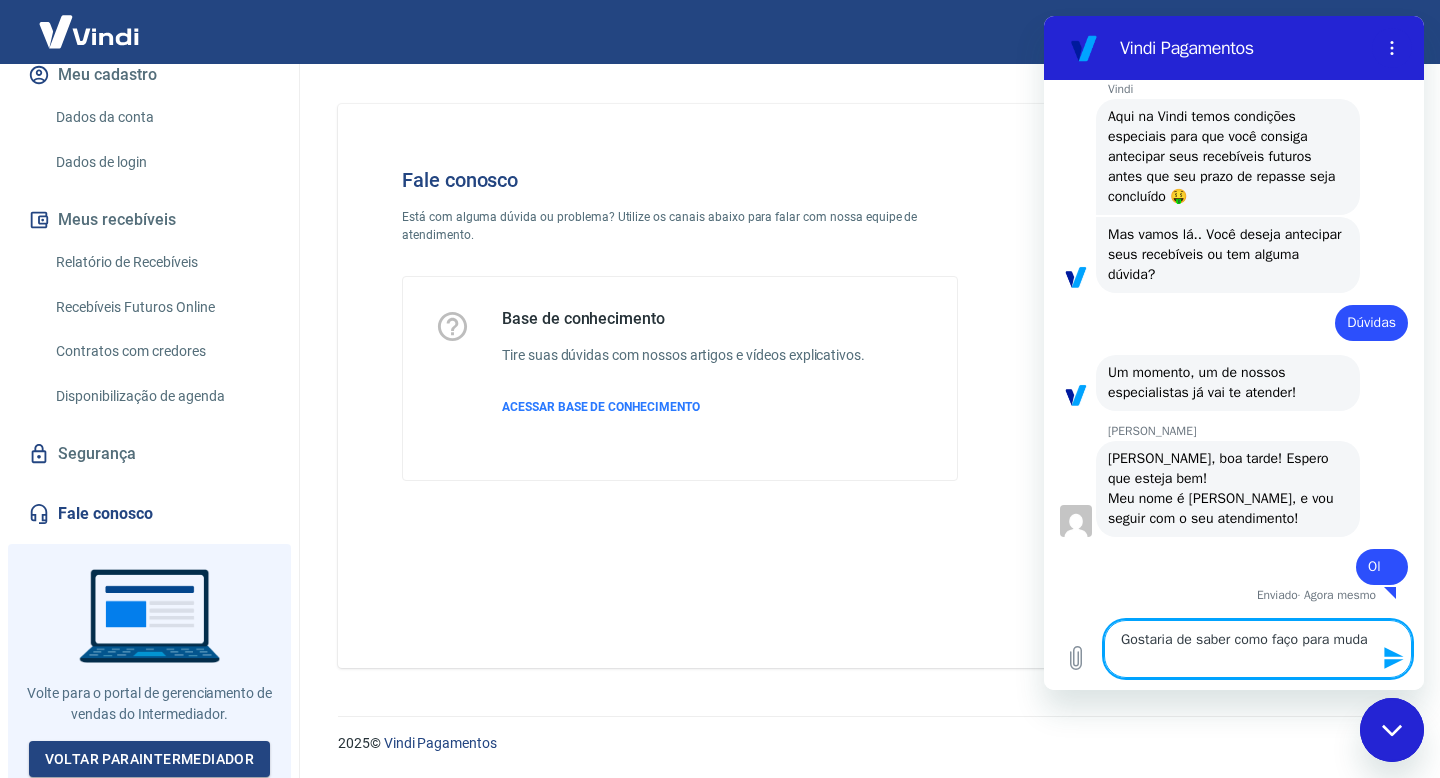 type on "Gostaria de saber como faço para mudar" 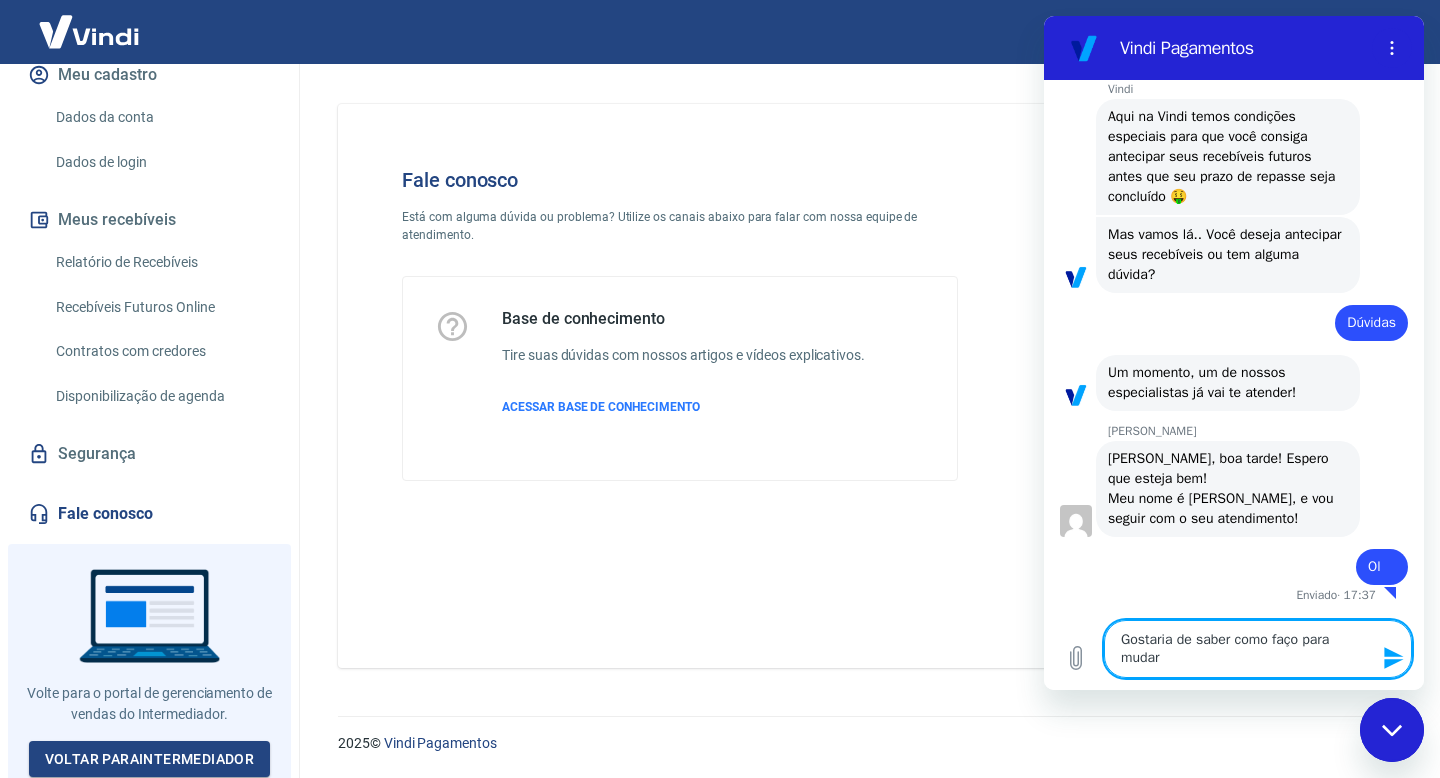 type on "Gostaria de saber como faço para mudar" 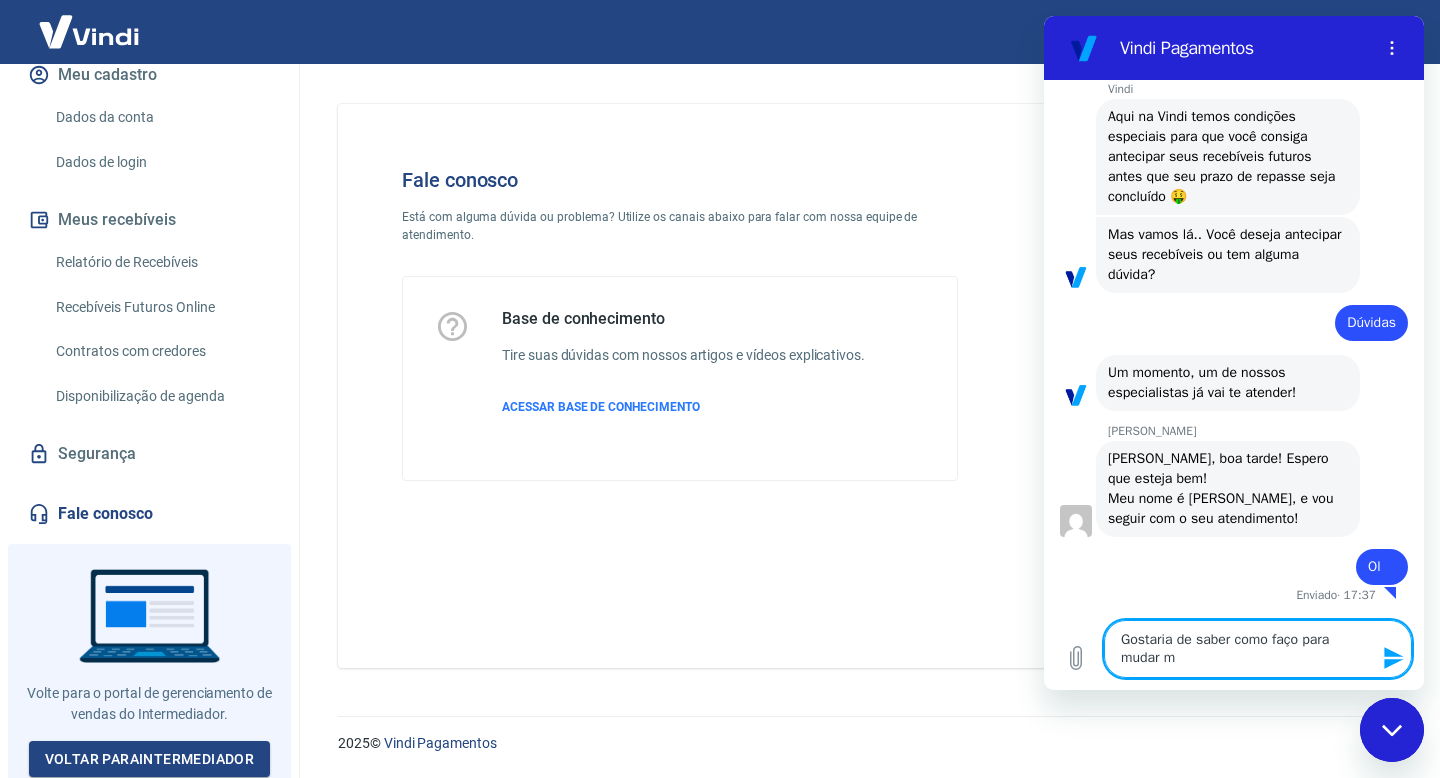 type on "Gostaria de saber como faço para mudar me" 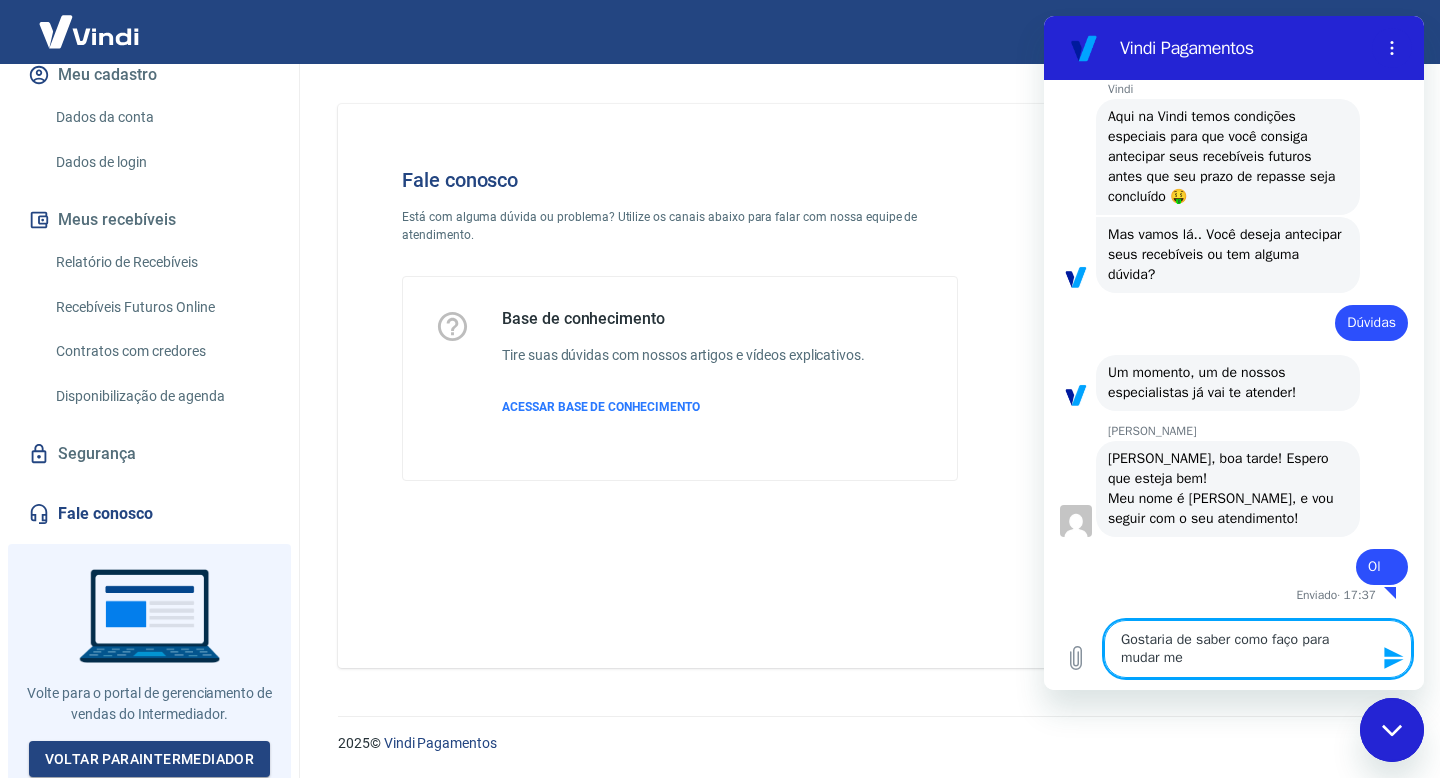 type on "Gostaria de saber como faço para mudar meu" 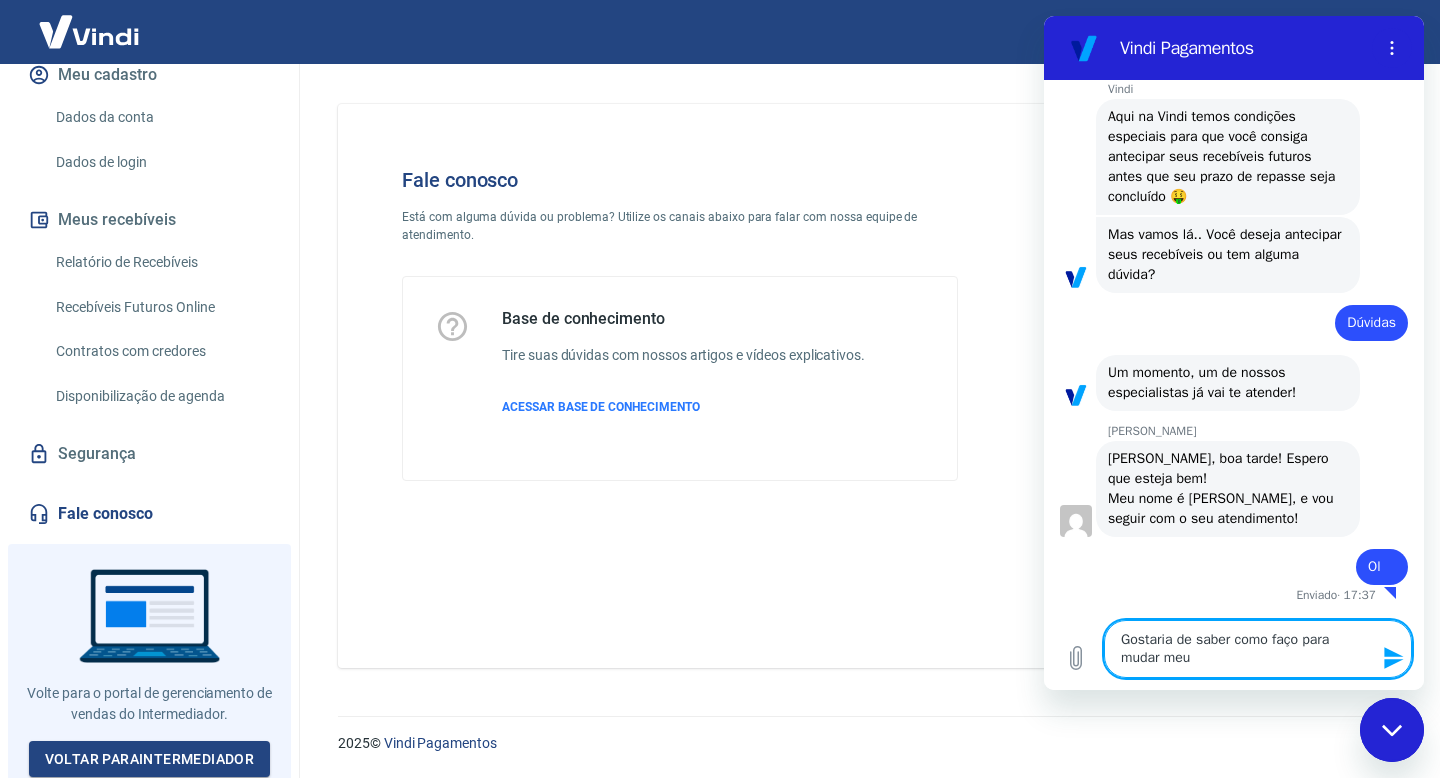 type on "Gostaria de saber como faço para mudar meu" 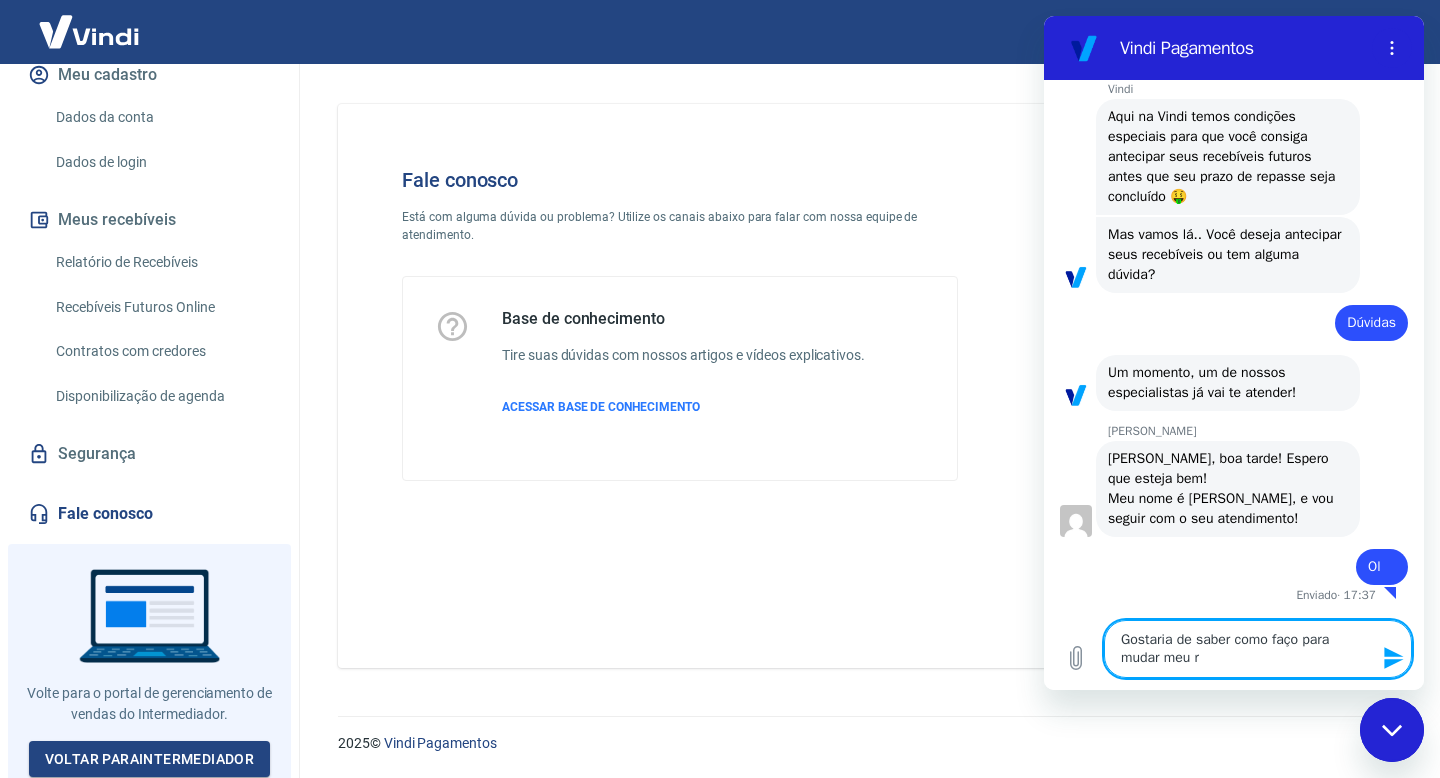 type on "Gostaria de saber como faço para mudar meu re" 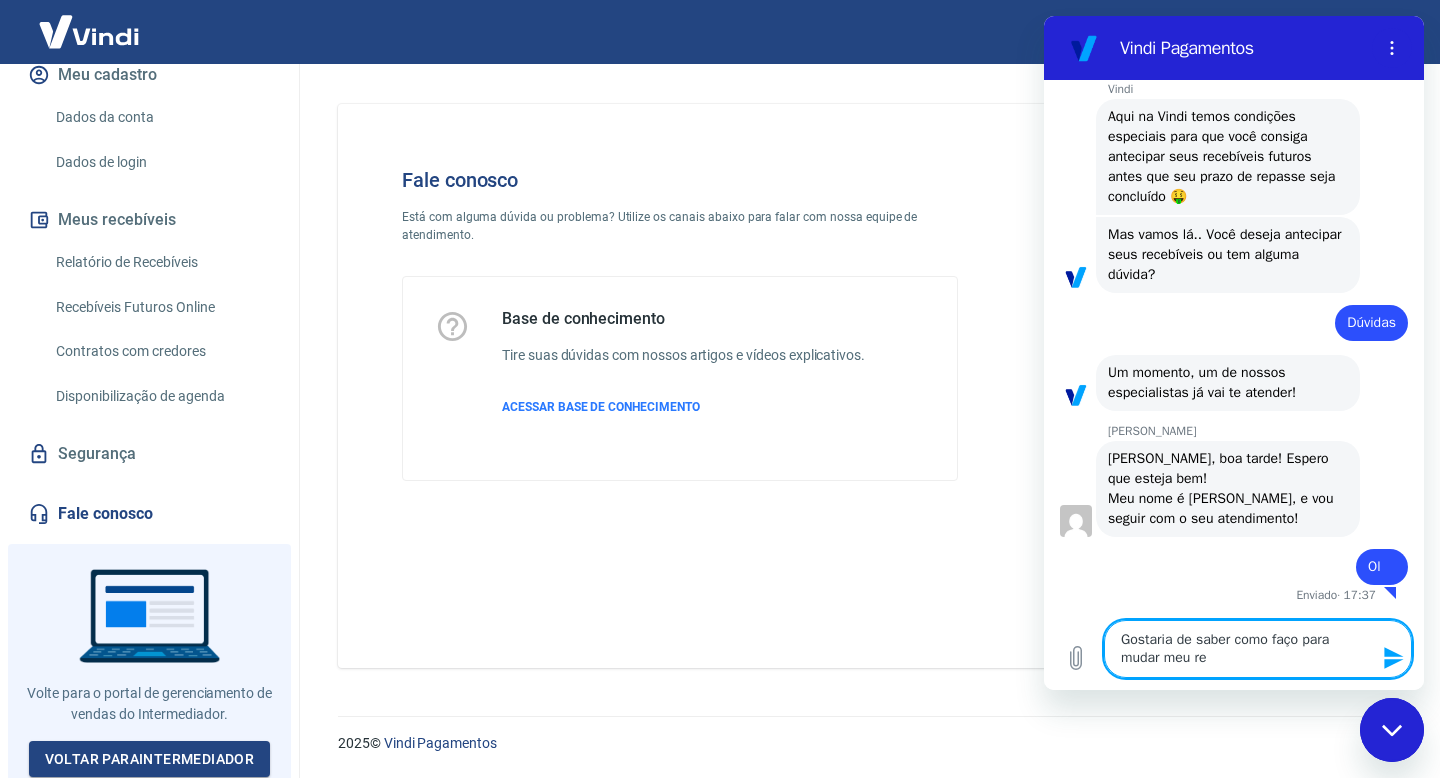 type on "Gostaria de saber como faço para mudar meu rec" 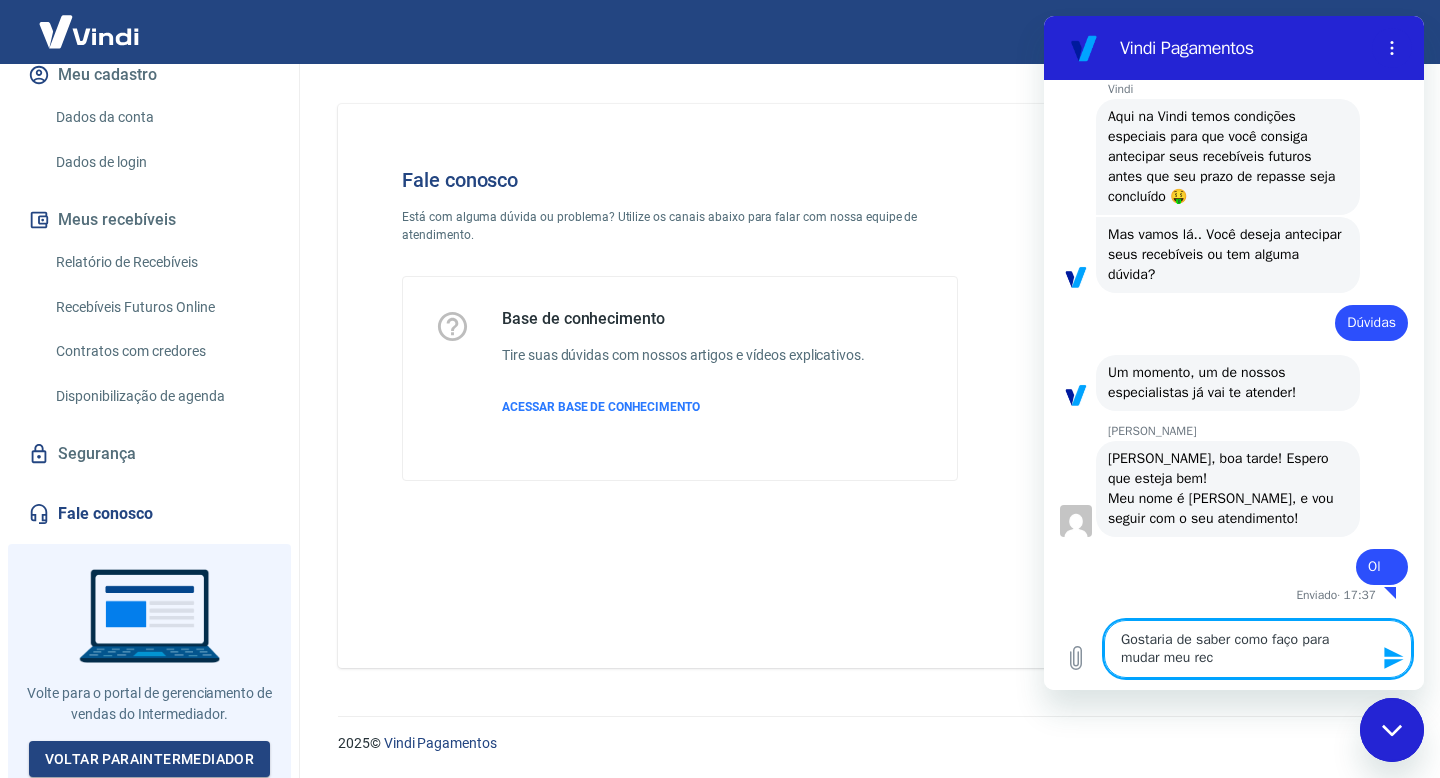 type on "Gostaria de saber como faço para mudar meu rece" 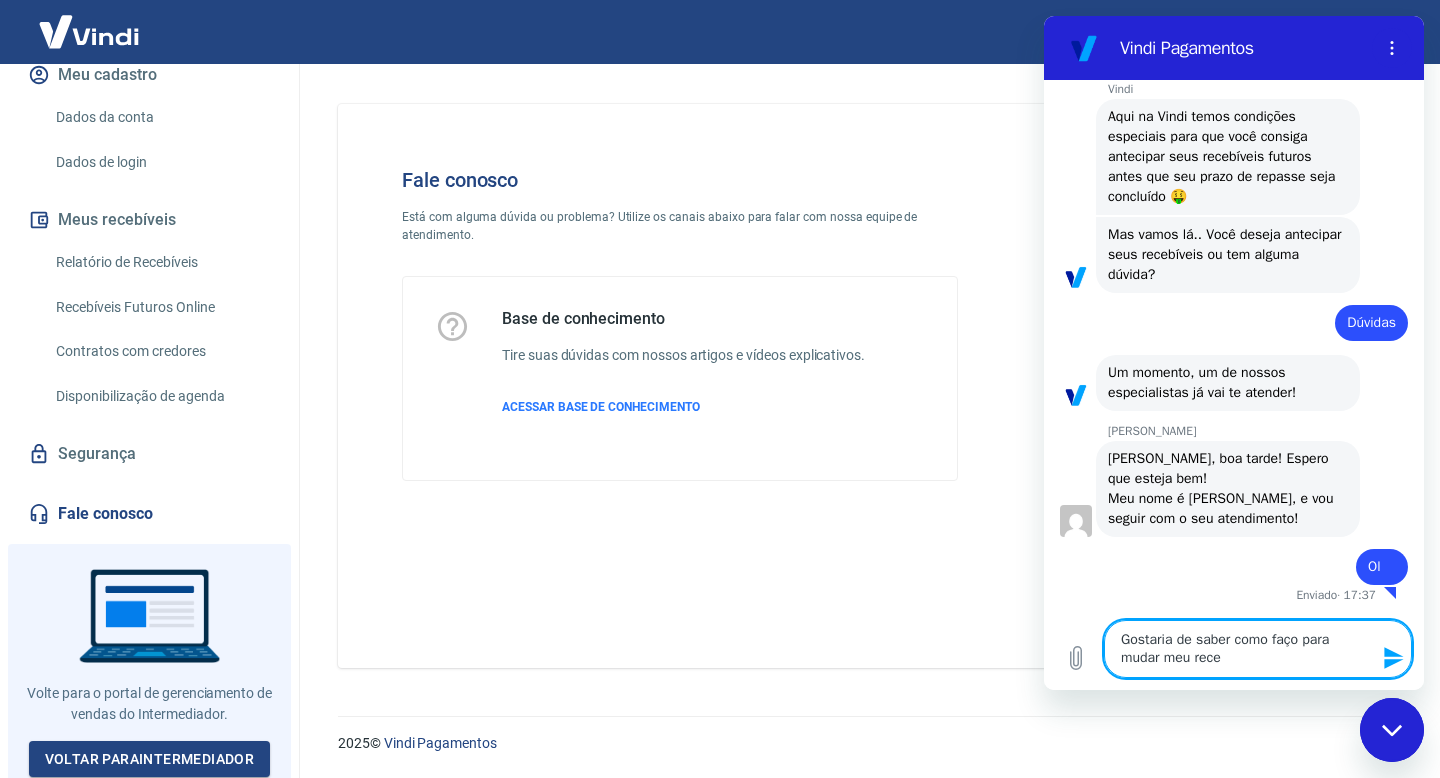 type on "Gostaria de saber como faço para mudar meu receb" 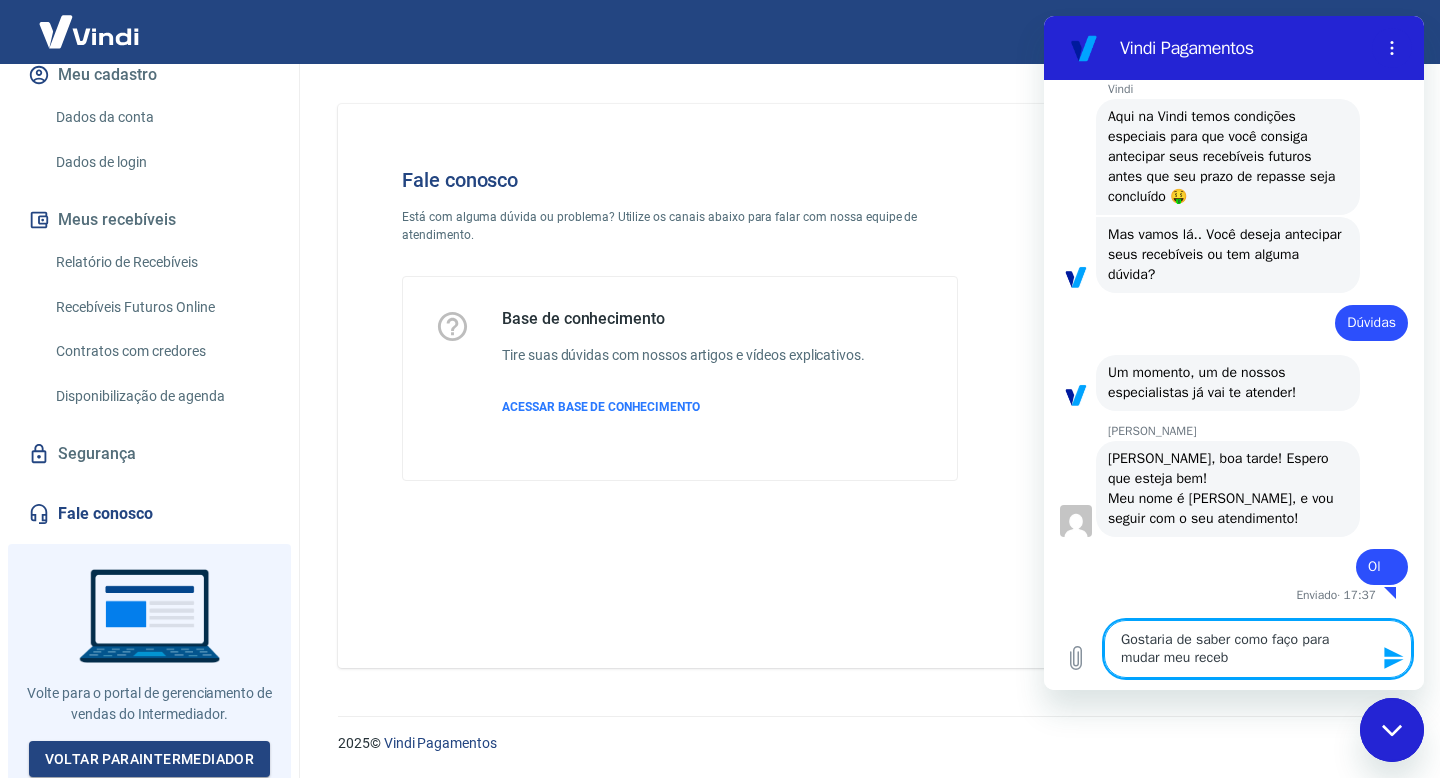 type on "Gostaria de saber como faço para mudar meu recebi" 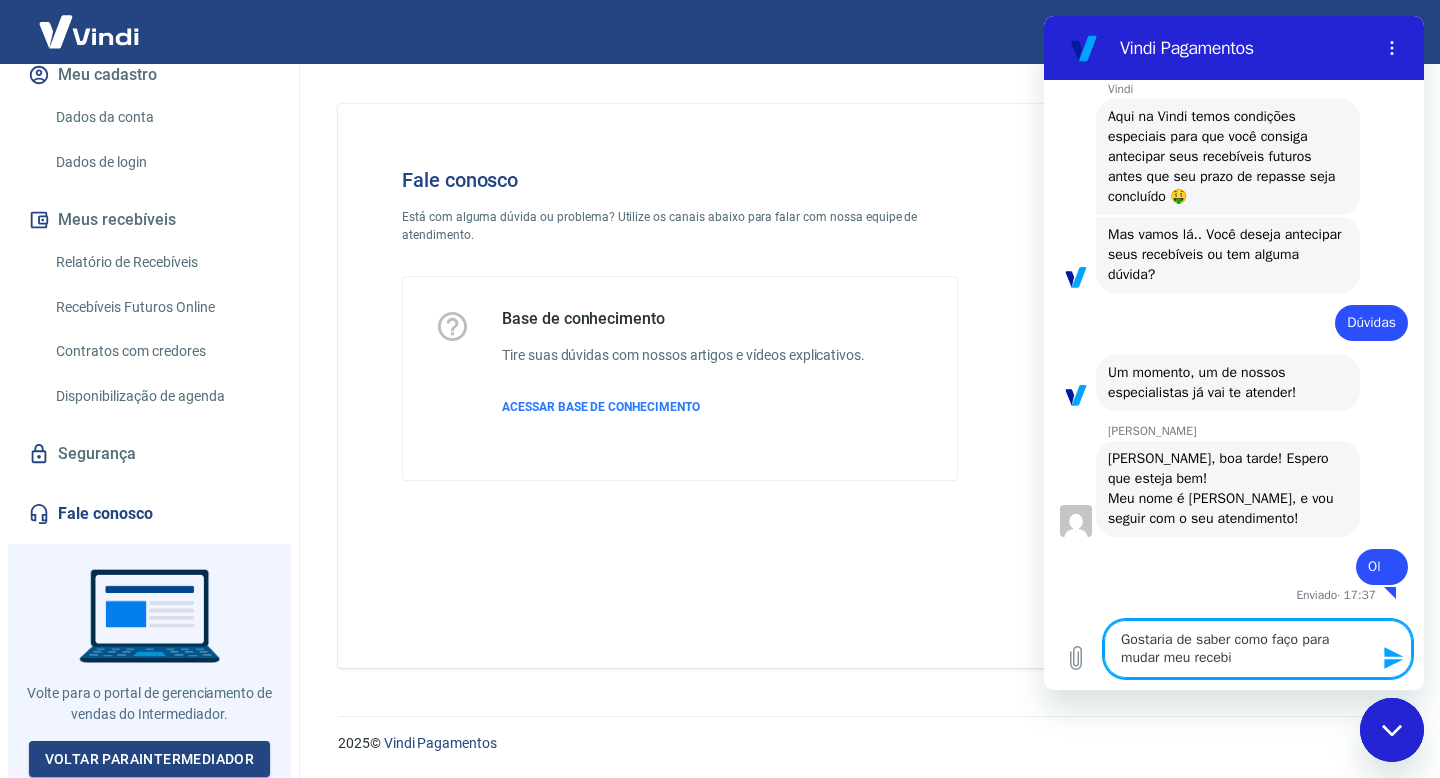 type on "Gostaria de saber como faço para mudar meu recebim" 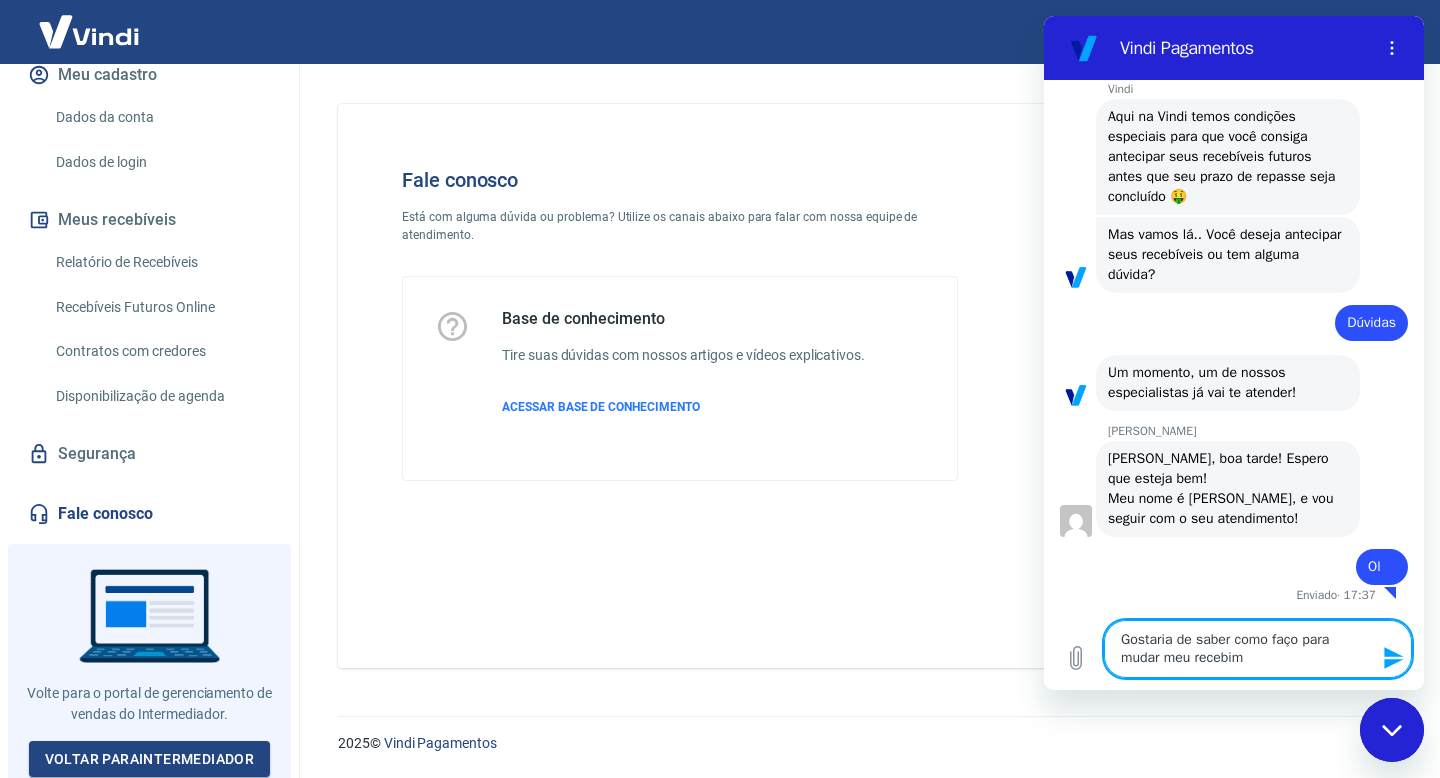 type on "Gostaria de saber como faço para mudar meu recebime" 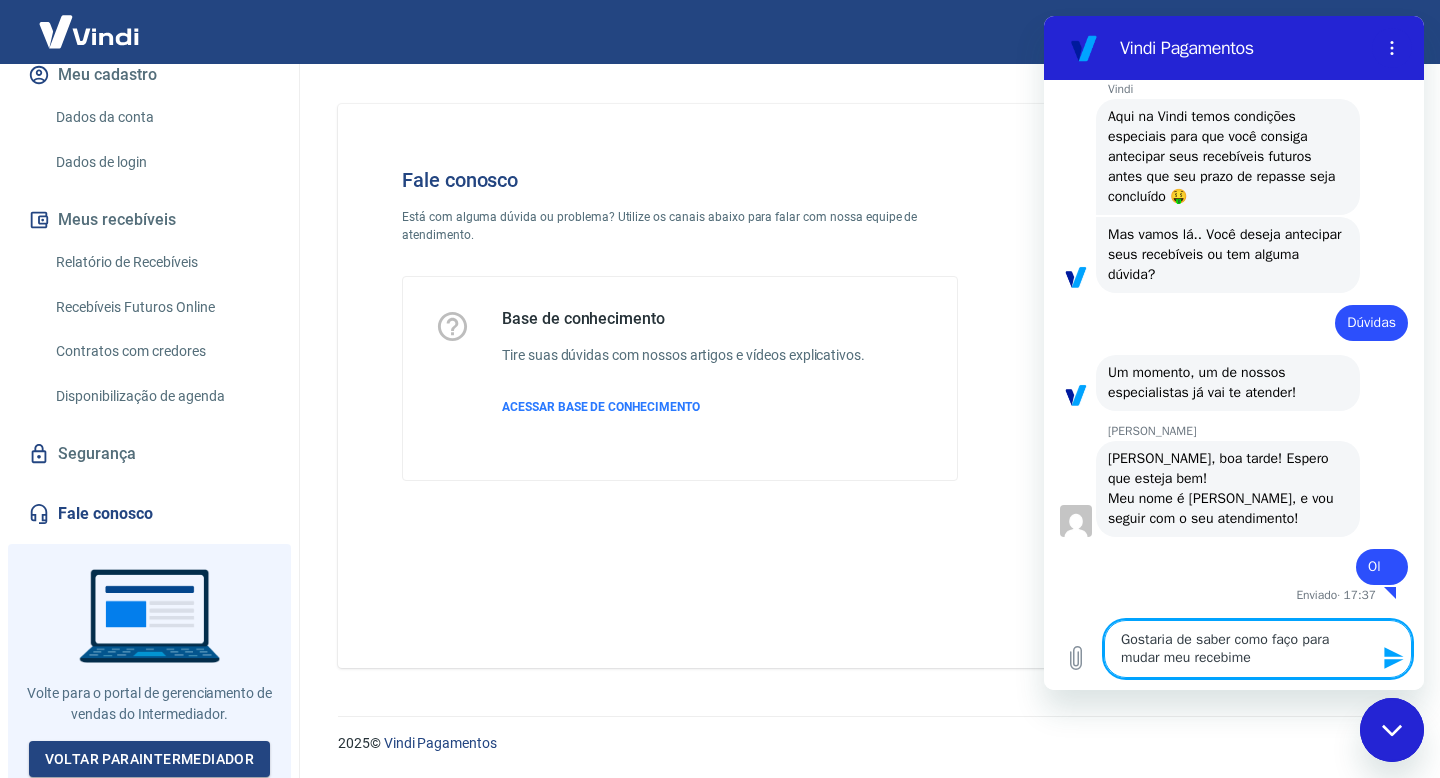 type on "Gostaria de saber como faço para mudar meu recebimen" 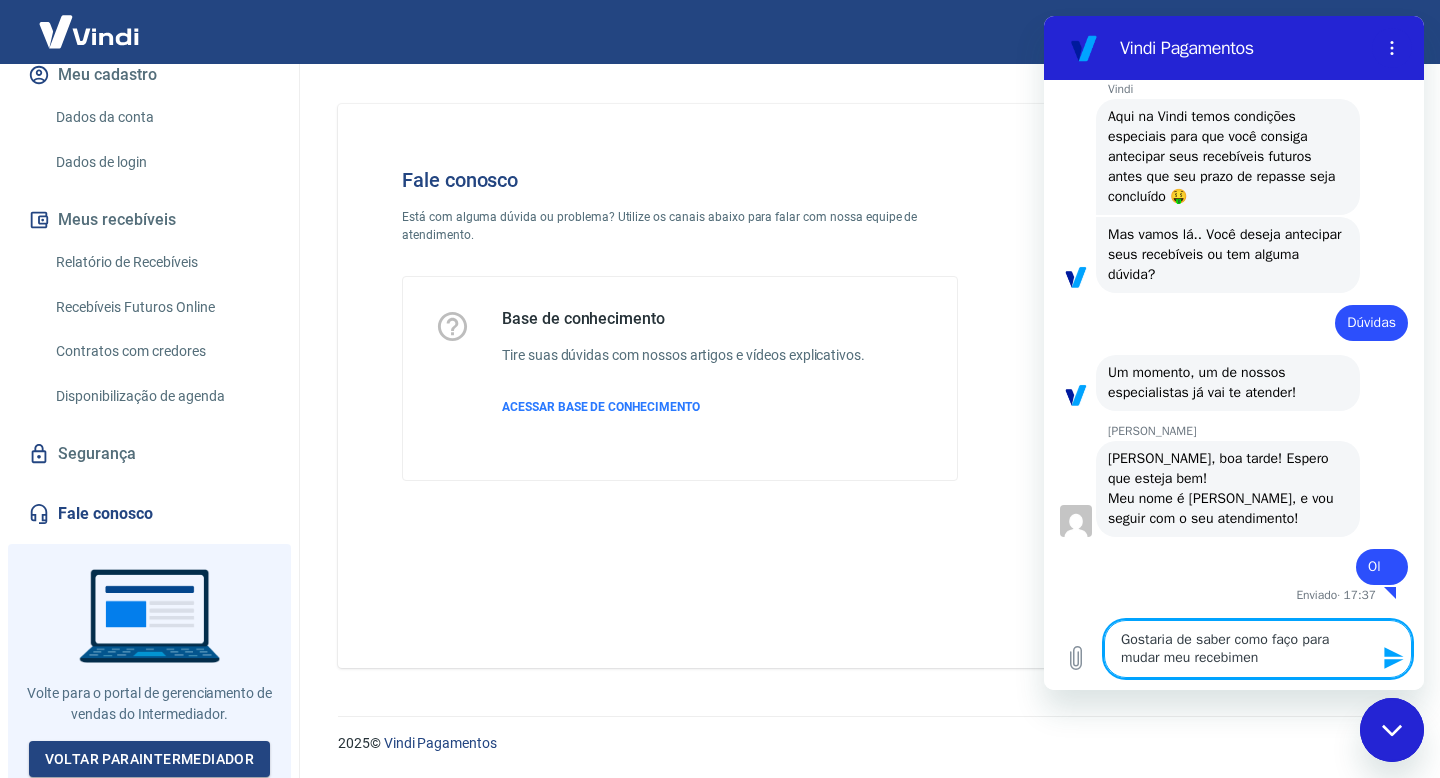type on "Gostaria de saber como faço para mudar meu recebiment" 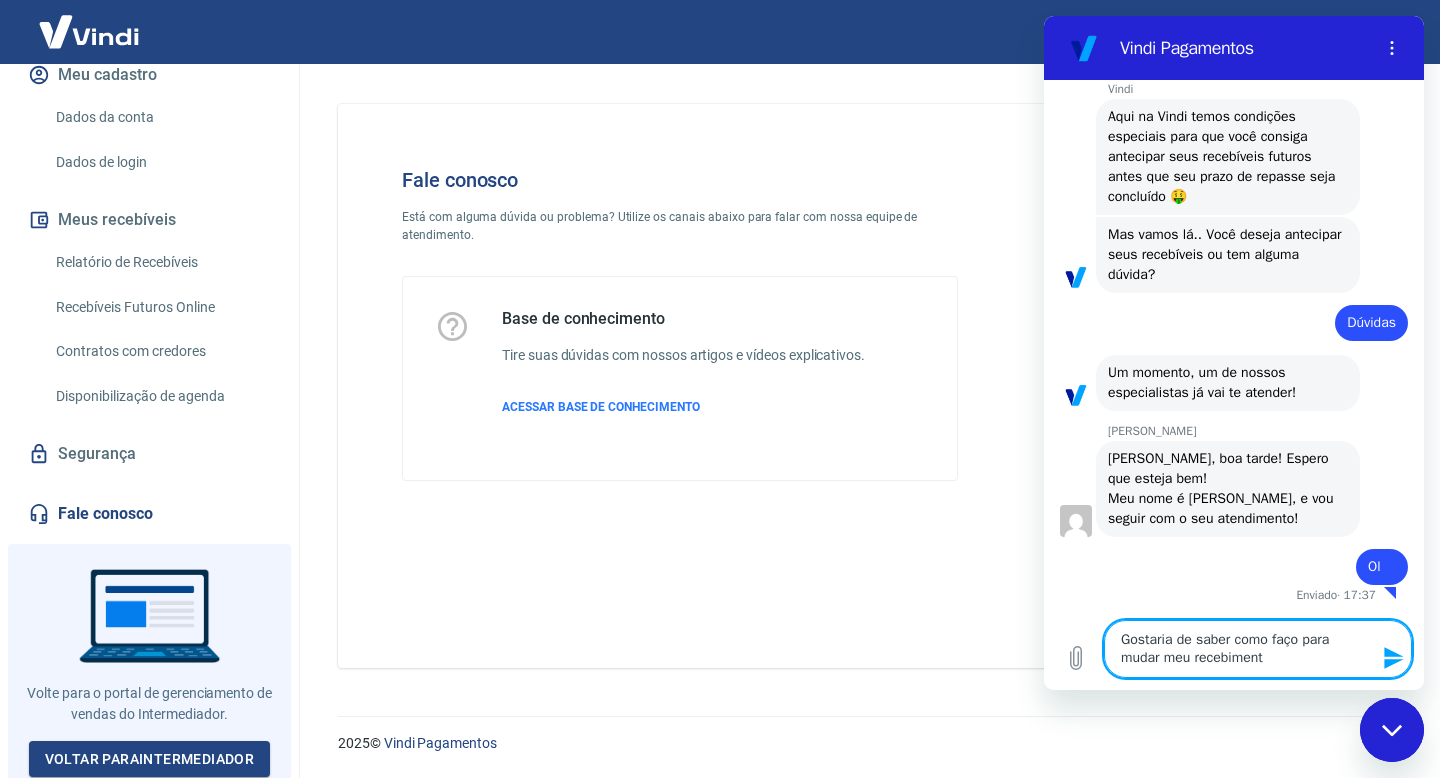 type on "Gostaria de saber como faço para mudar meu recebimento" 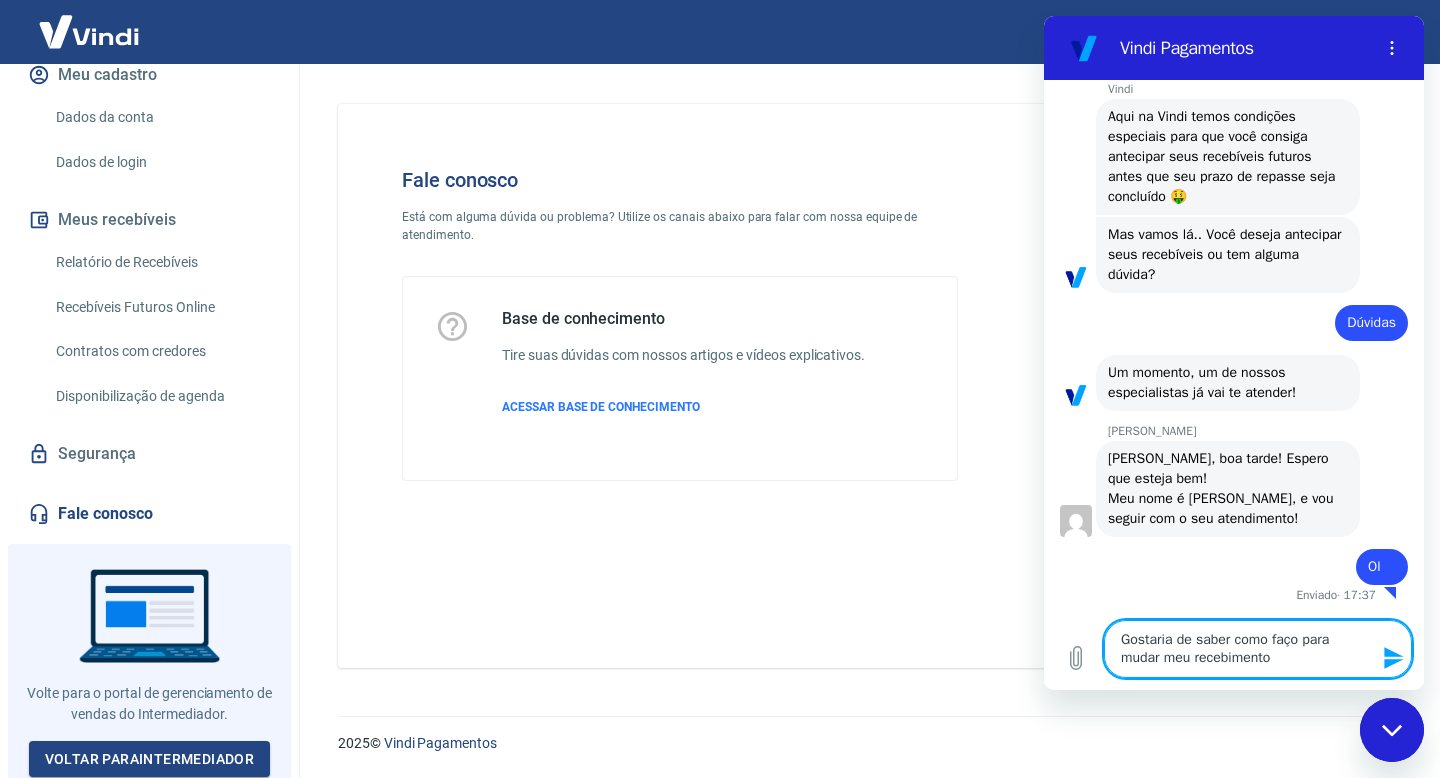 type on "Gostaria de saber como faço para mudar meu recebimento" 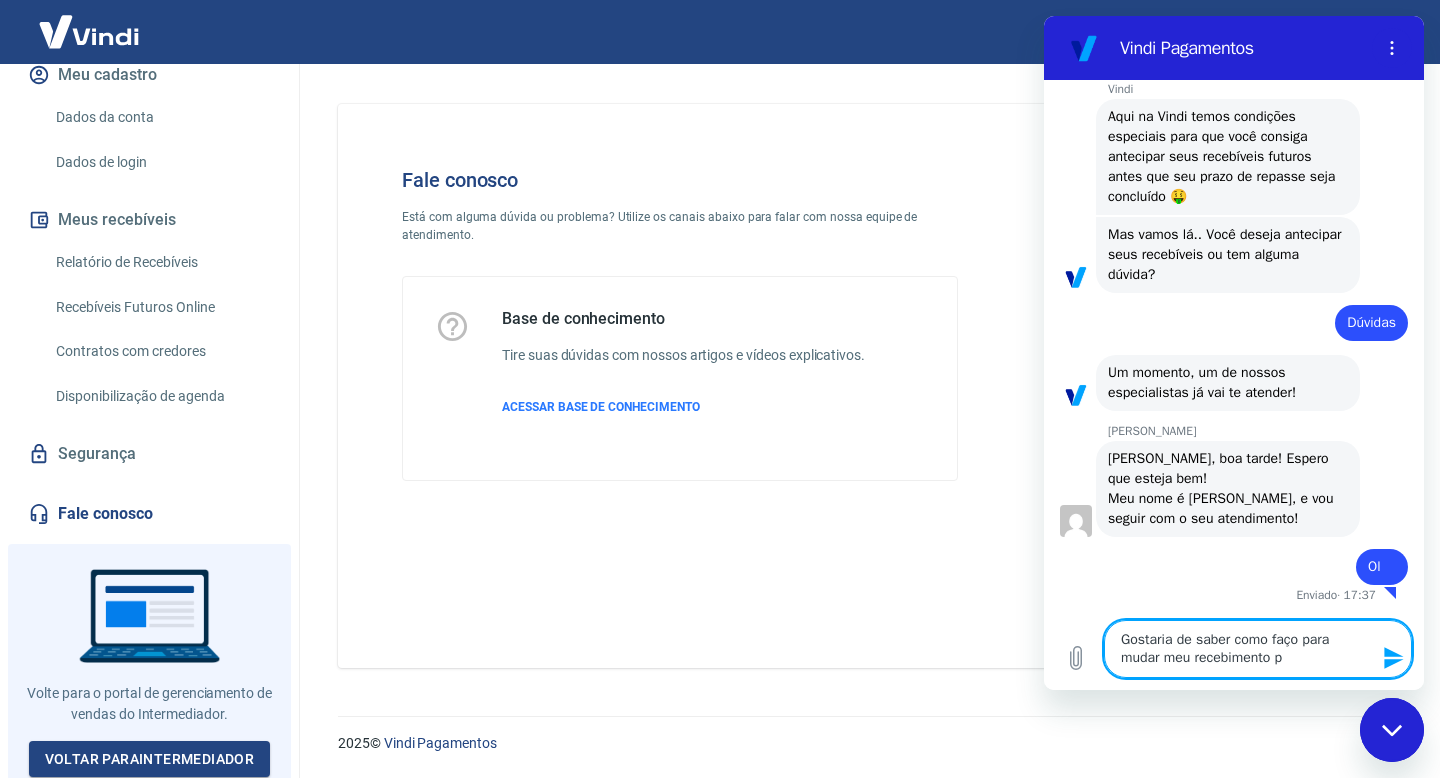 type on "Gostaria de saber como faço para mudar meu recebimento po" 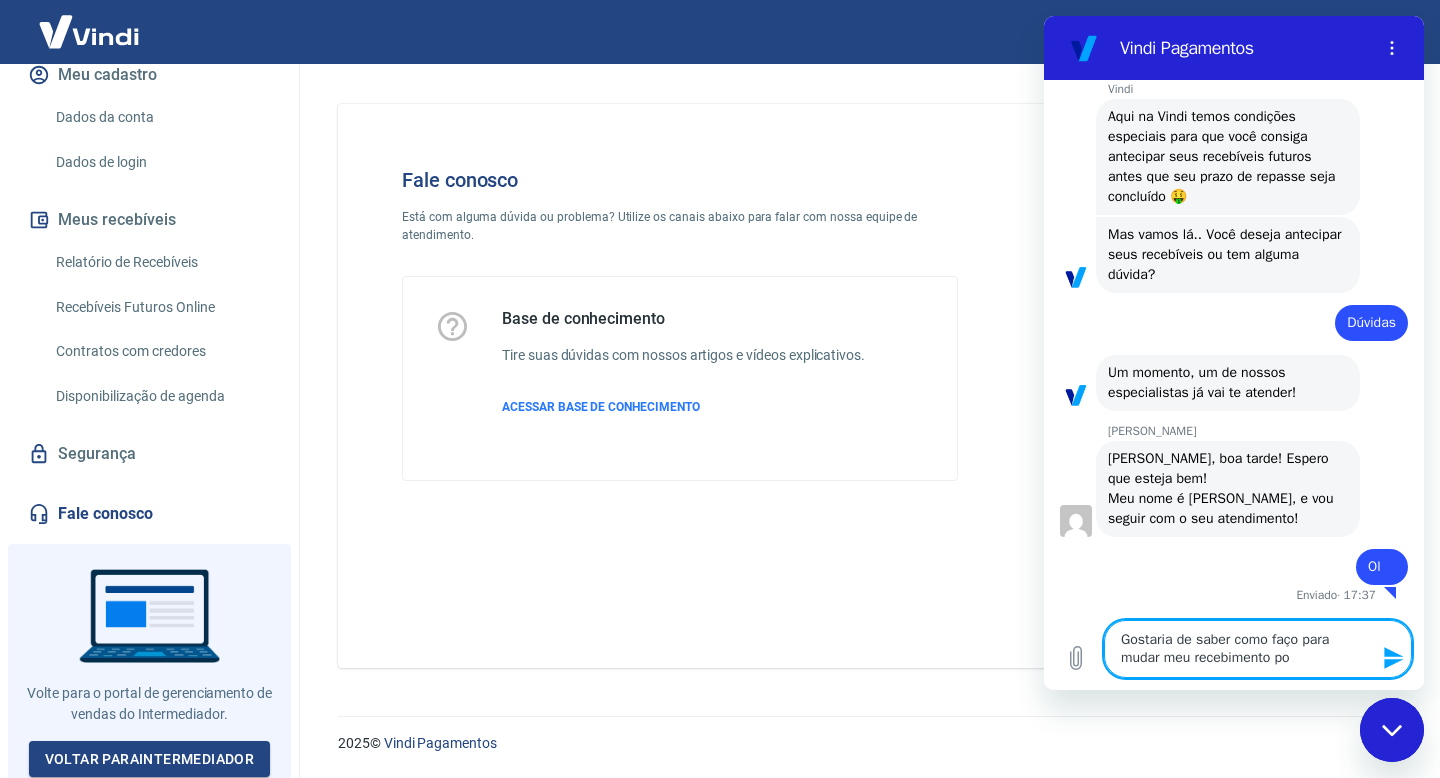 type on "x" 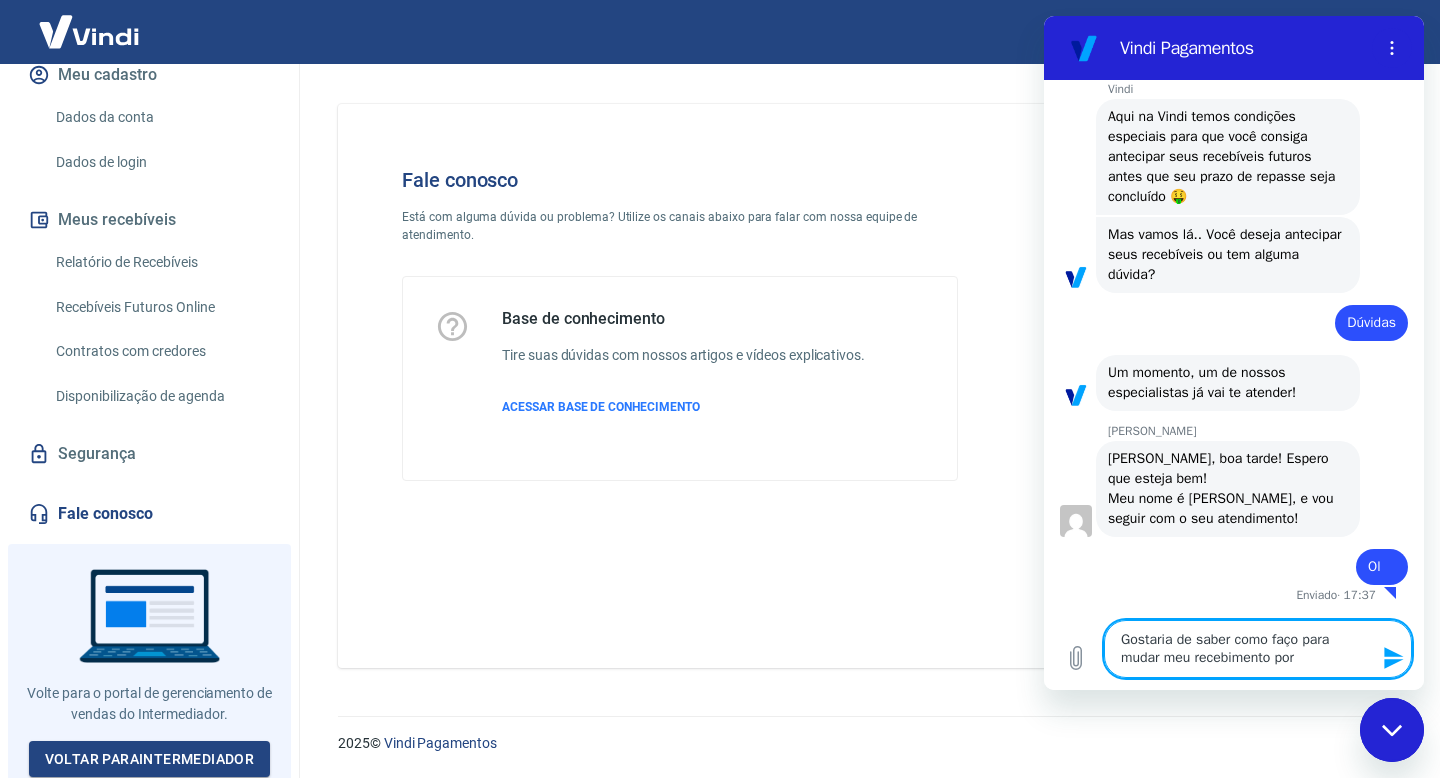 type on "x" 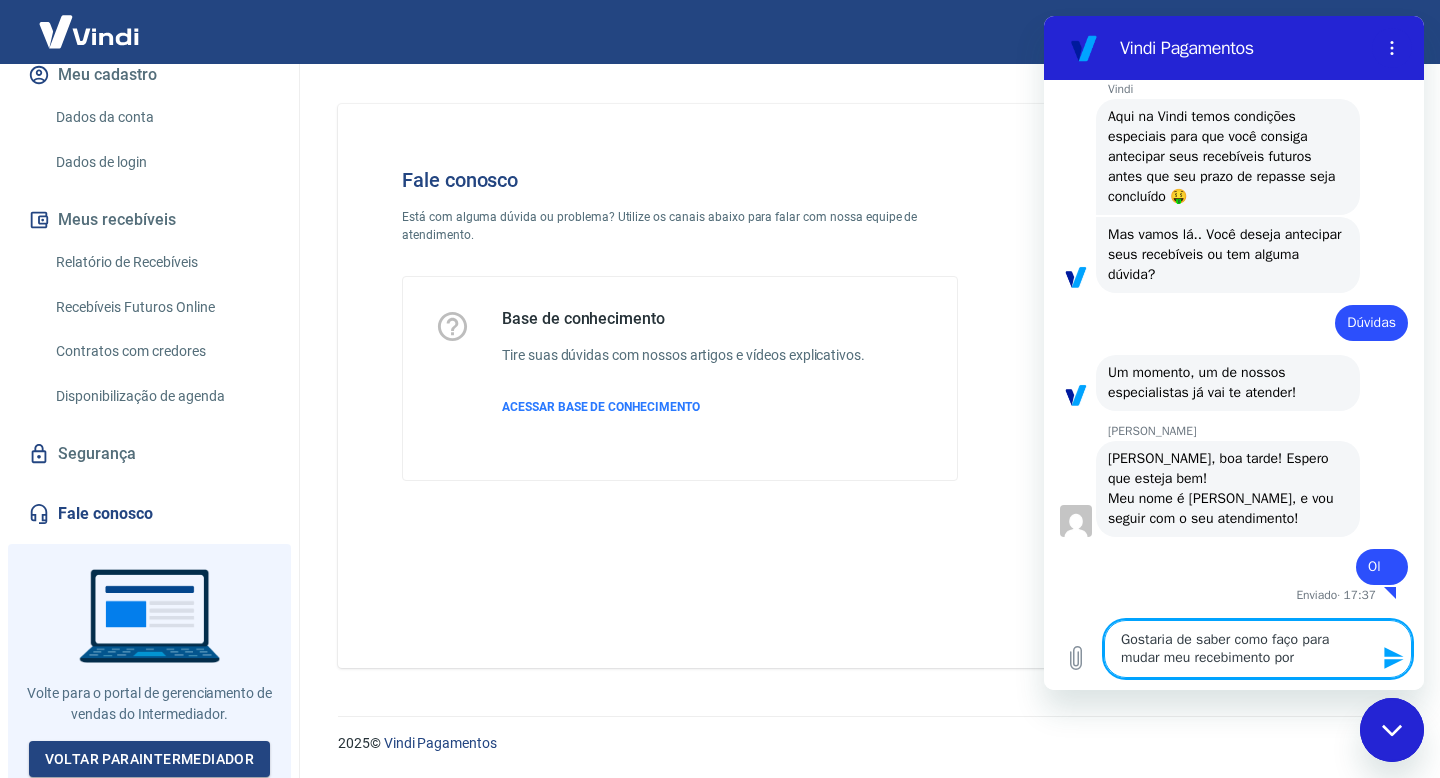 type on "Gostaria de saber como faço para mudar meu recebimento por F" 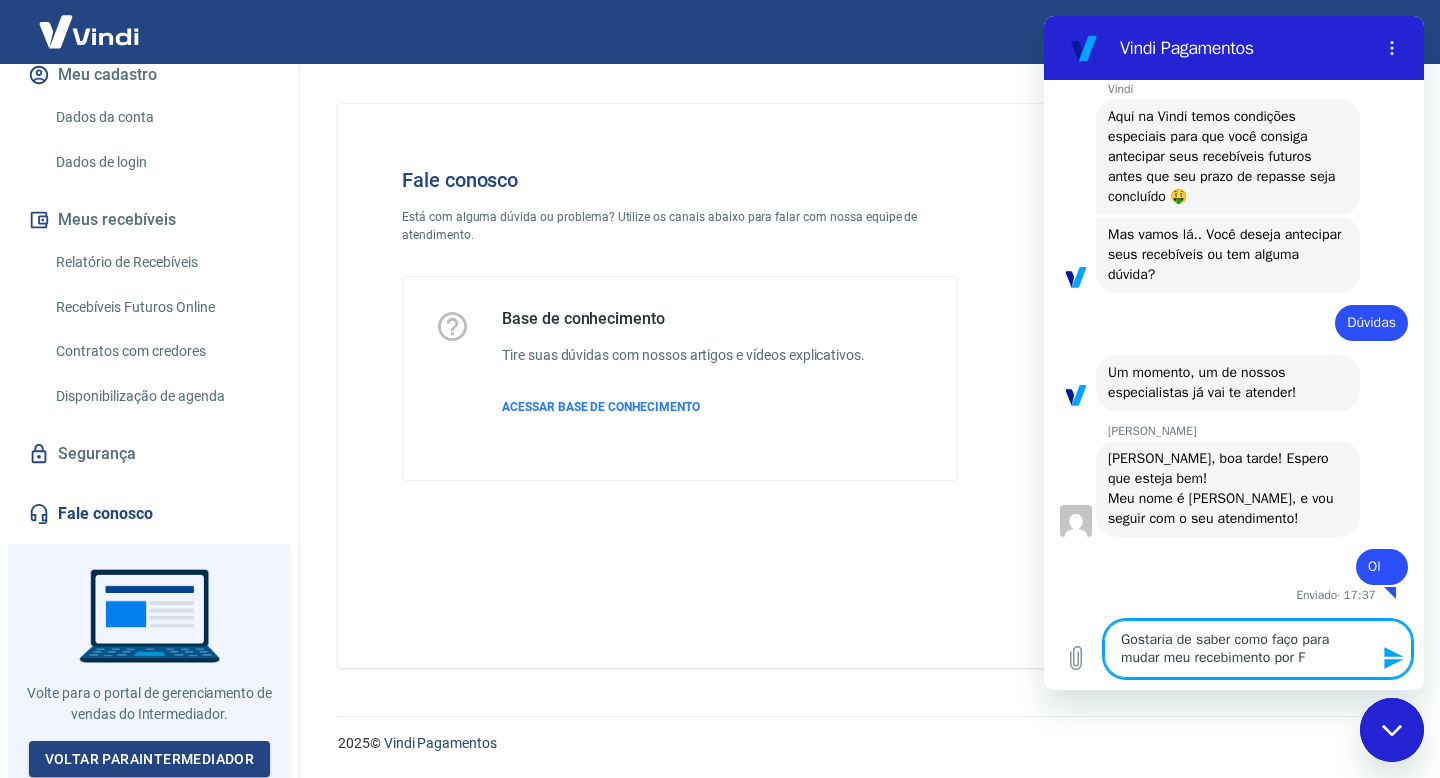 type on "Gostaria de saber como faço para mudar meu recebimento por Fl" 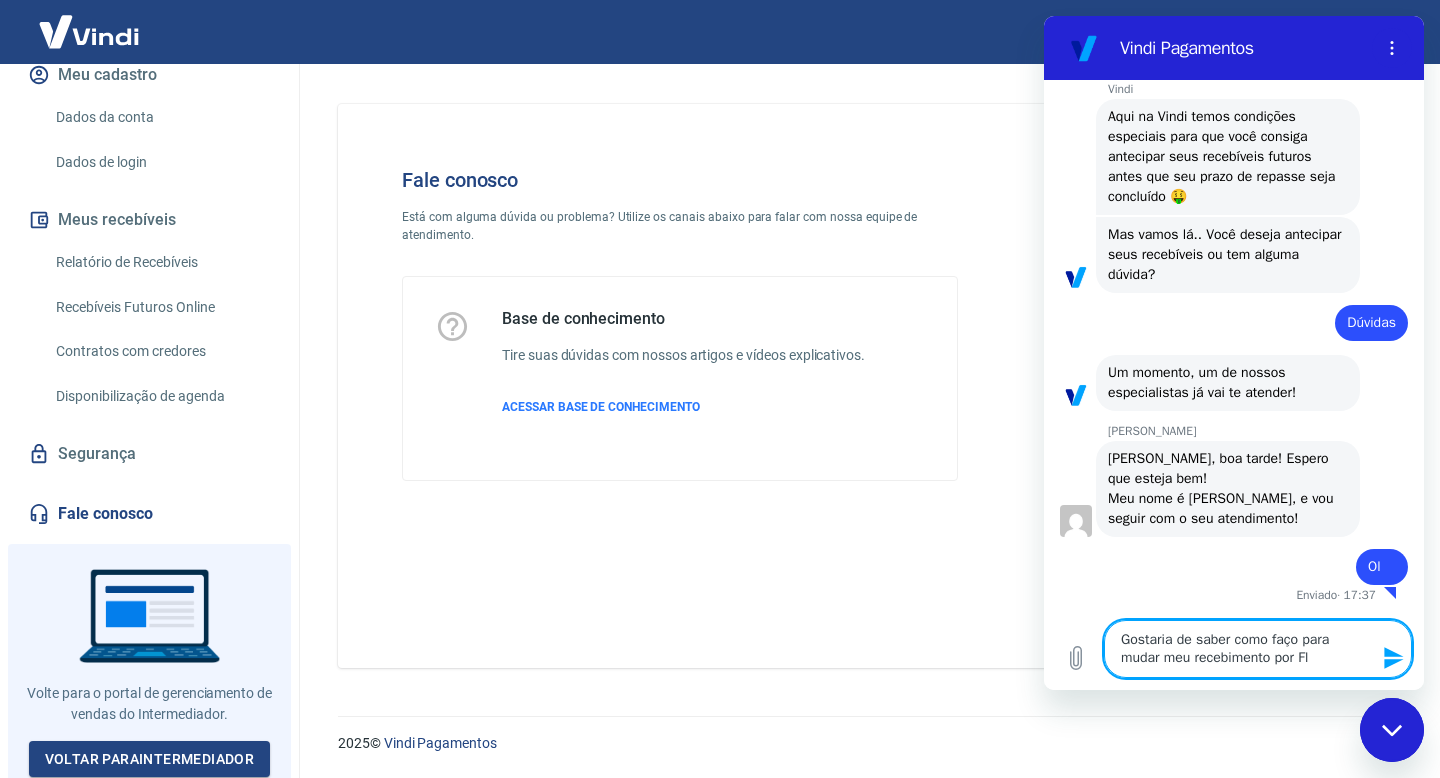 type on "Gostaria de saber como faço para mudar meu recebimento por Flu" 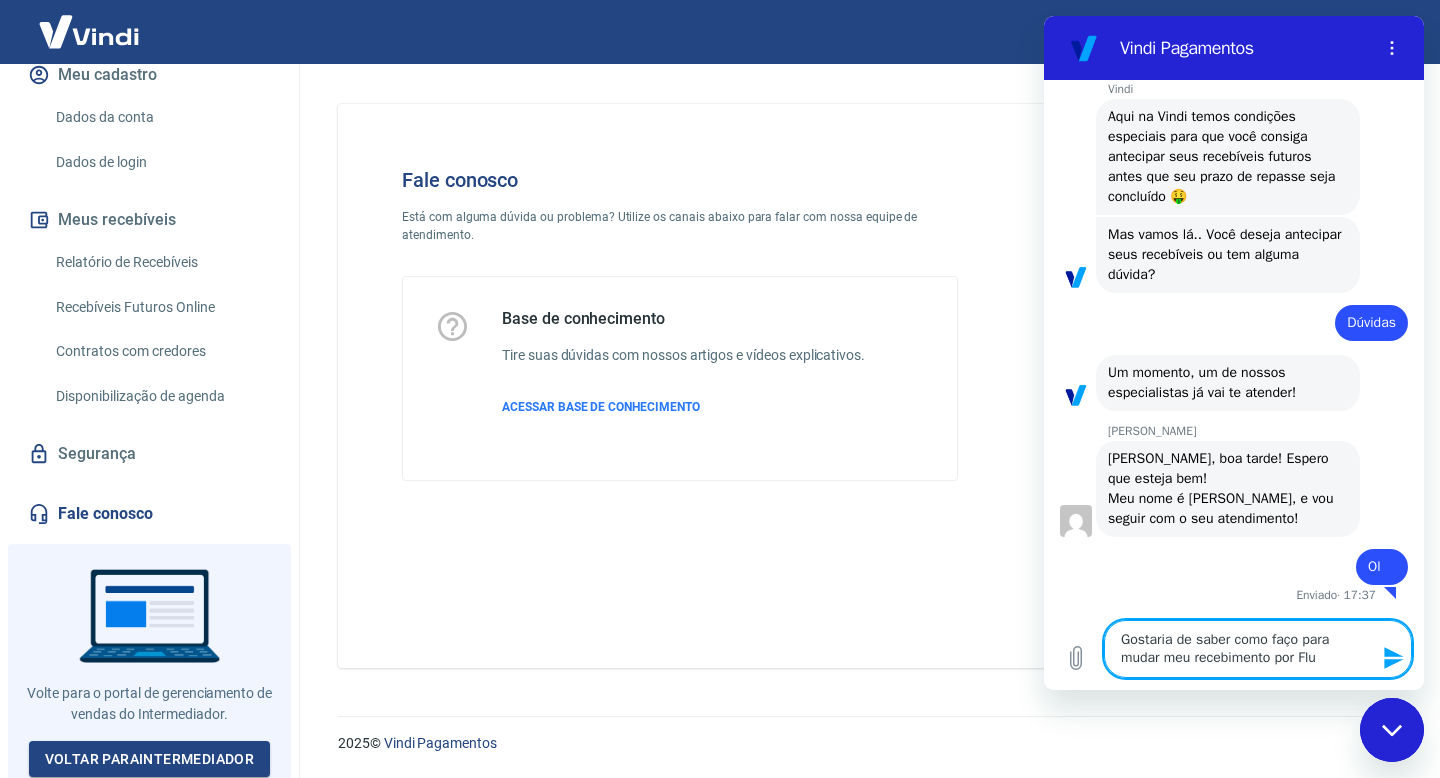 type on "Gostaria de saber como faço para mudar meu recebimento por Flux" 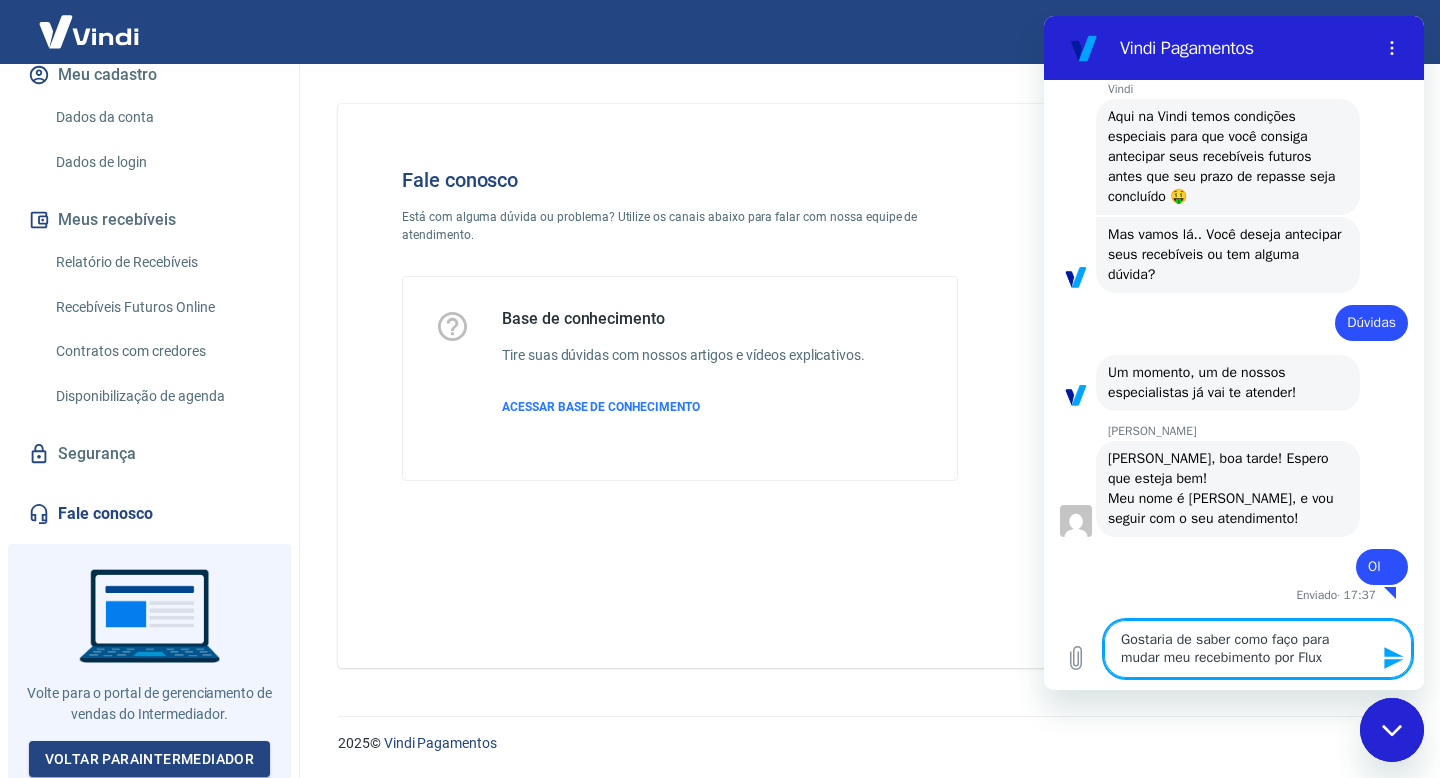 type on "x" 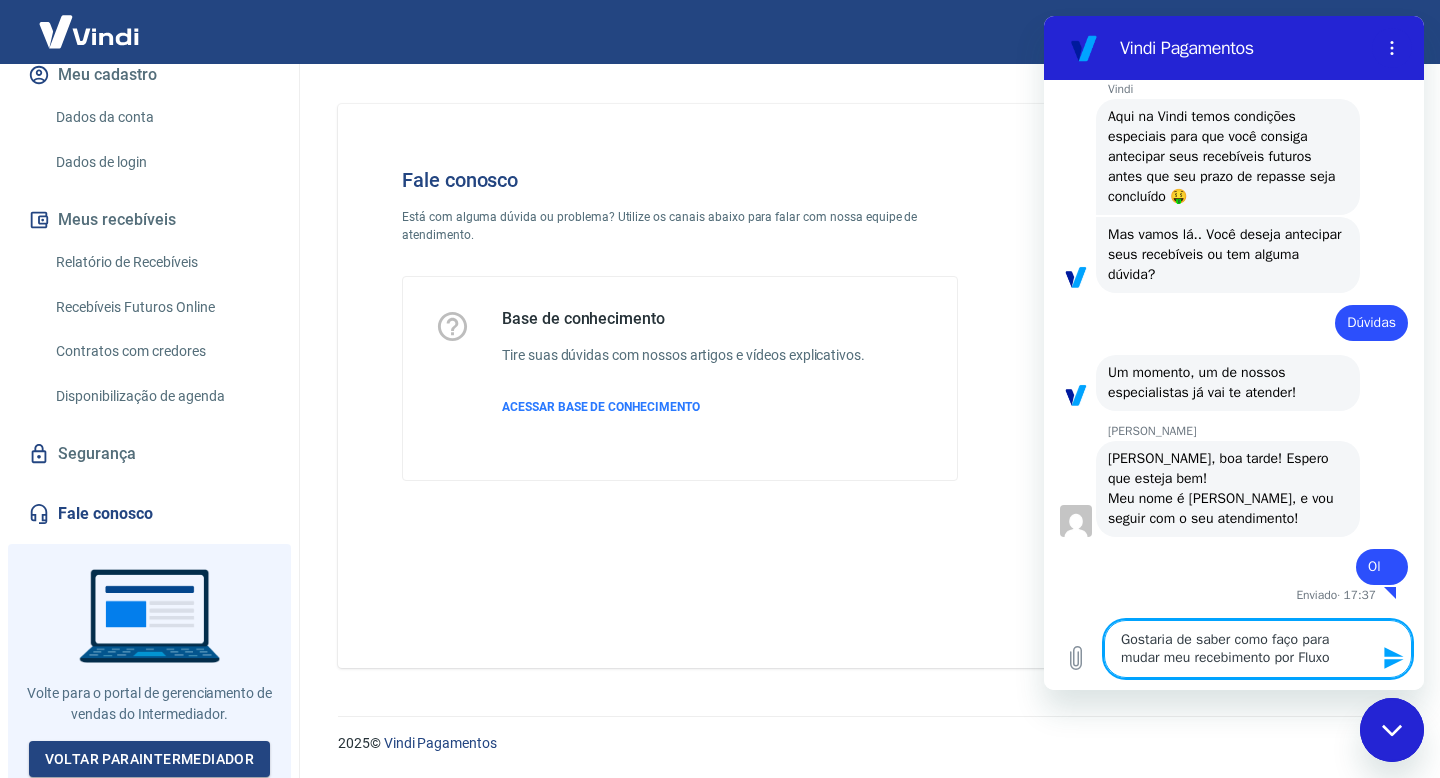 type on "Gostaria de saber como faço para mudar meu recebimento por Fluxo" 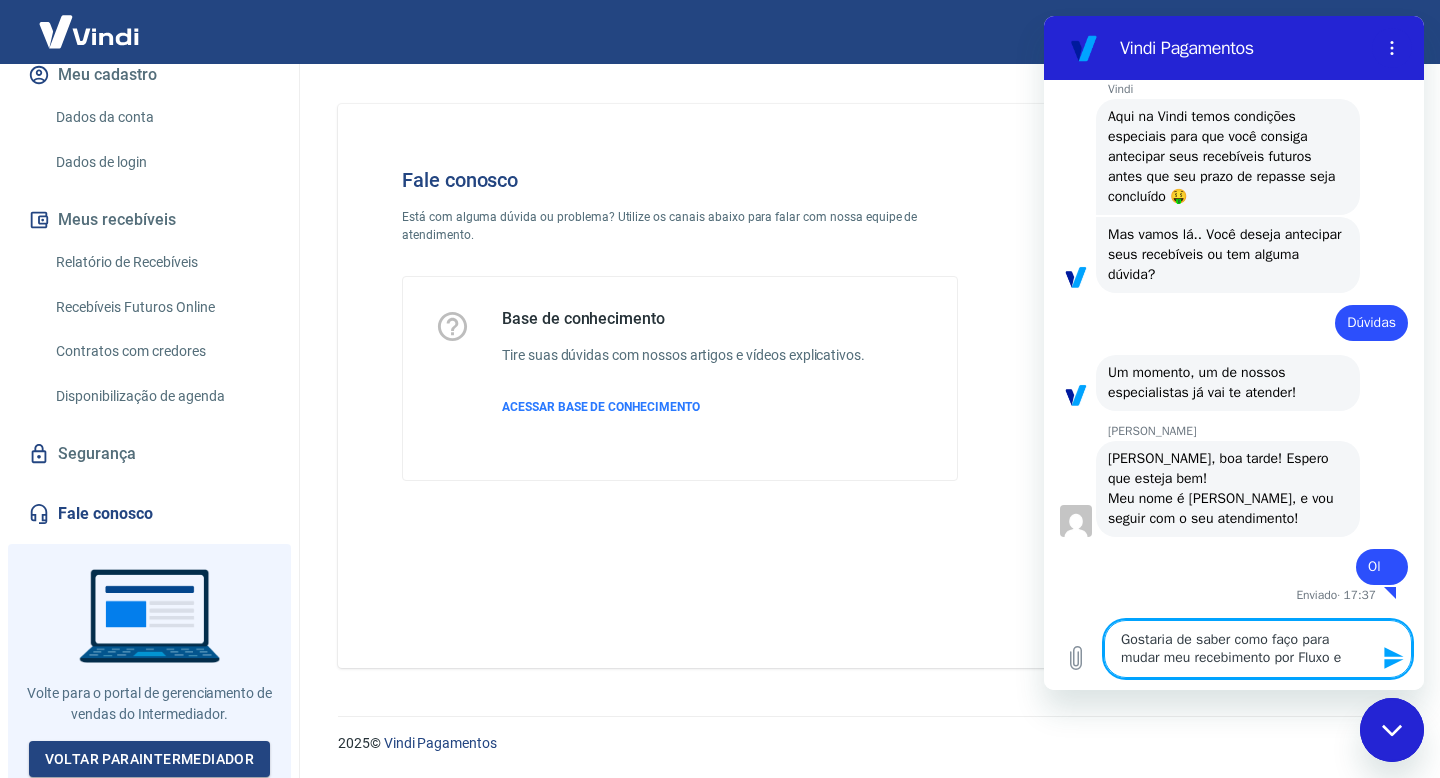 type on "Gostaria de saber como faço para mudar meu recebimento por Fluxo e" 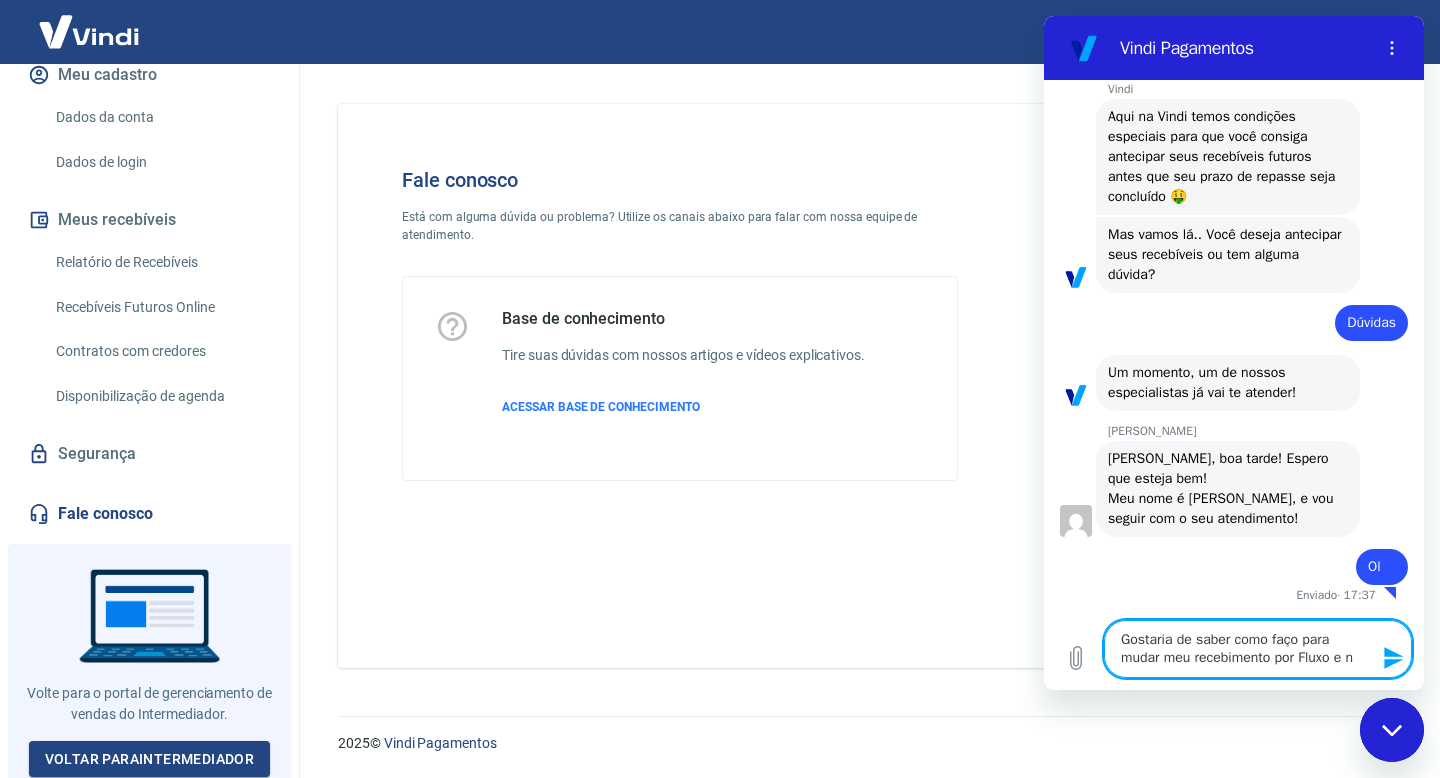 type on "Gostaria de saber como faço para mudar meu recebimento por Fluxo e n˜" 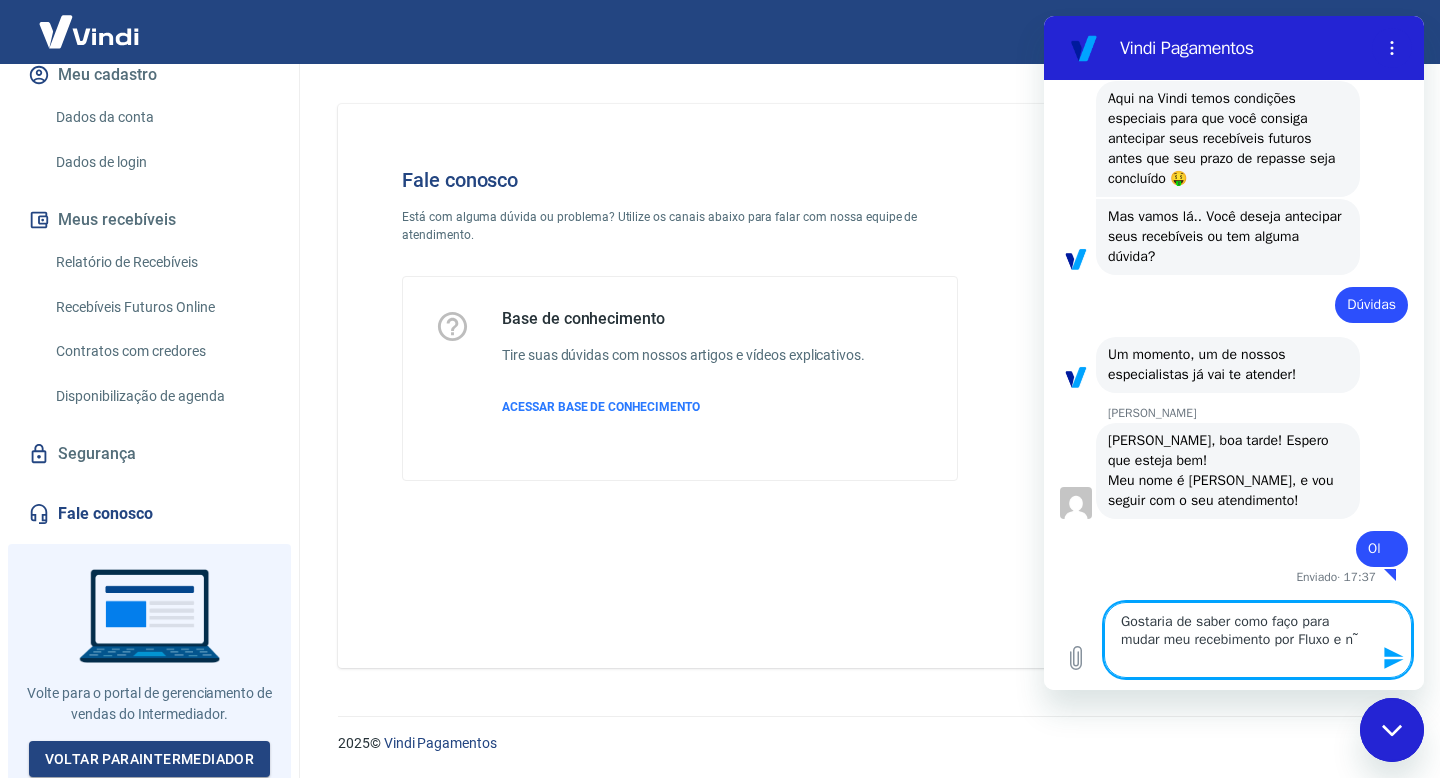 type on "Gostaria de saber como faço para mudar meu recebimento por Fluxo e nã" 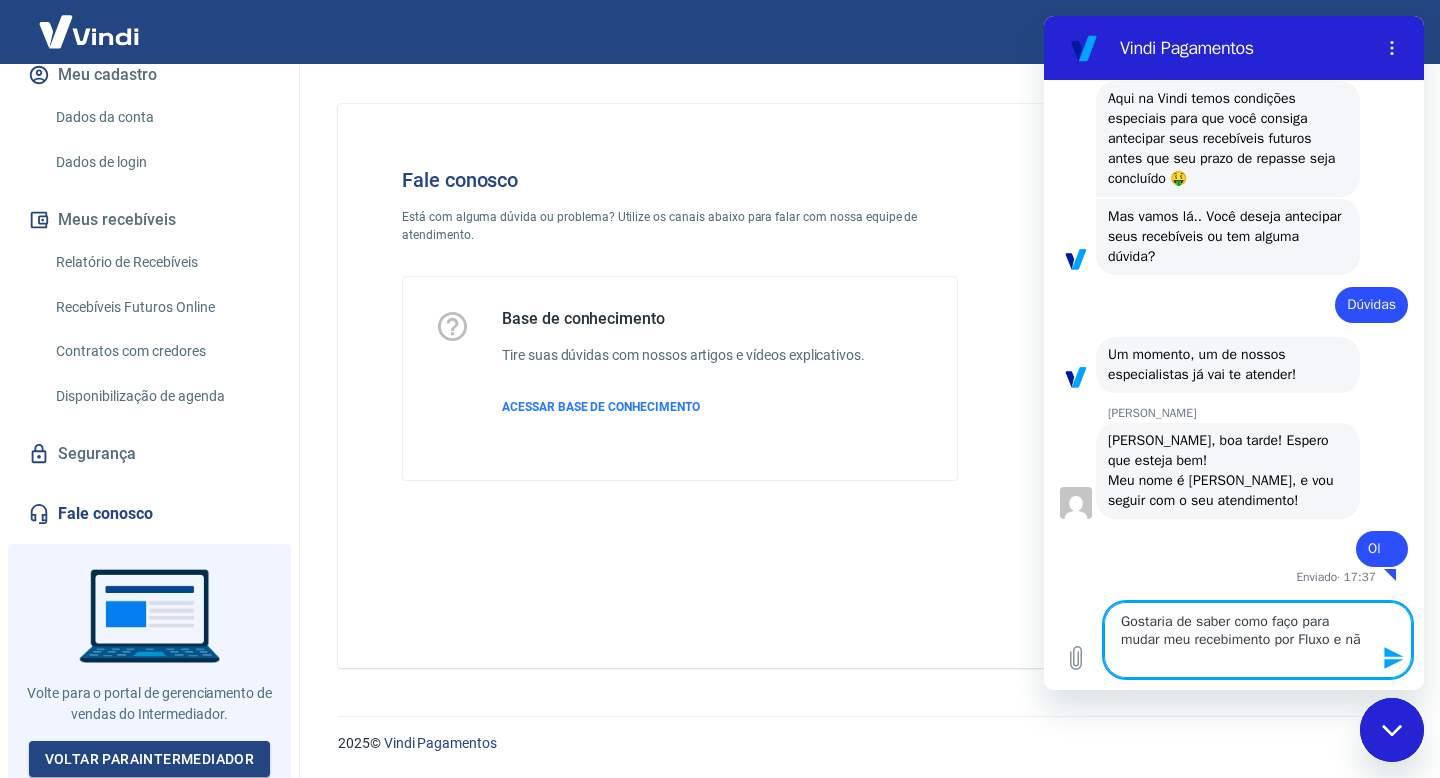 type on "x" 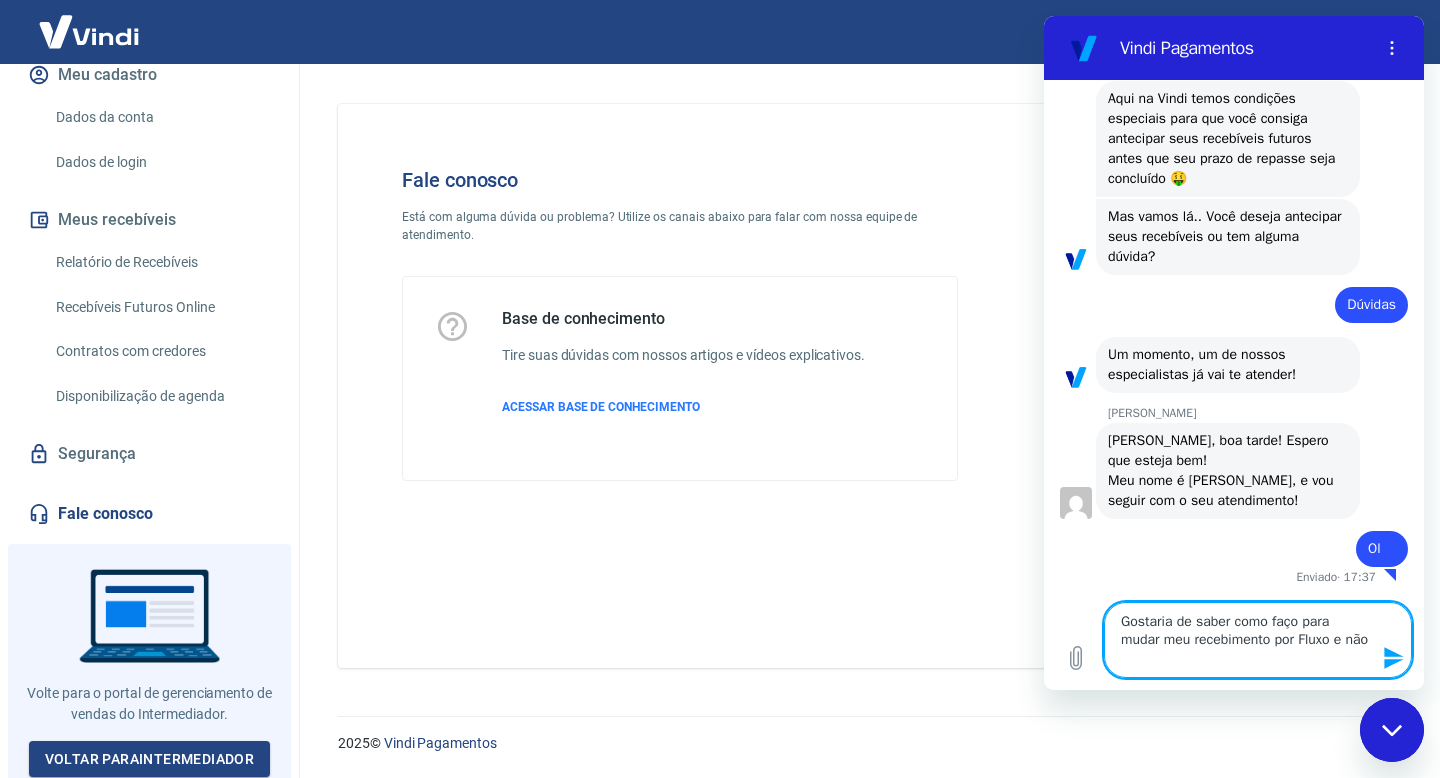 type on "Gostaria de saber como faço para mudar meu recebimento por Fluxo e não" 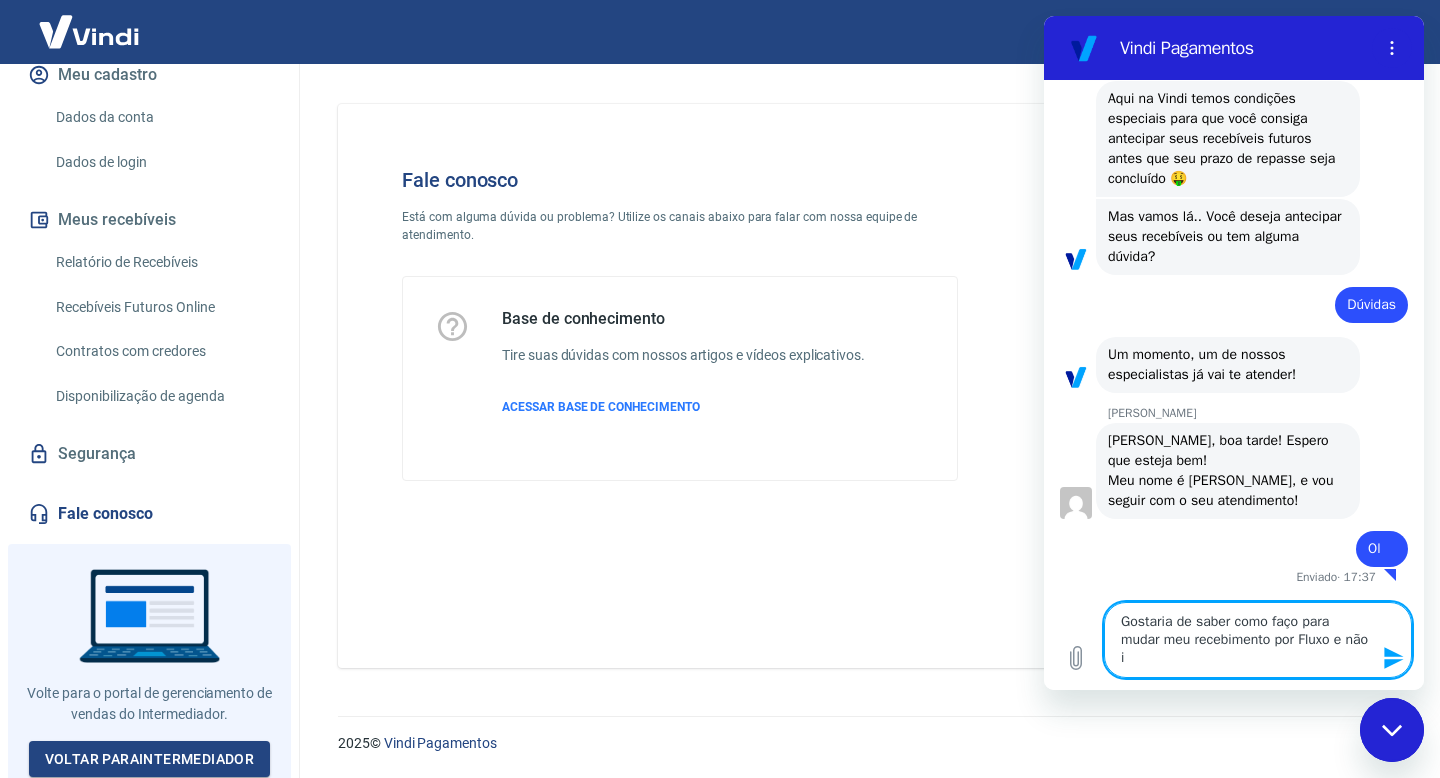 type on "x" 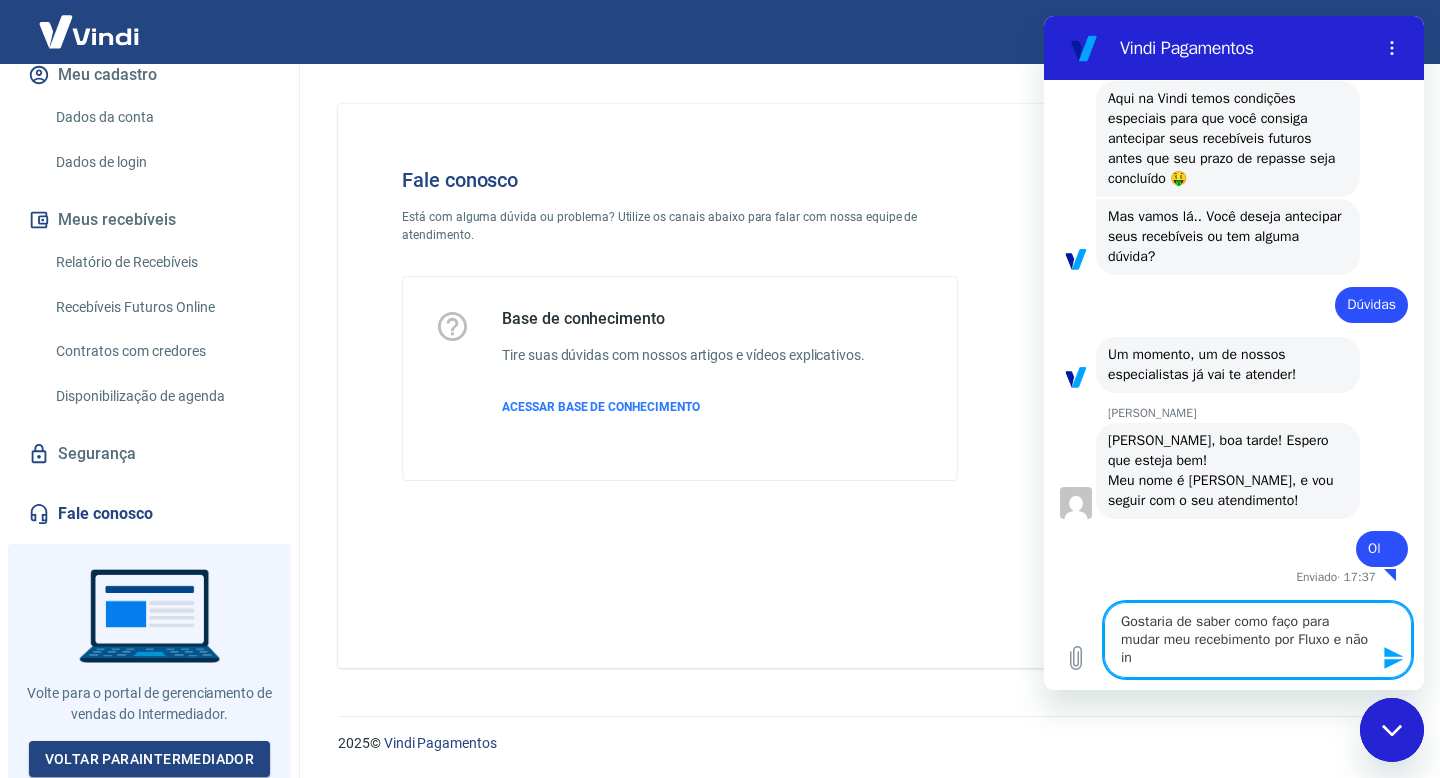 type on "Gostaria de saber como faço para mudar meu recebimento por Fluxo e não int" 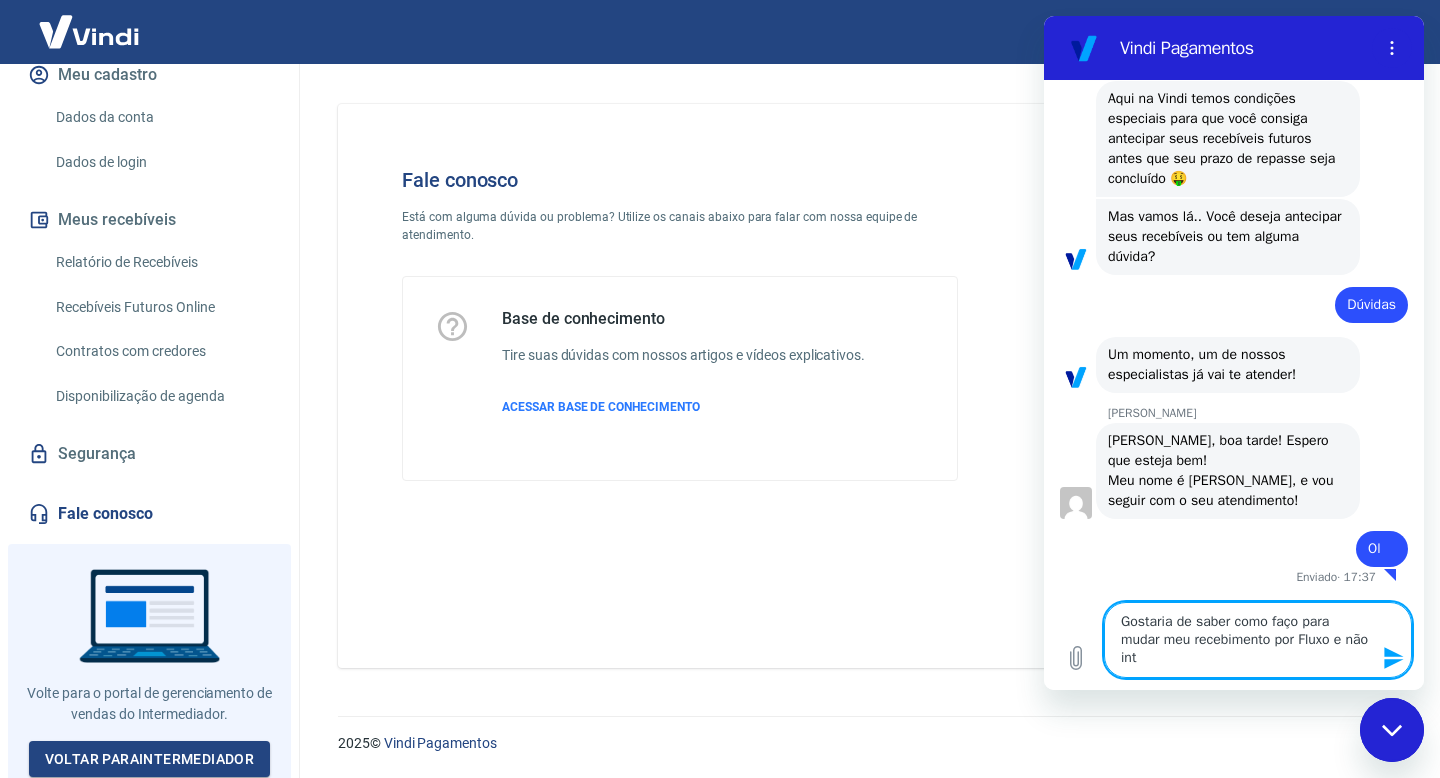 type on "Gostaria de saber como faço para mudar meu recebimento por Fluxo e não inte" 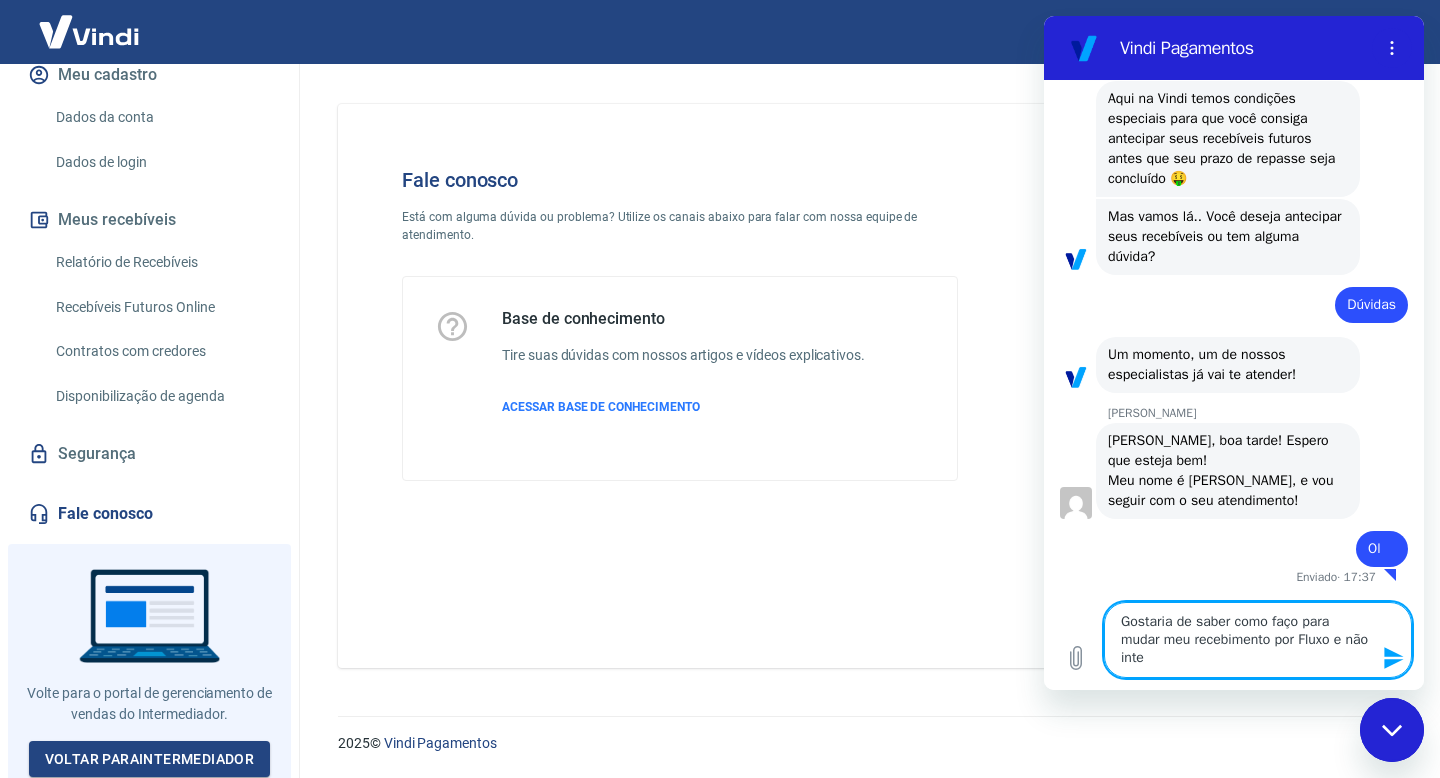 type on "Gostaria de saber como faço para mudar meu recebimento por Fluxo e não integ" 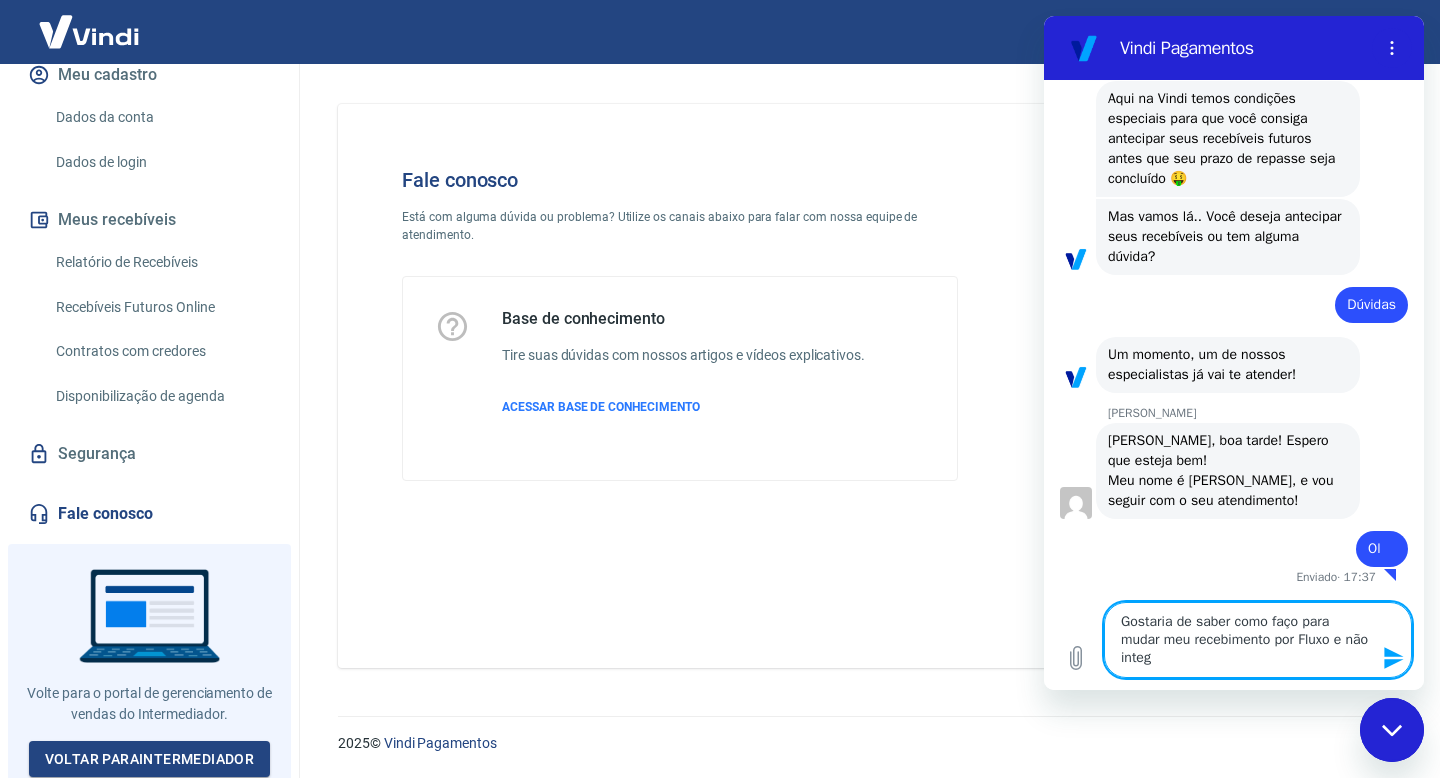 type on "Gostaria de saber como faço para mudar meu recebimento por Fluxo e não integr" 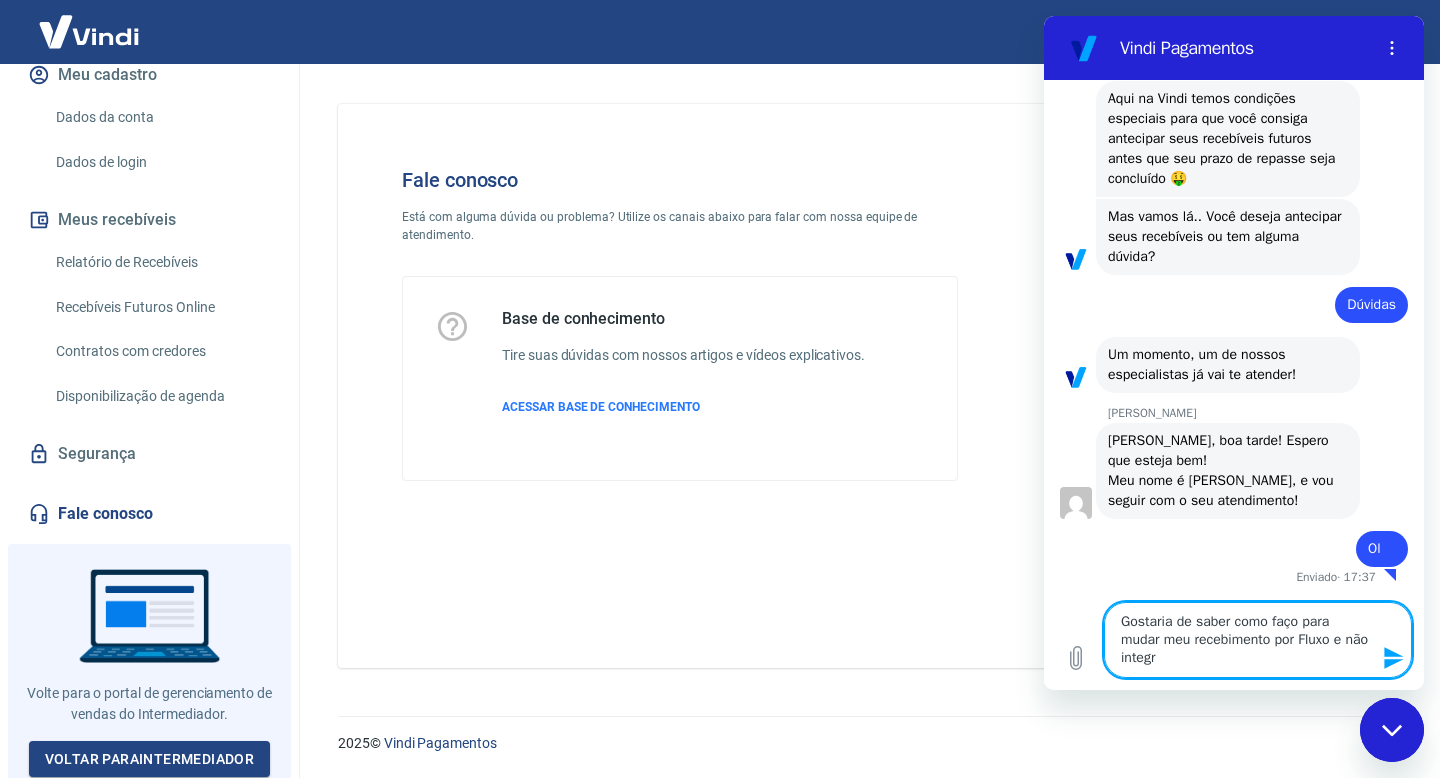 type on "Gostaria de saber como faço para mudar meu recebimento por Fluxo e não integra" 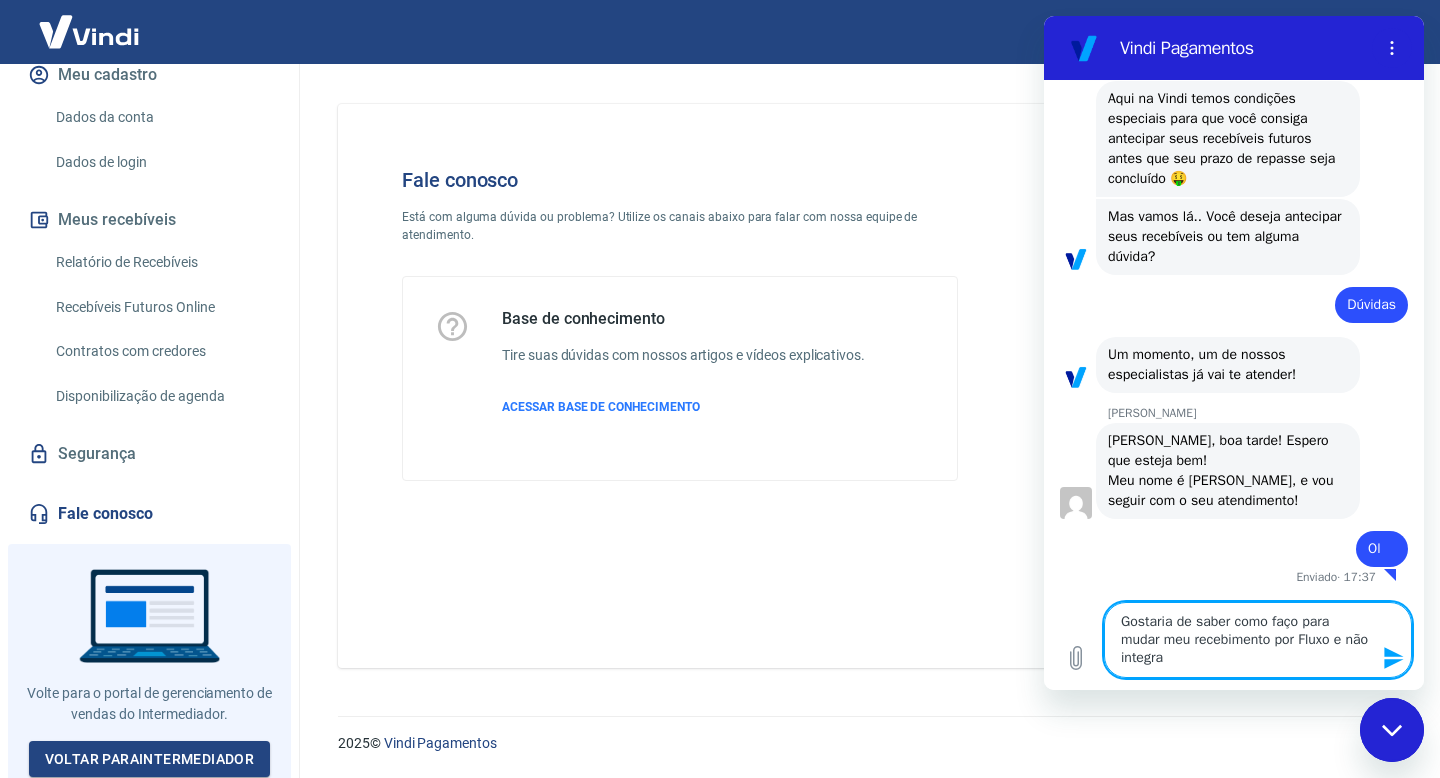 type on "Gostaria de saber como faço para mudar meu recebimento por Fluxo e não integral" 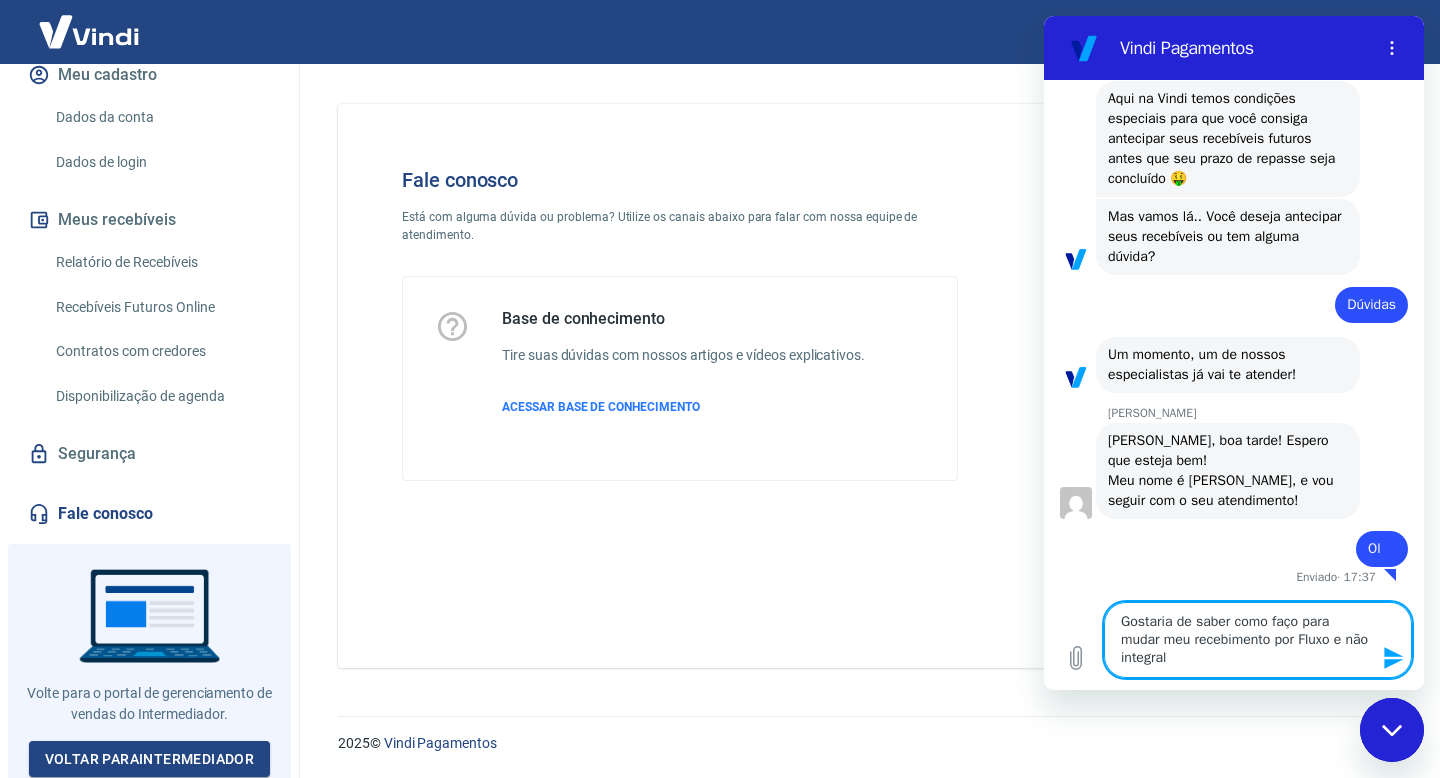 type 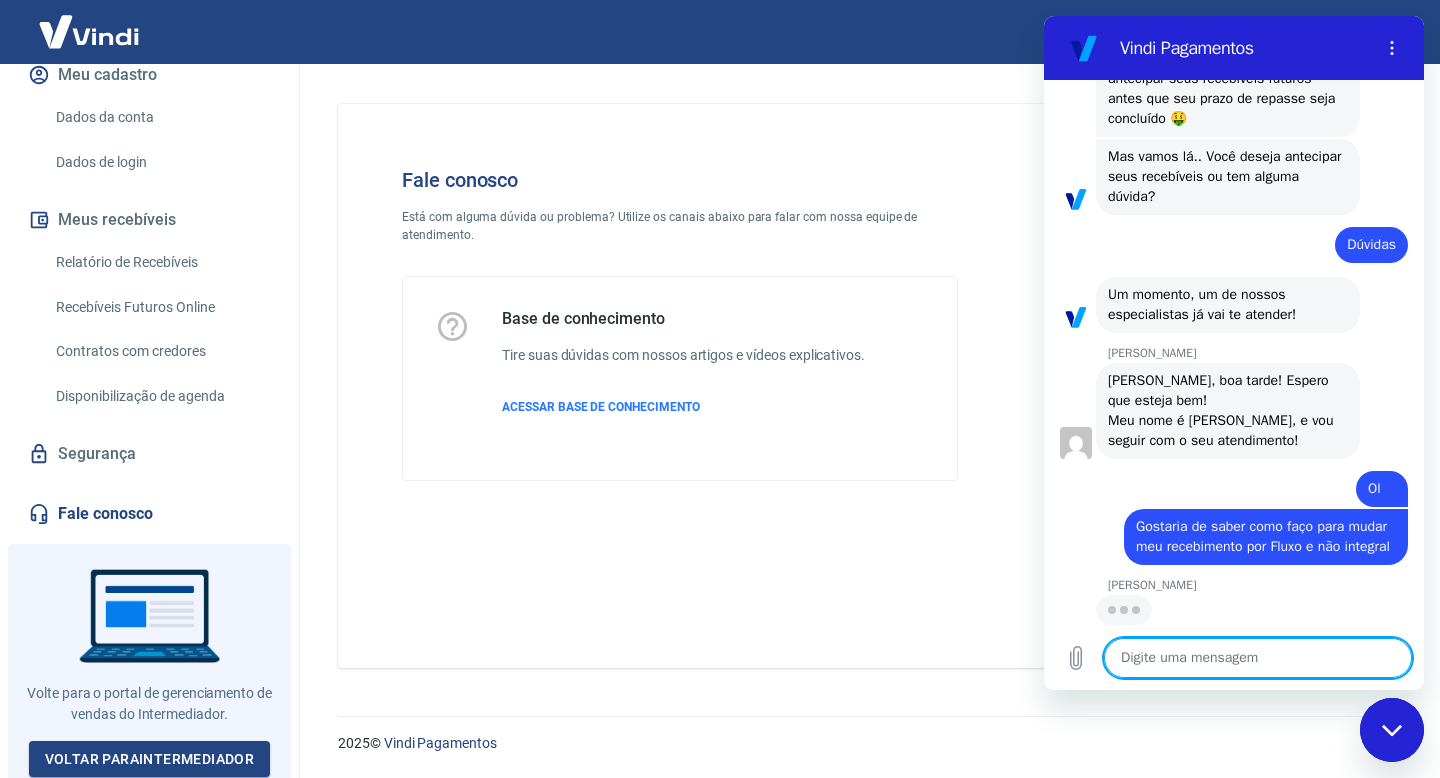 scroll, scrollTop: 1617, scrollLeft: 0, axis: vertical 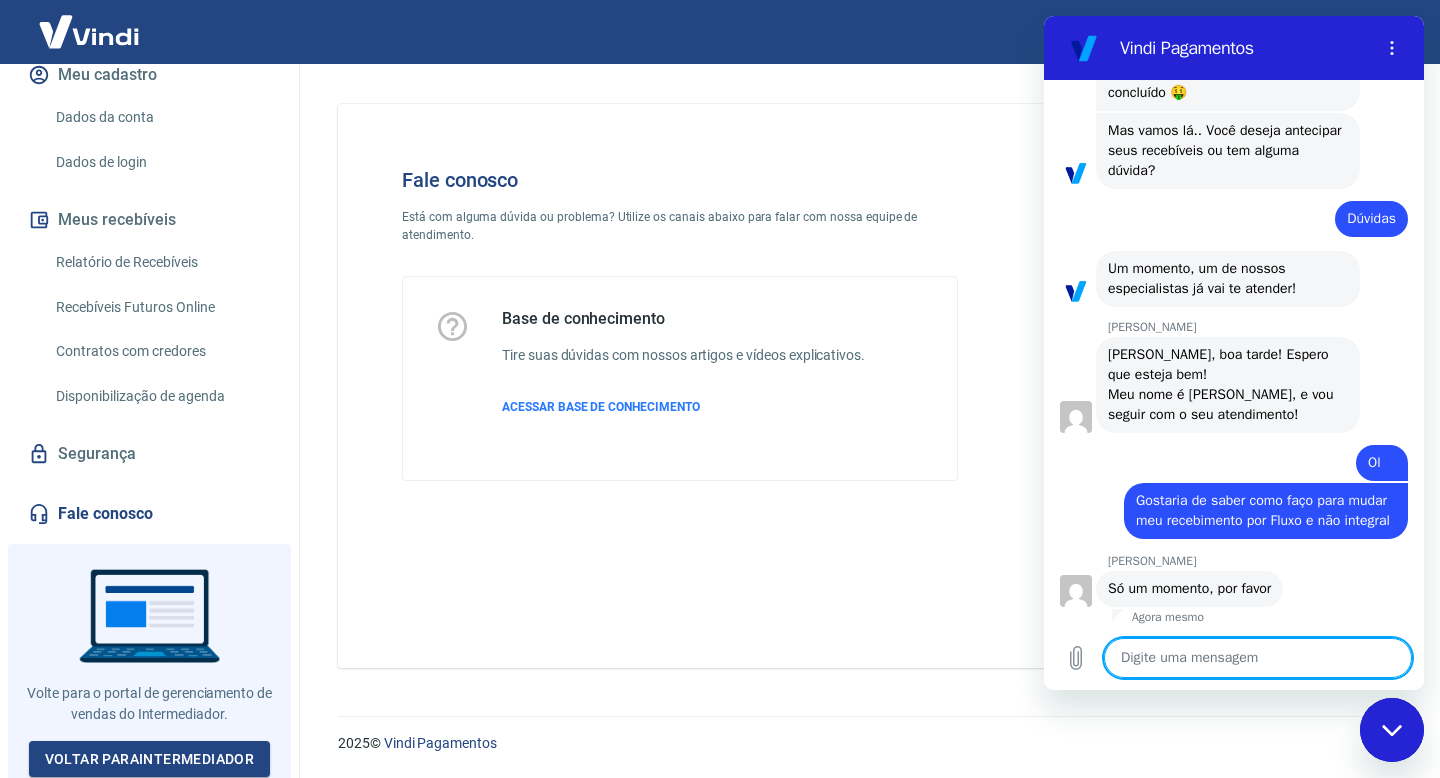 type on "x" 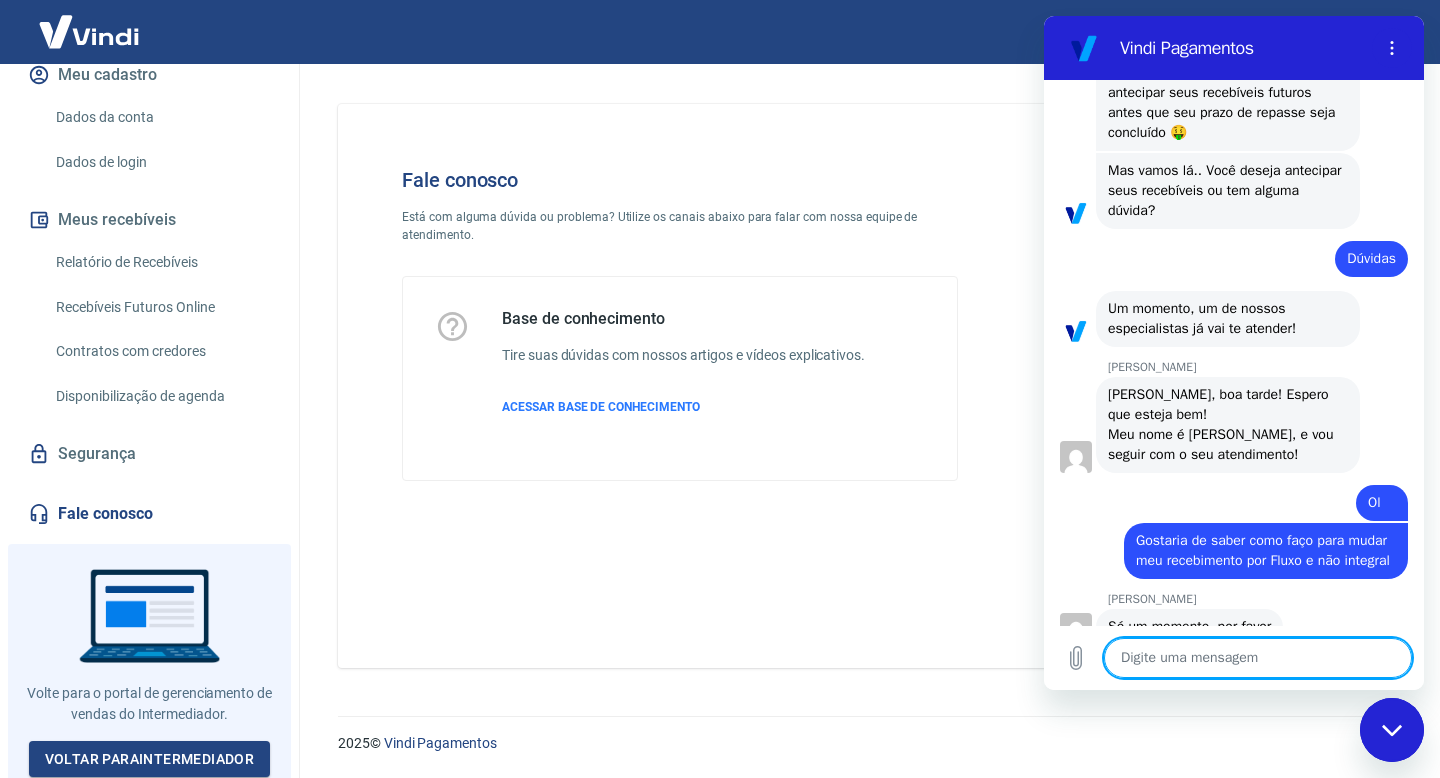 scroll, scrollTop: 1645, scrollLeft: 0, axis: vertical 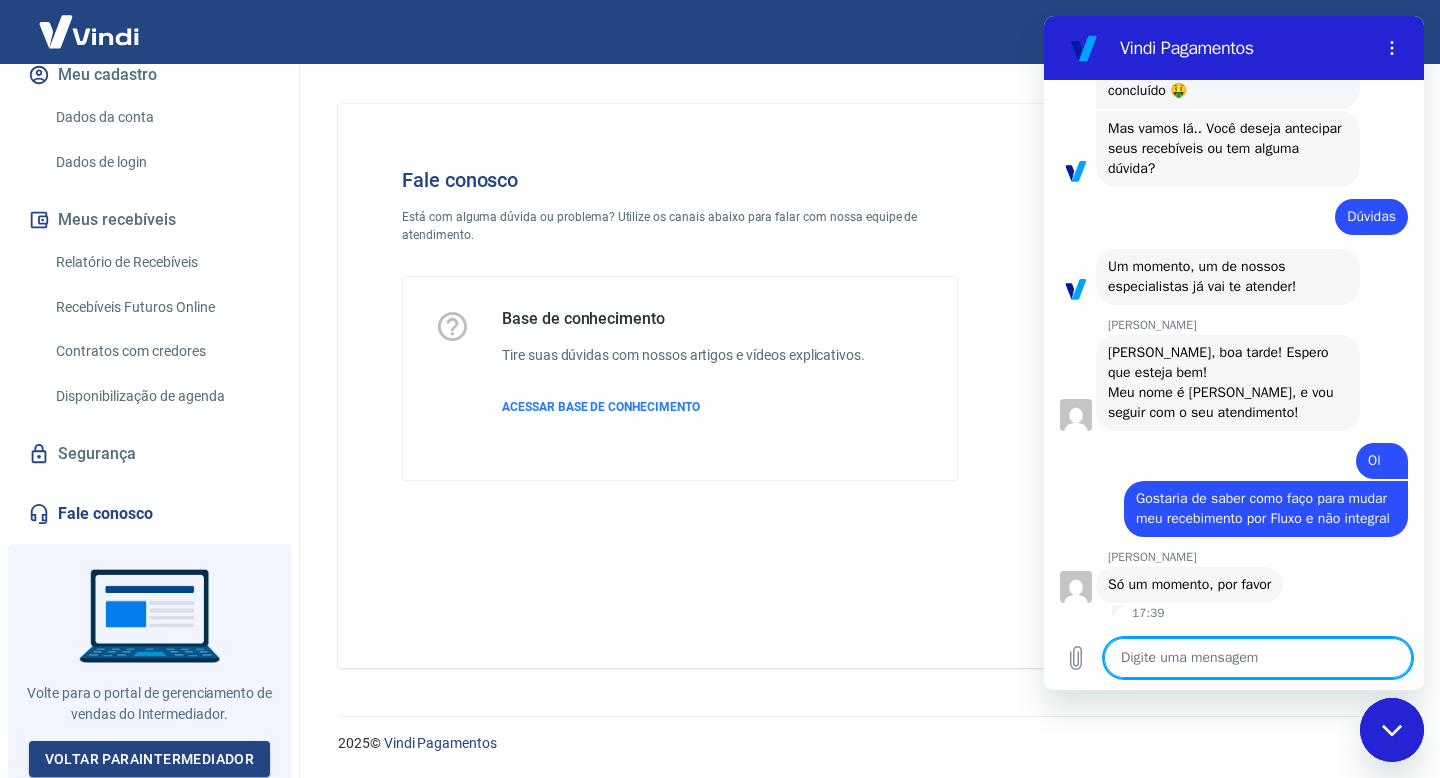 click at bounding box center [1258, 658] 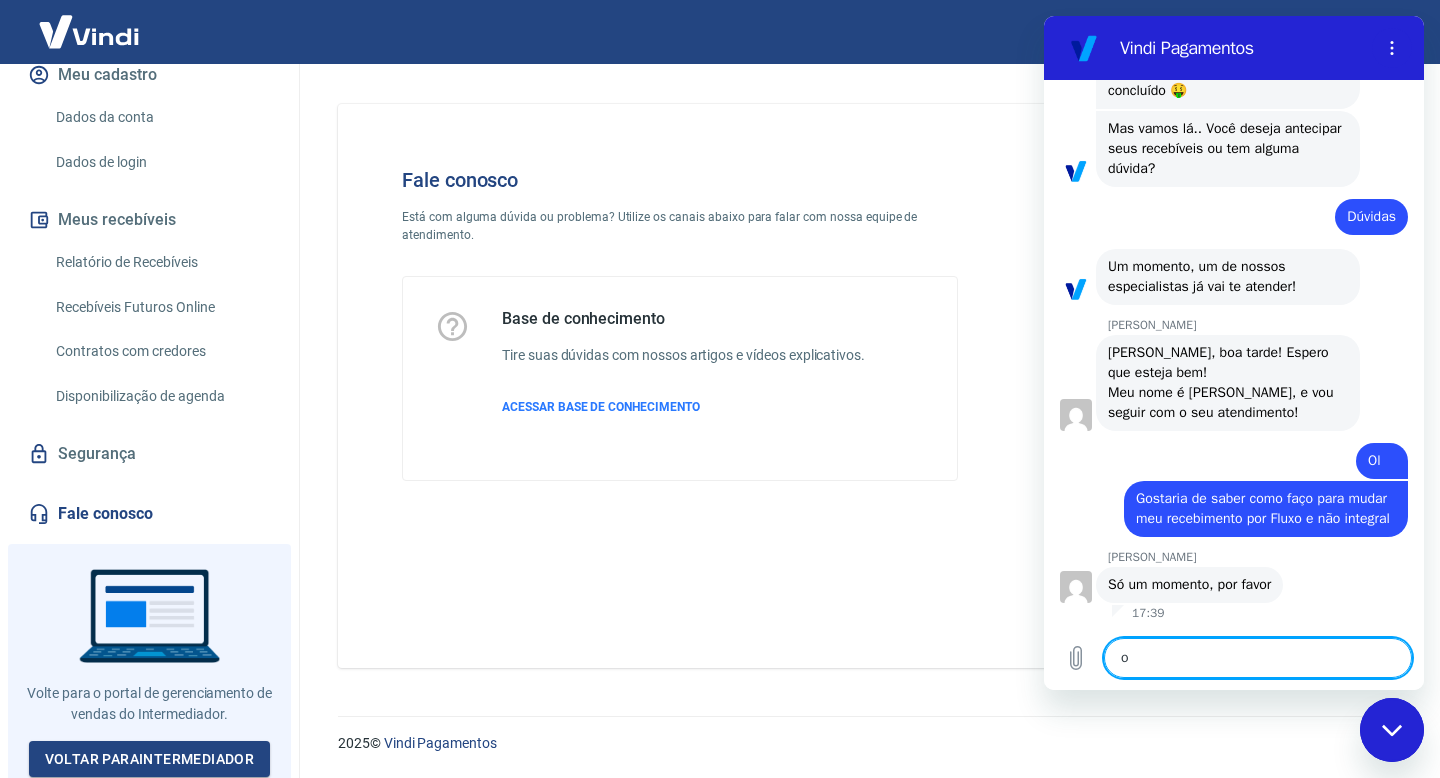 type on "ok" 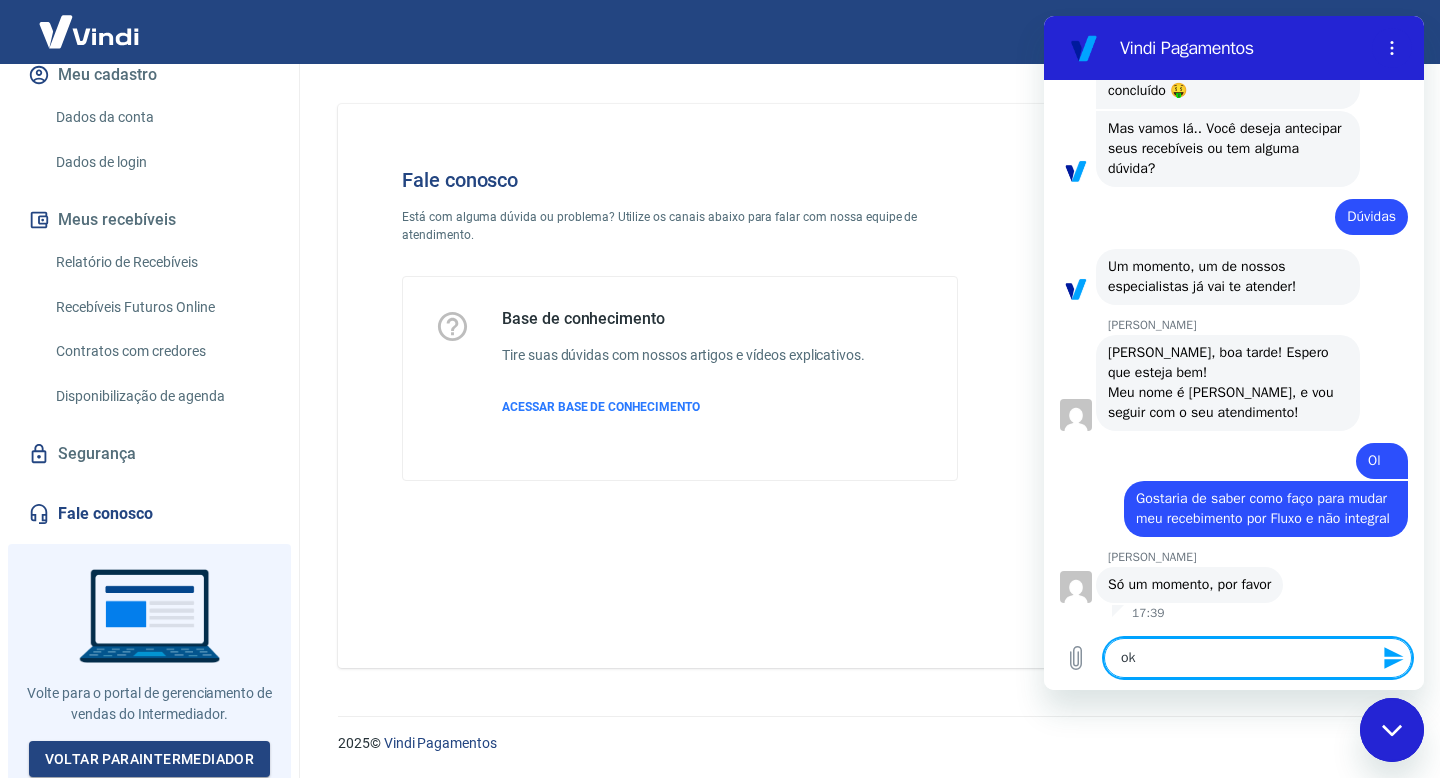 type 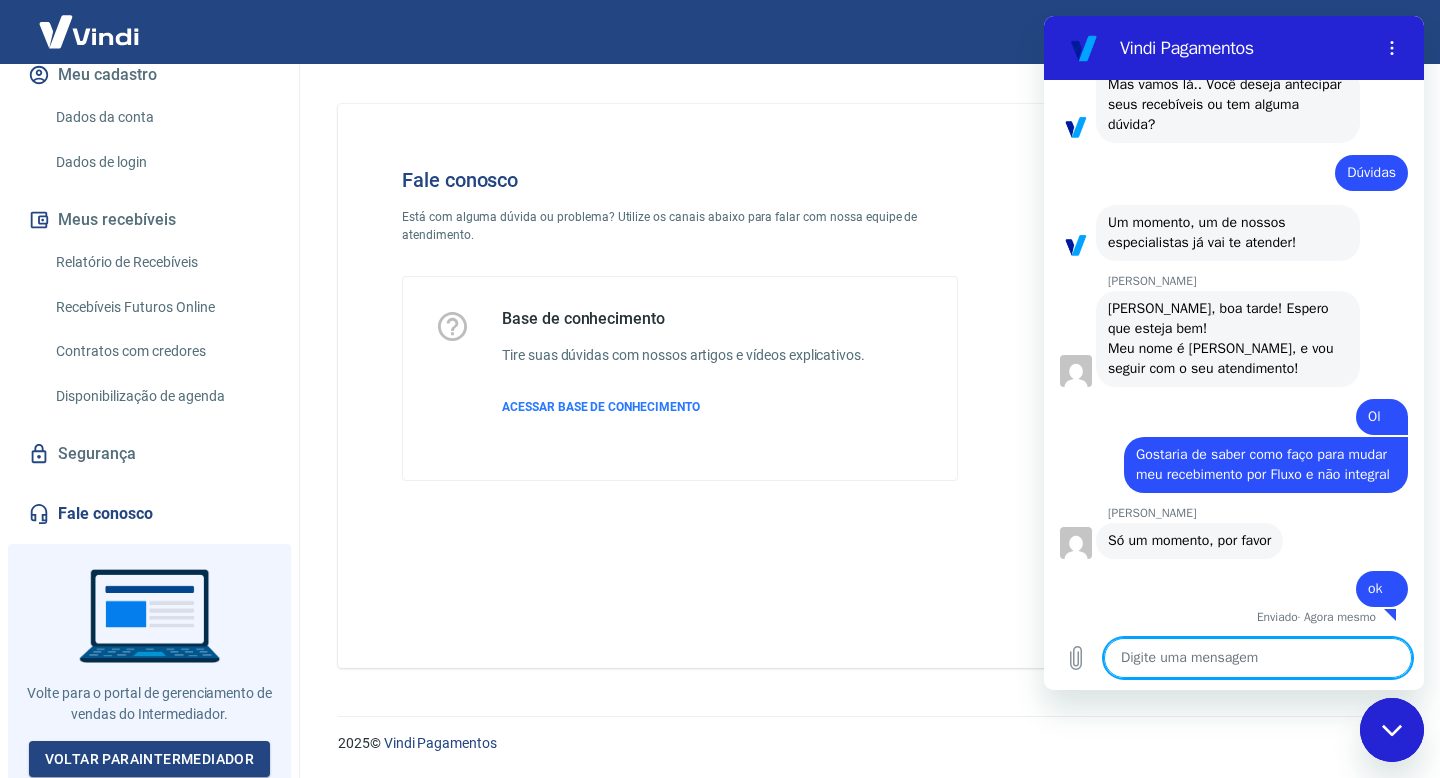 scroll, scrollTop: 1693, scrollLeft: 0, axis: vertical 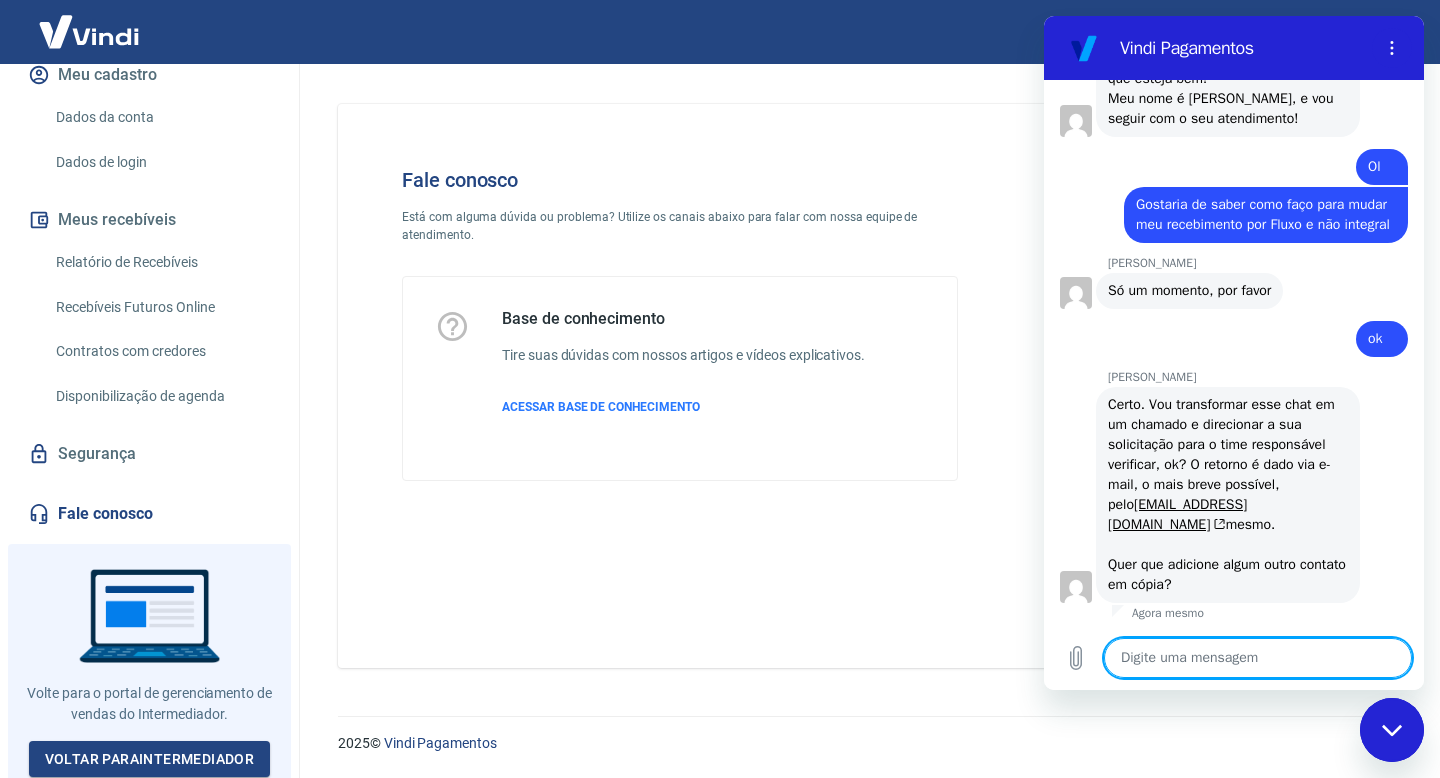 type on "x" 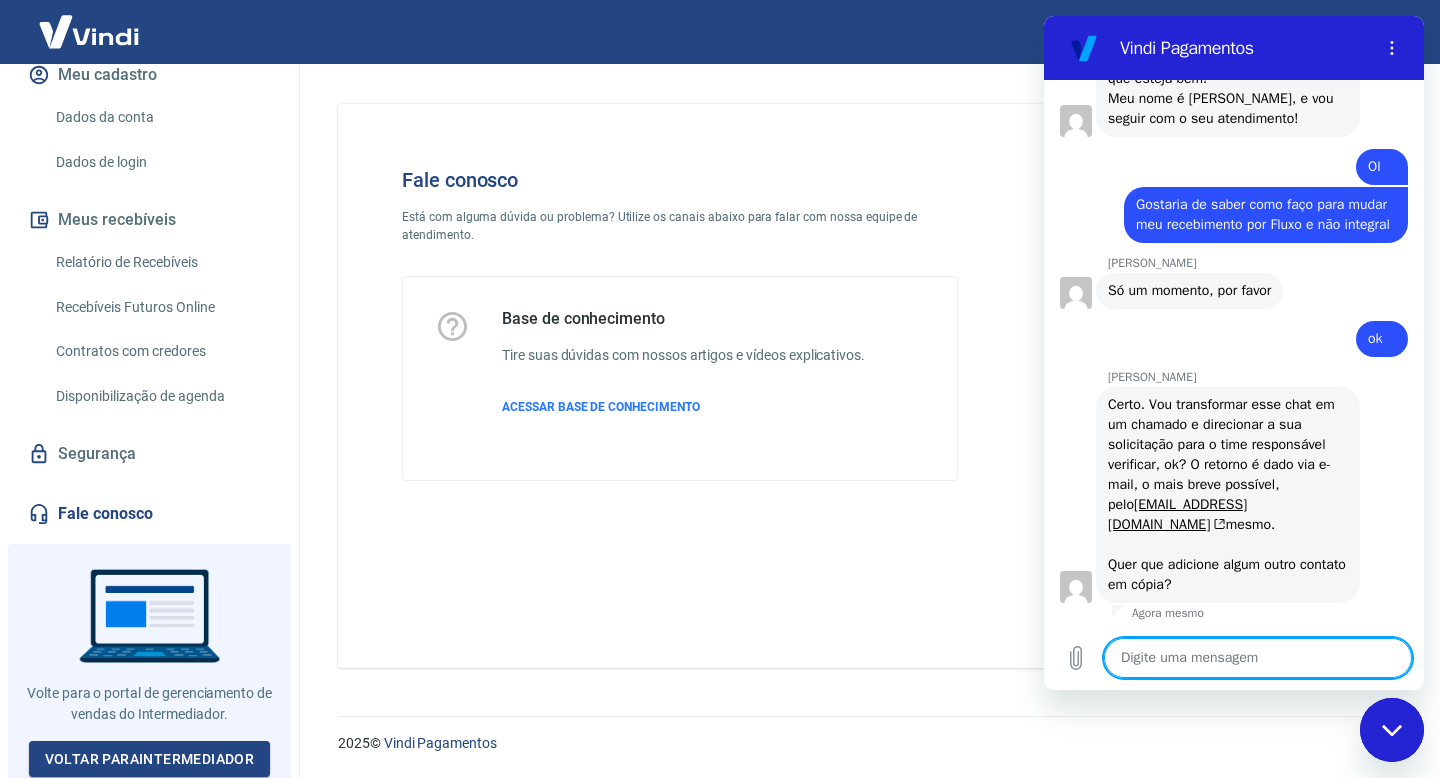 click at bounding box center [1258, 658] 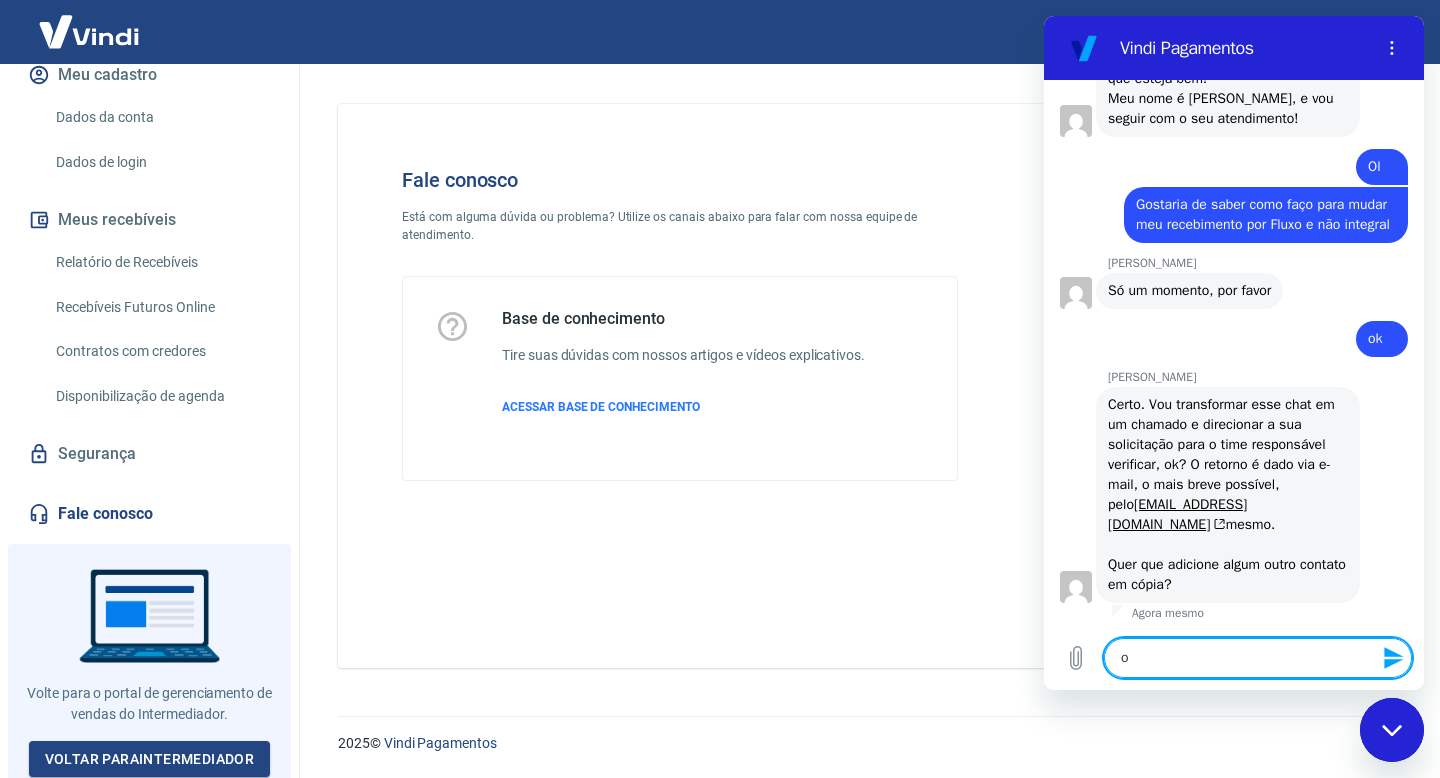 type on "ok" 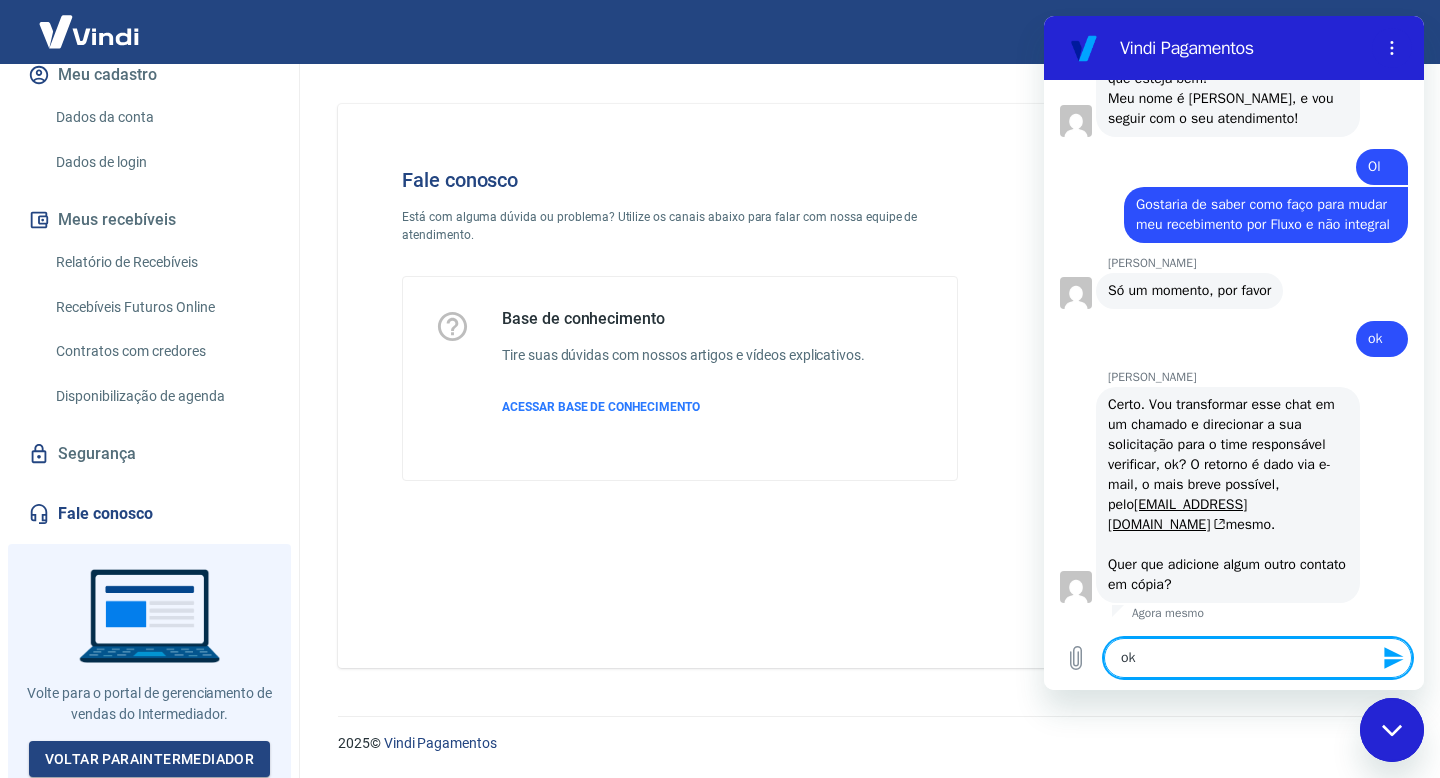 type on "ok" 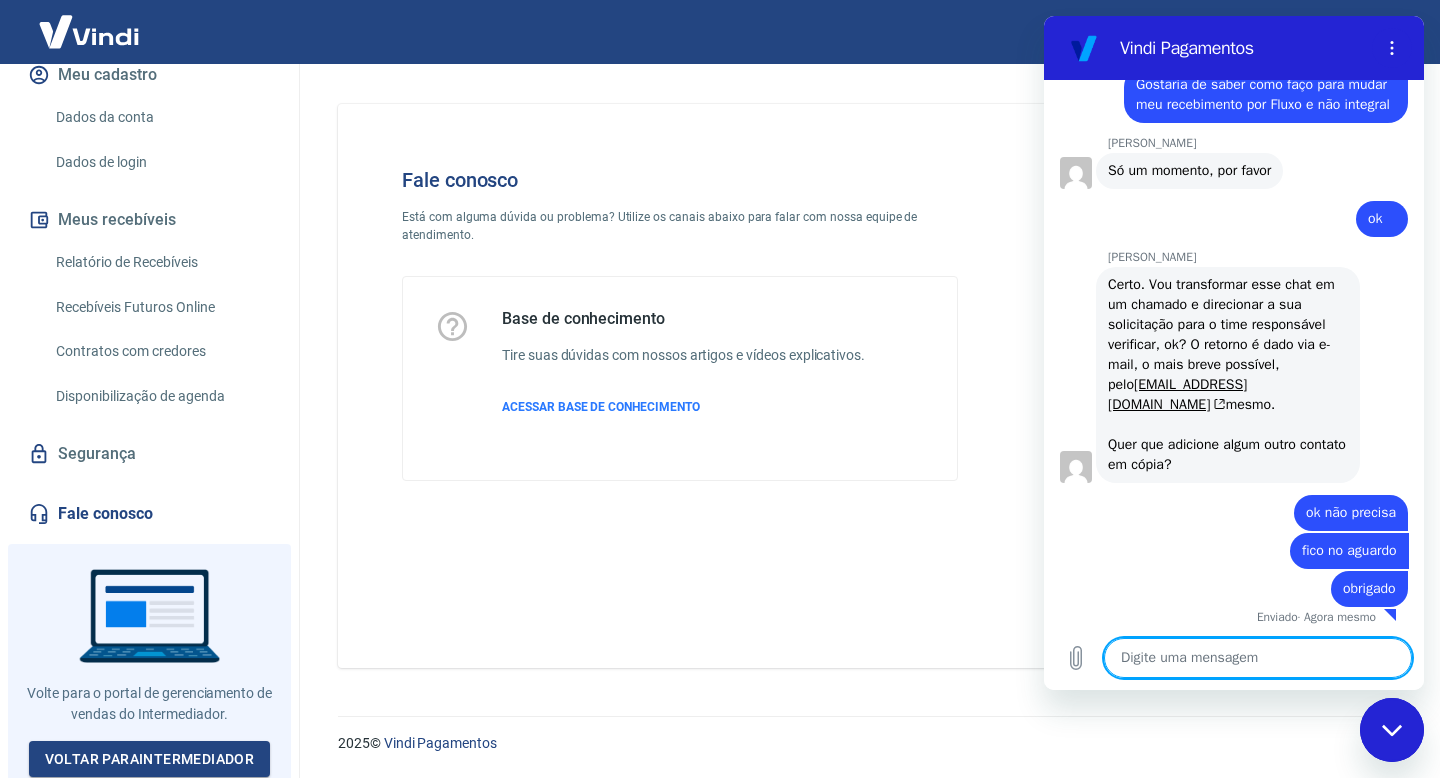 scroll, scrollTop: 2083, scrollLeft: 0, axis: vertical 